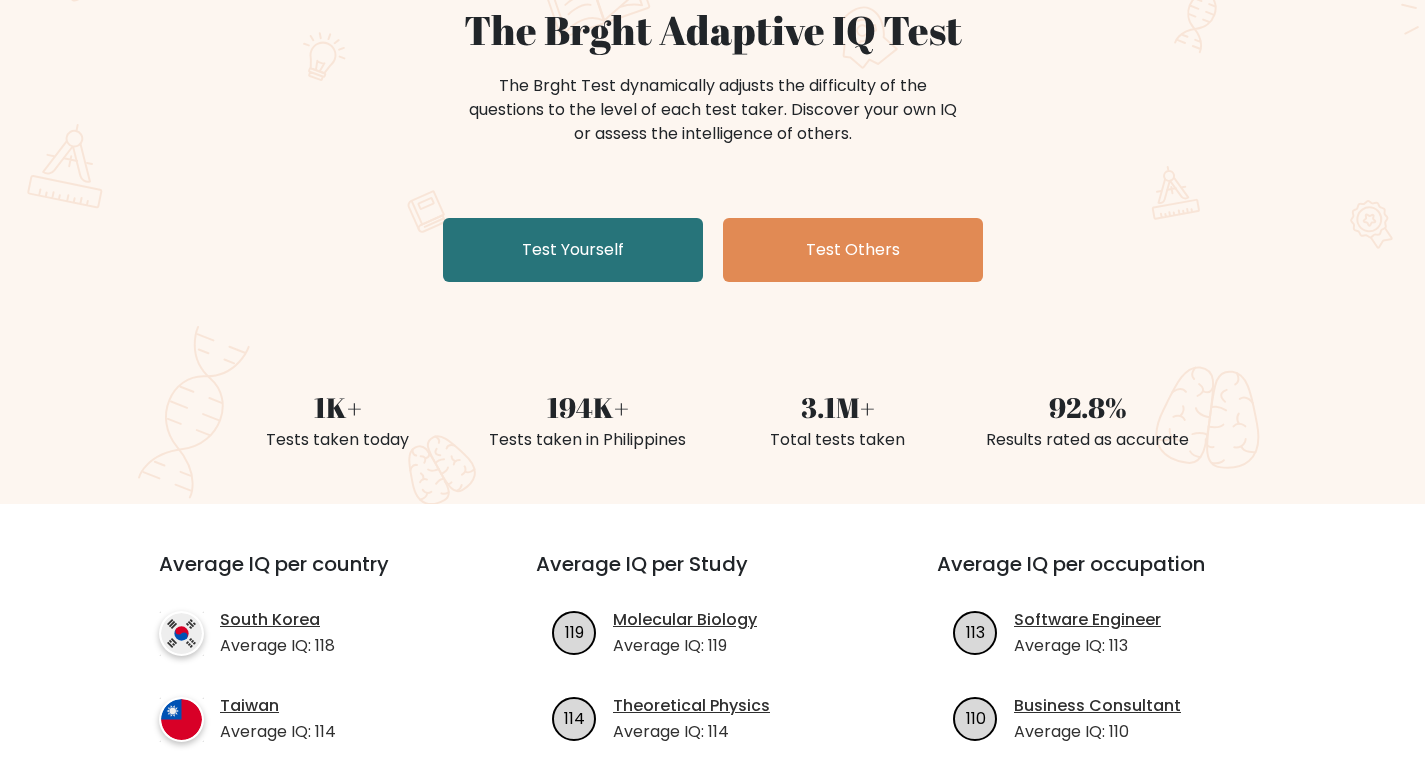 scroll, scrollTop: 0, scrollLeft: 0, axis: both 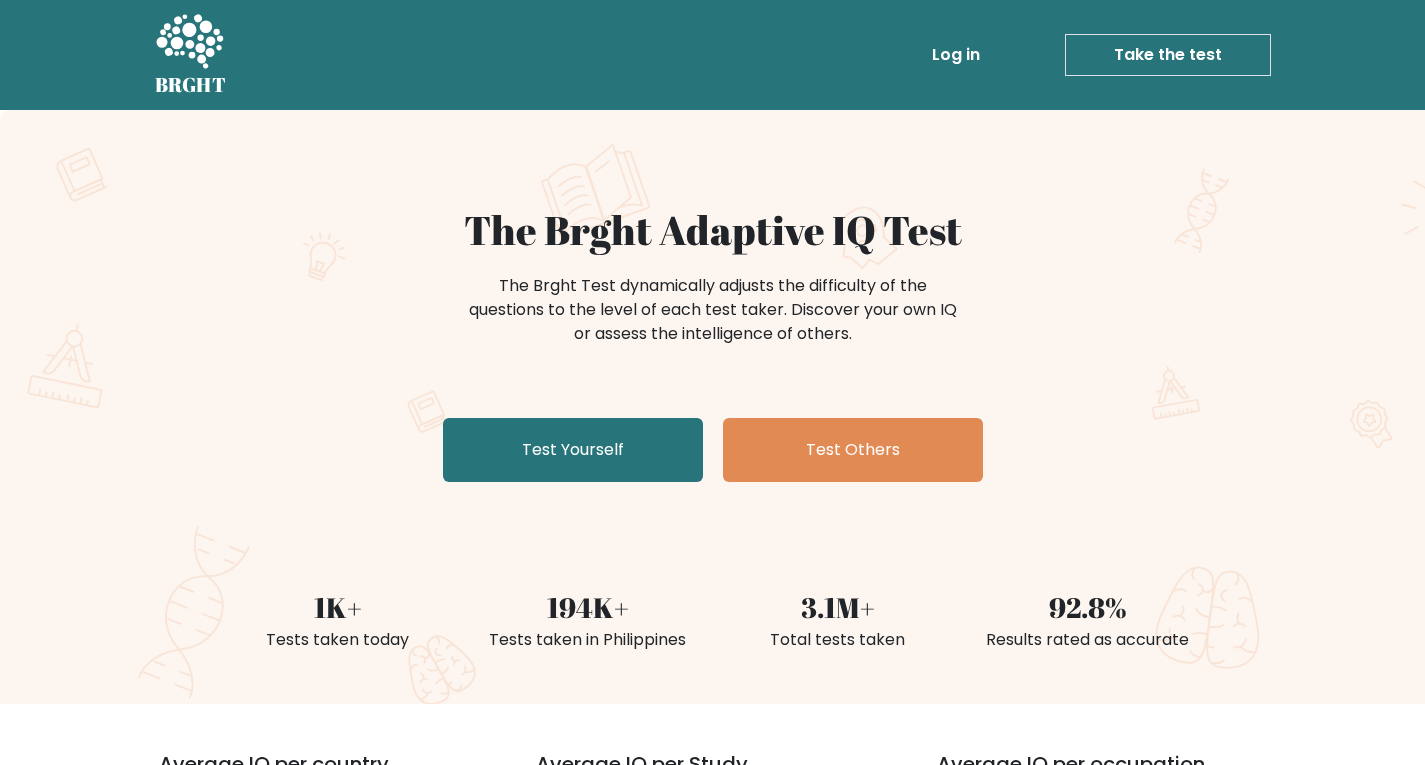 click on "Take the test" at bounding box center (1168, 55) 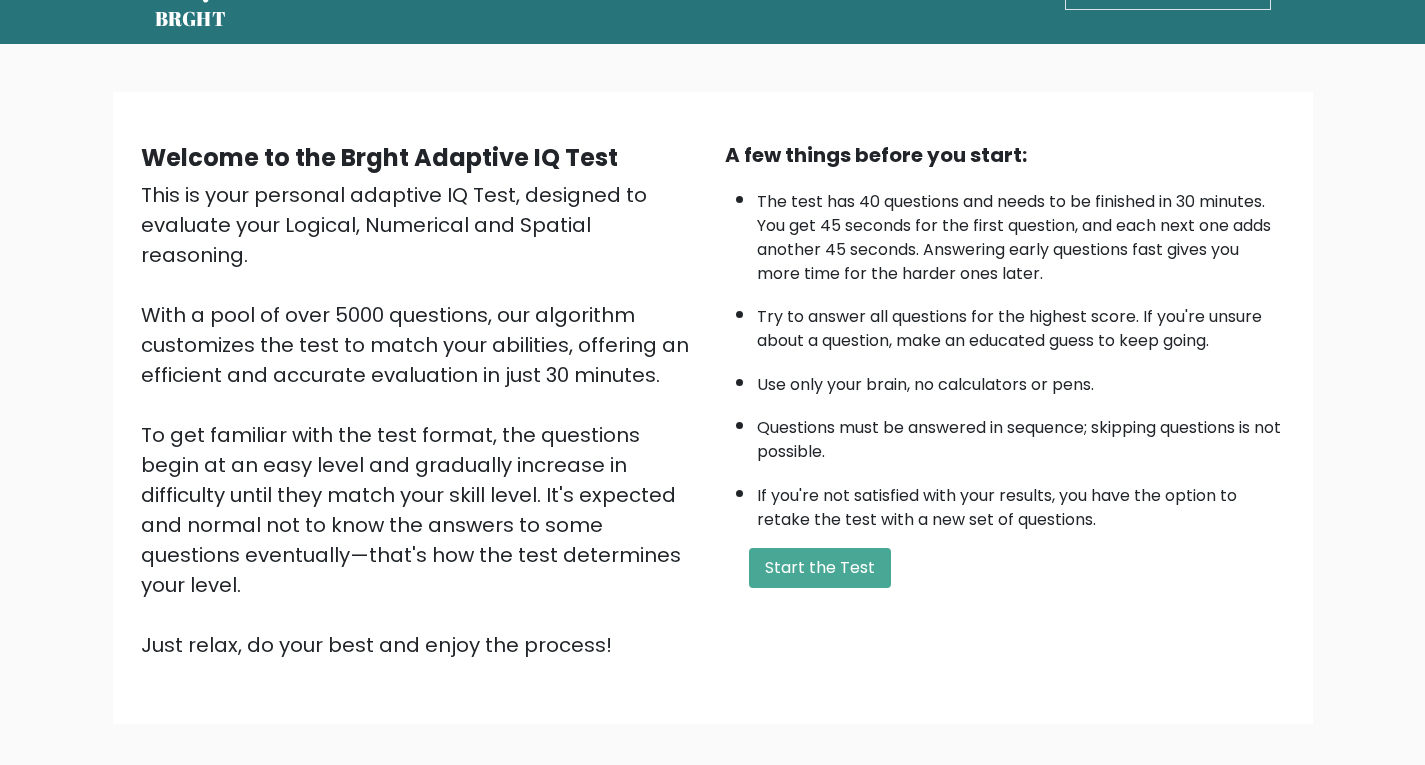 scroll, scrollTop: 0, scrollLeft: 0, axis: both 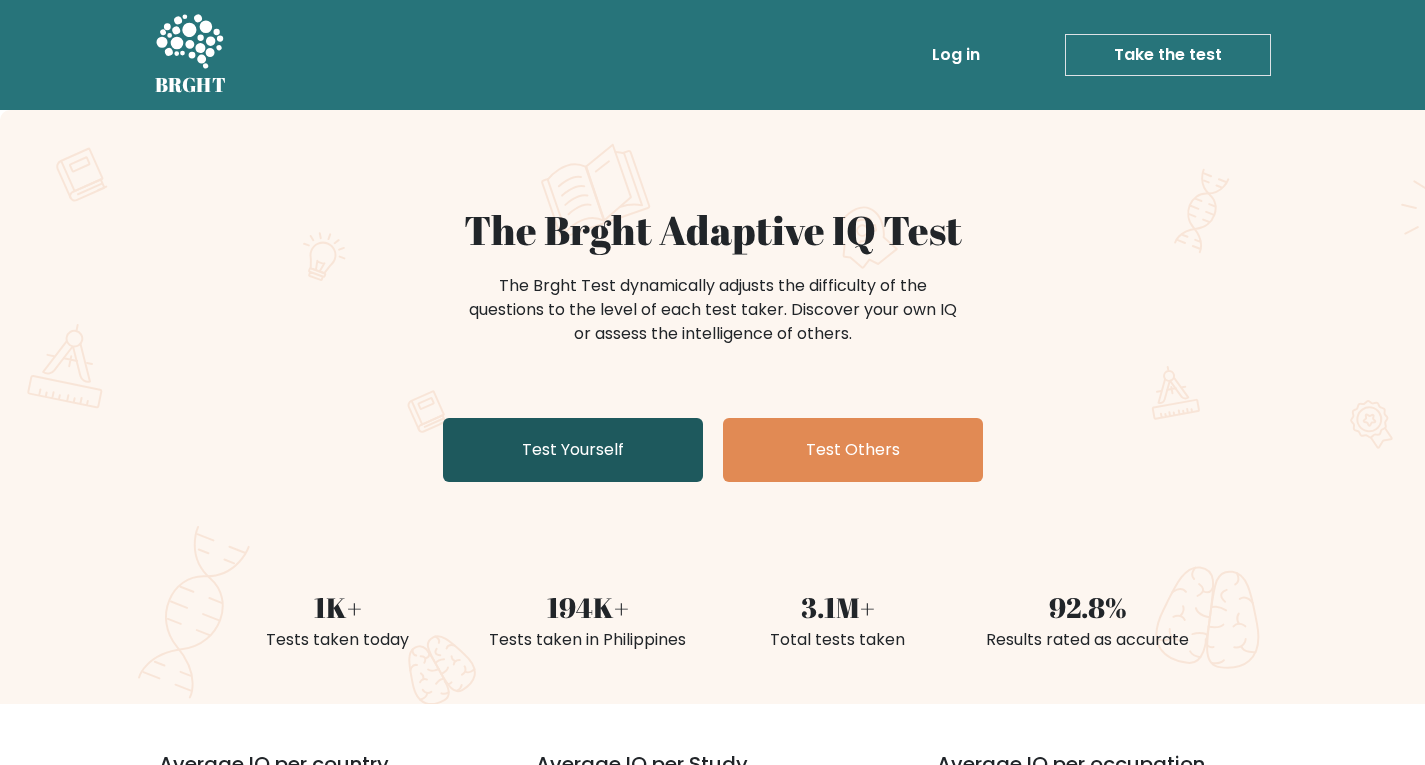 click on "Test Yourself" at bounding box center (573, 450) 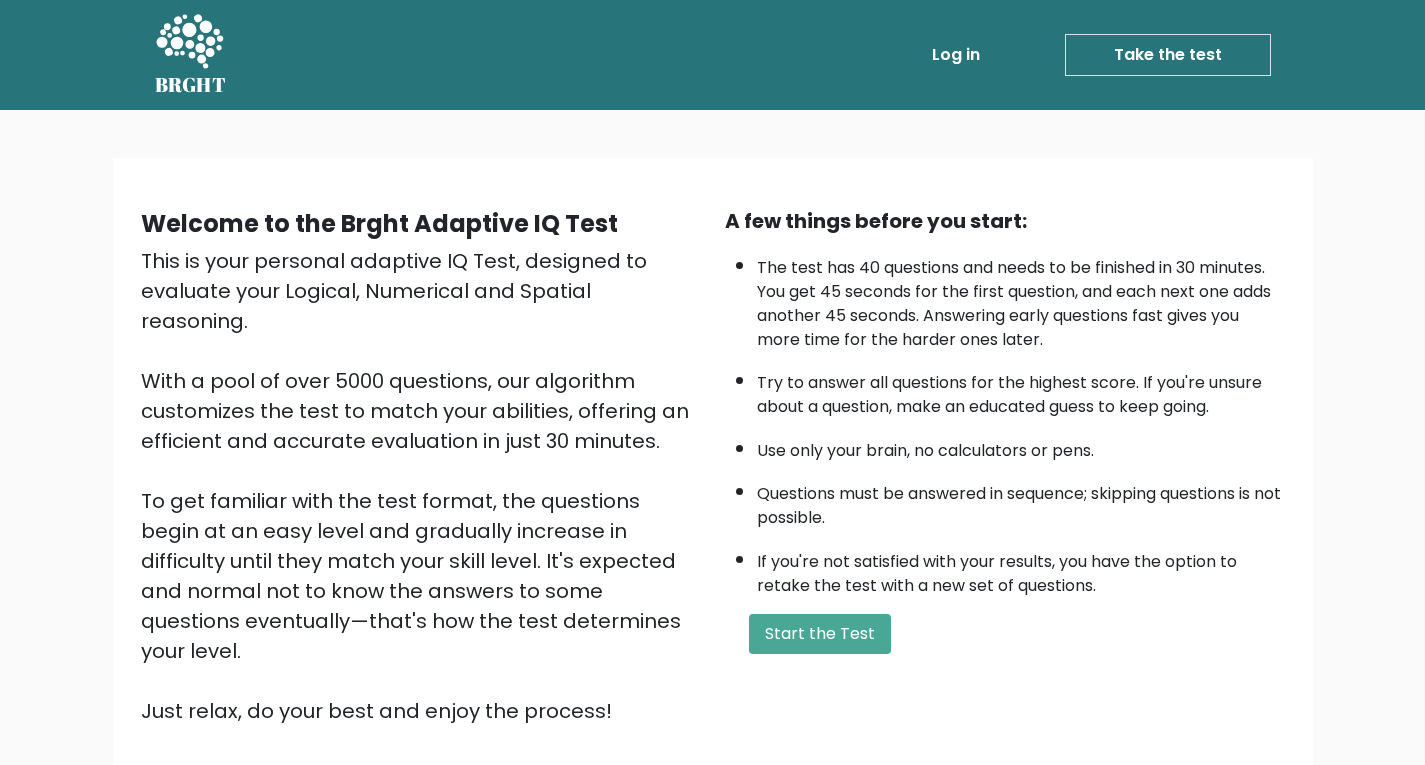 scroll, scrollTop: 151, scrollLeft: 0, axis: vertical 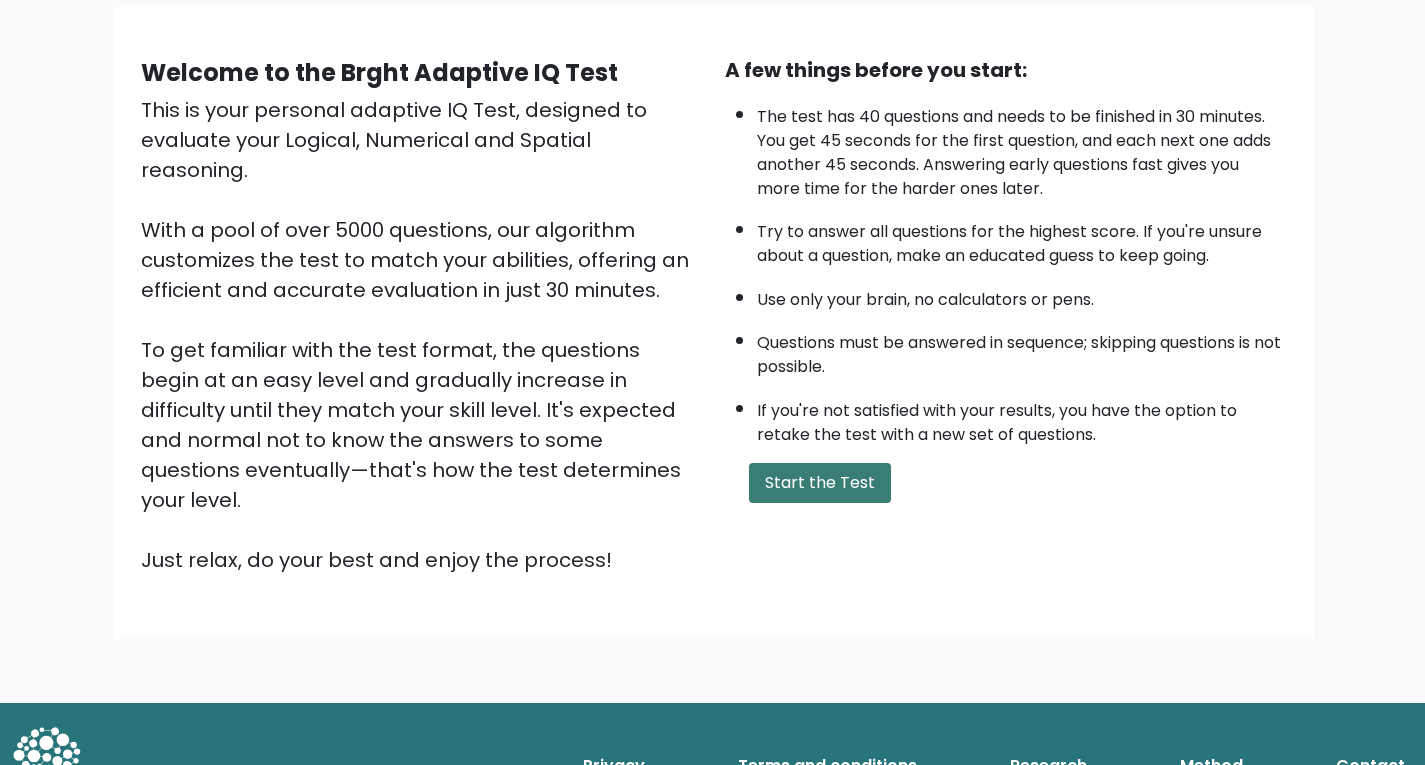 click on "Start the Test" at bounding box center [820, 483] 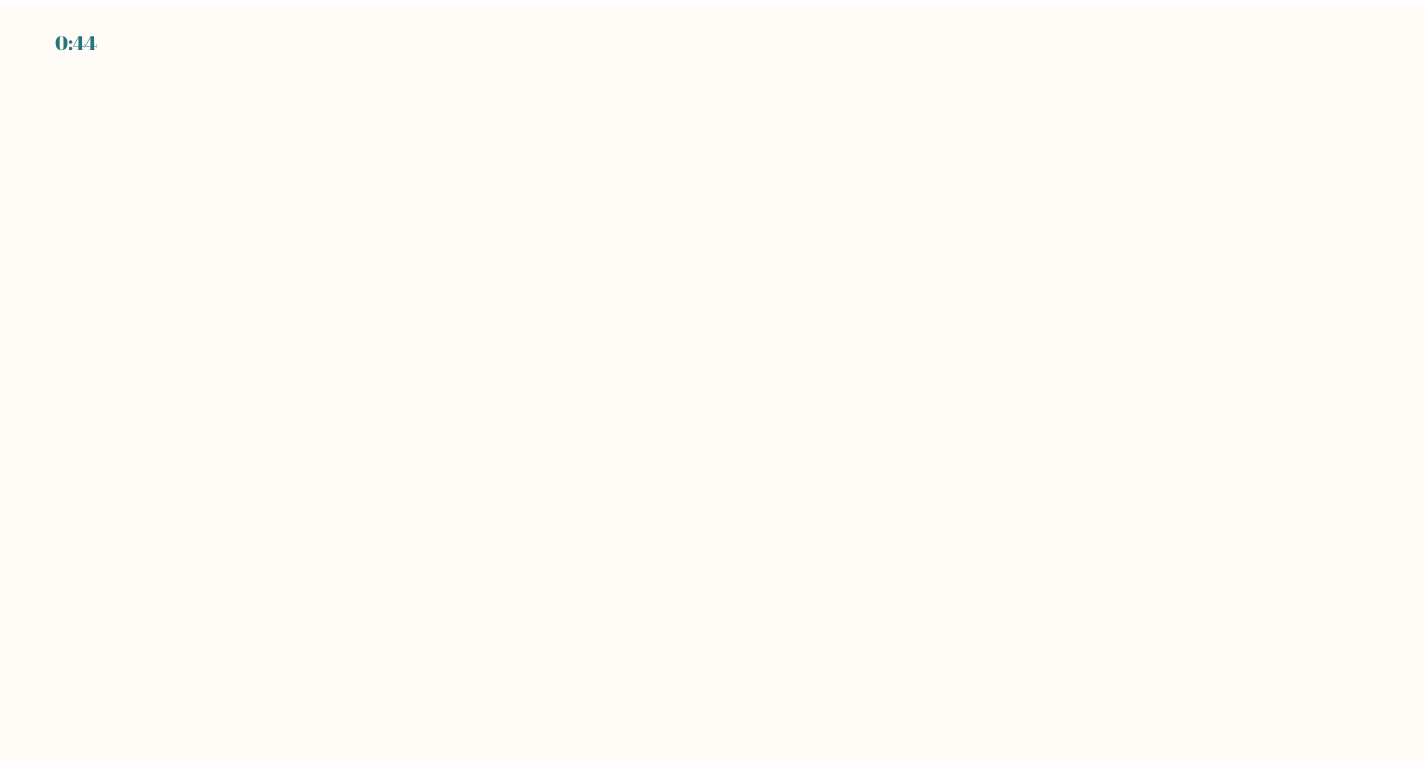 scroll, scrollTop: 0, scrollLeft: 0, axis: both 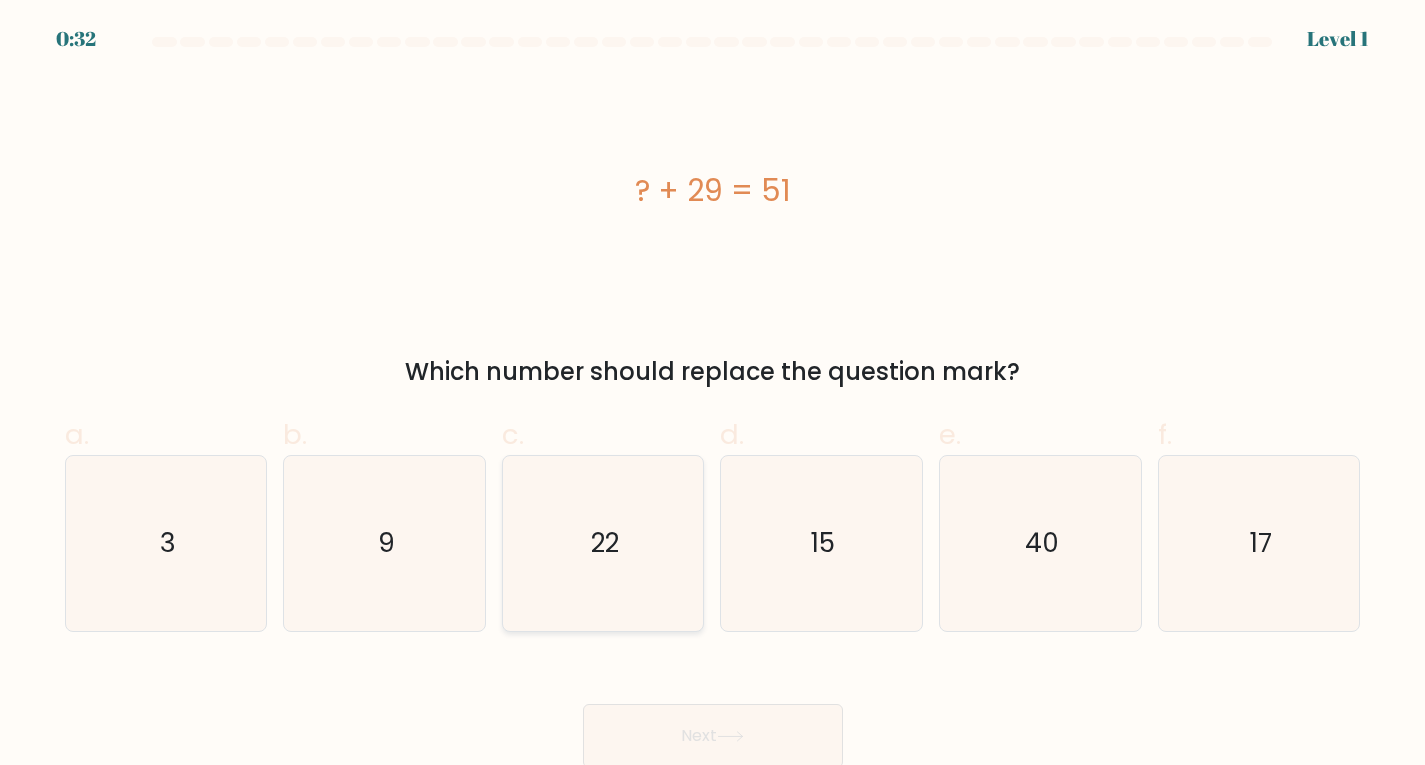 click on "22" at bounding box center (603, 543) 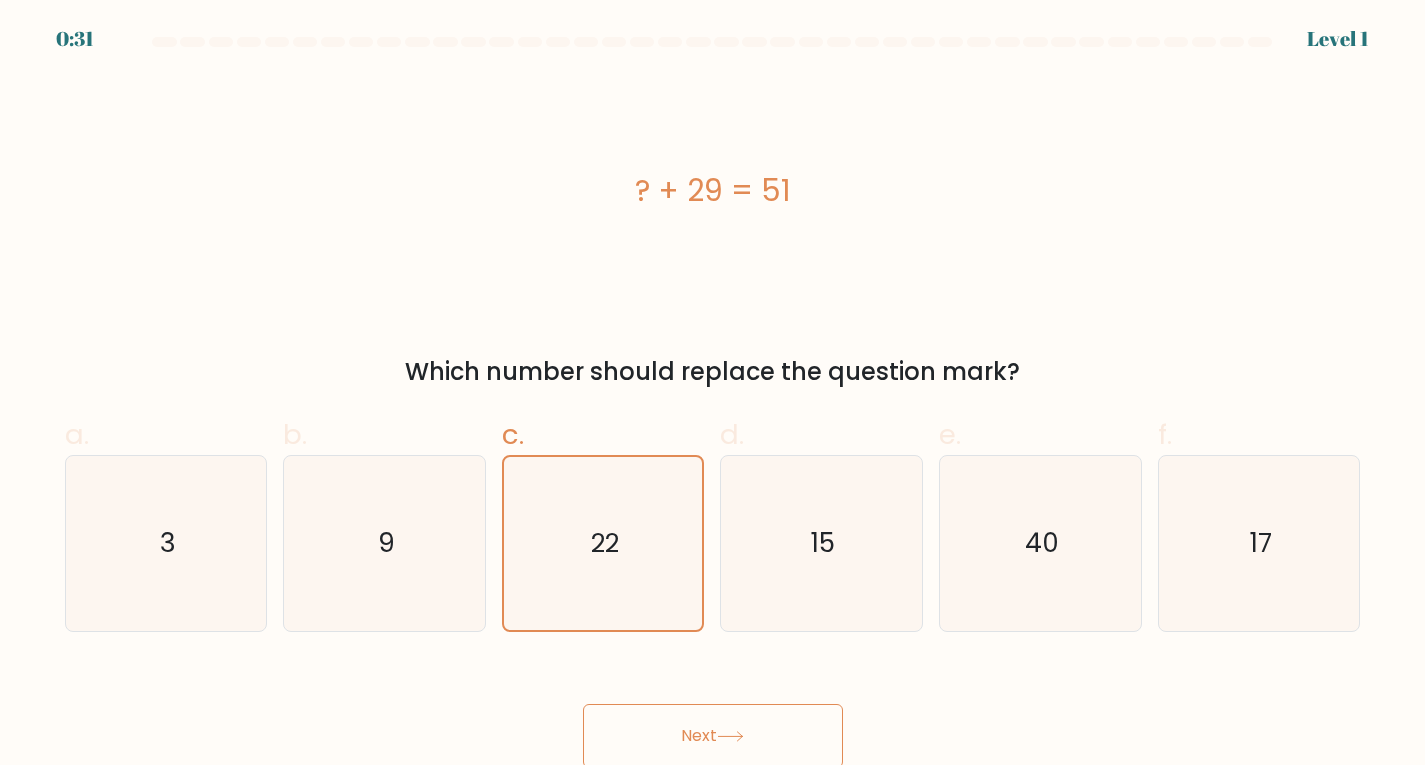 scroll, scrollTop: 4, scrollLeft: 0, axis: vertical 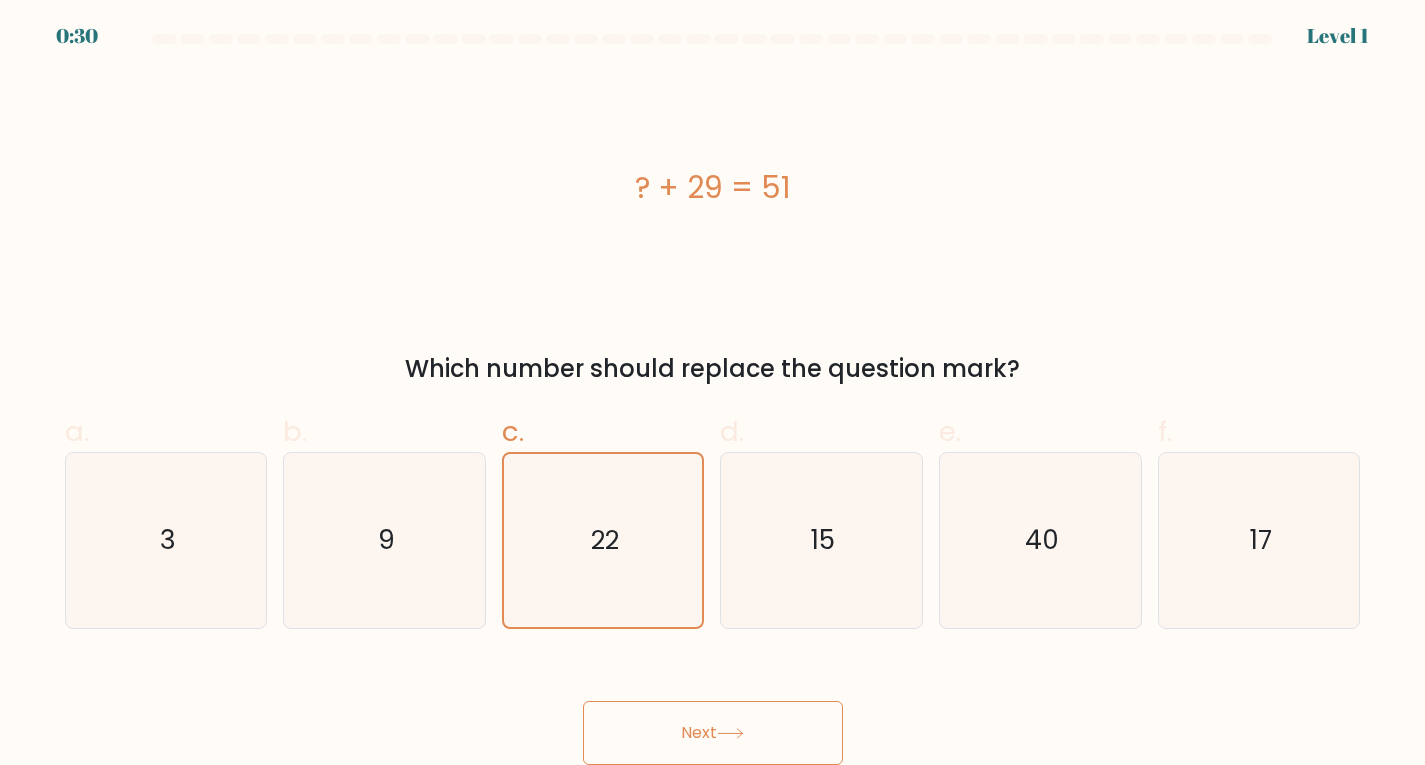 click at bounding box center [730, 733] 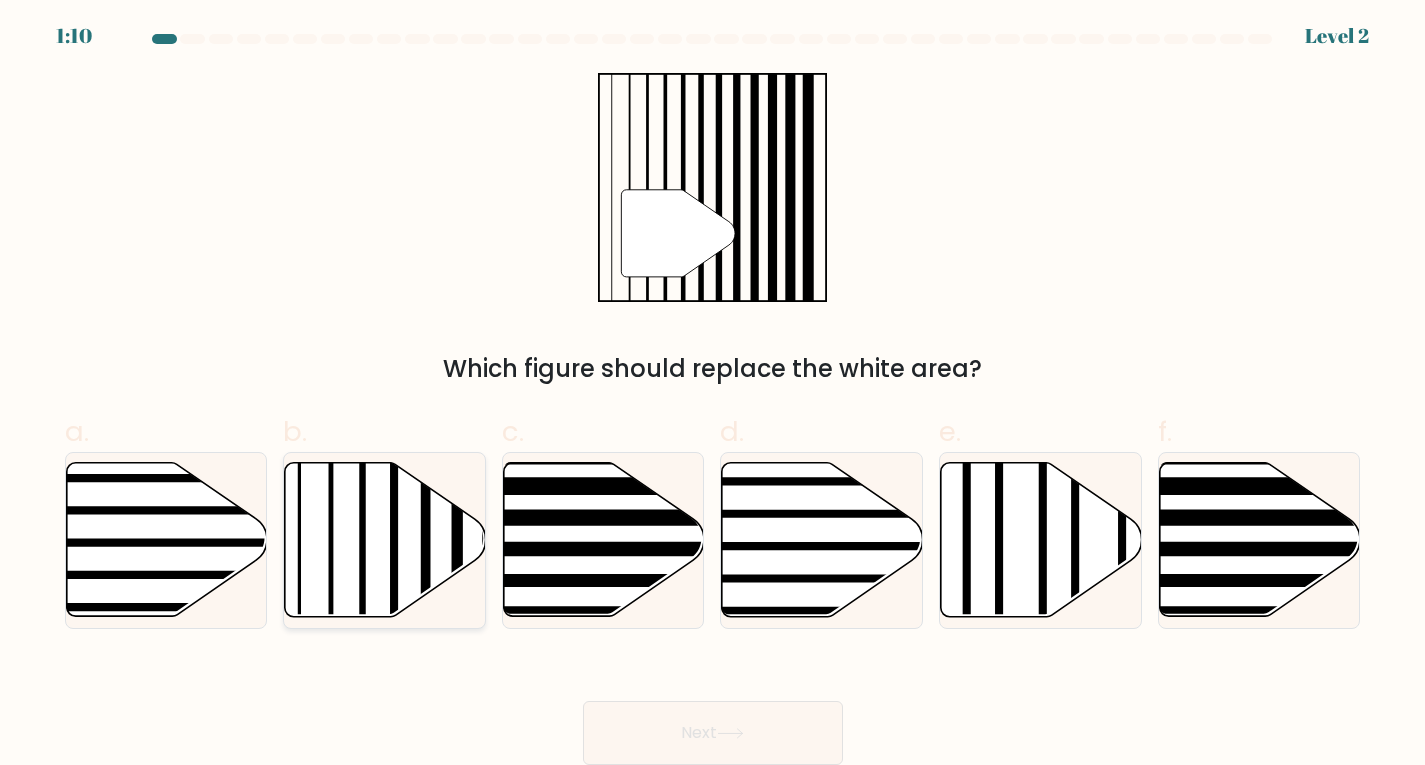 click at bounding box center (385, 539) 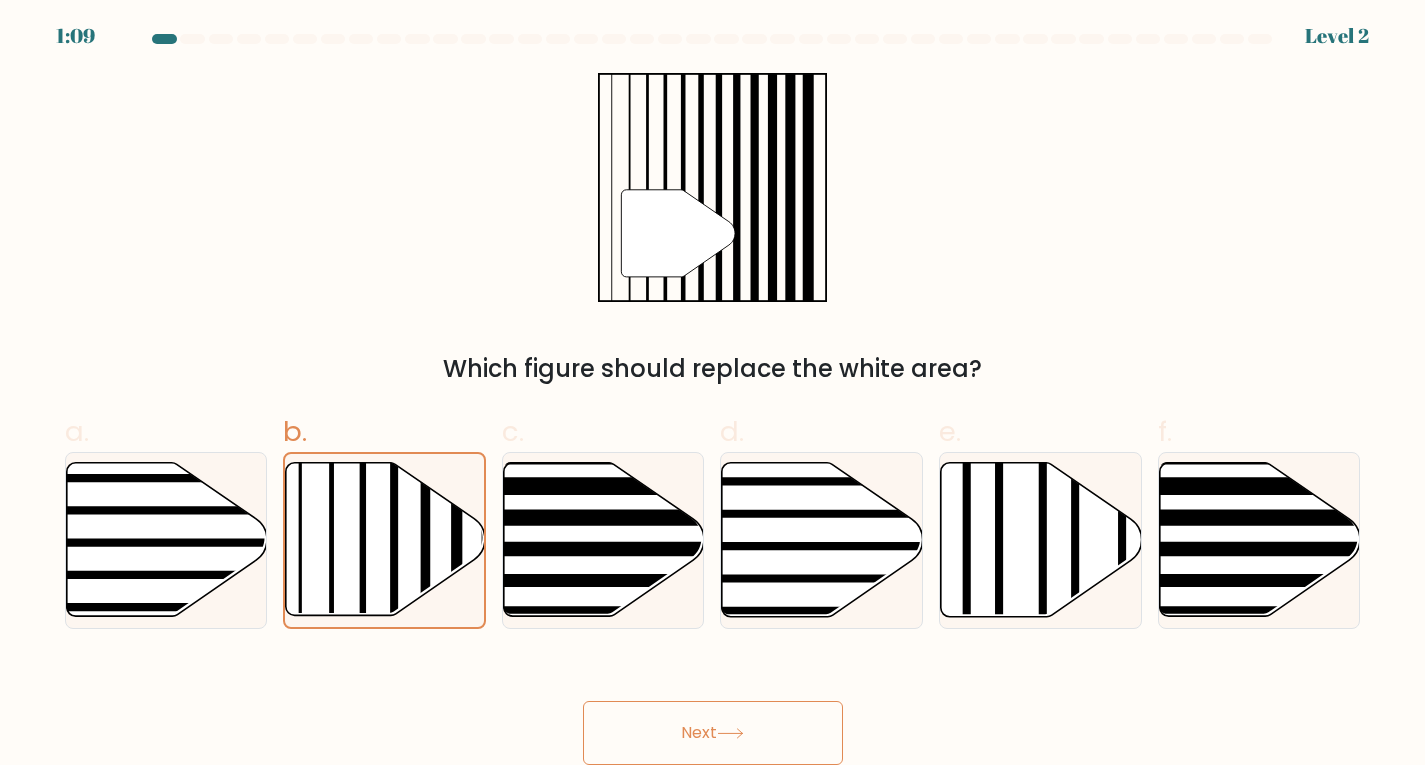 click on "Next" at bounding box center (713, 733) 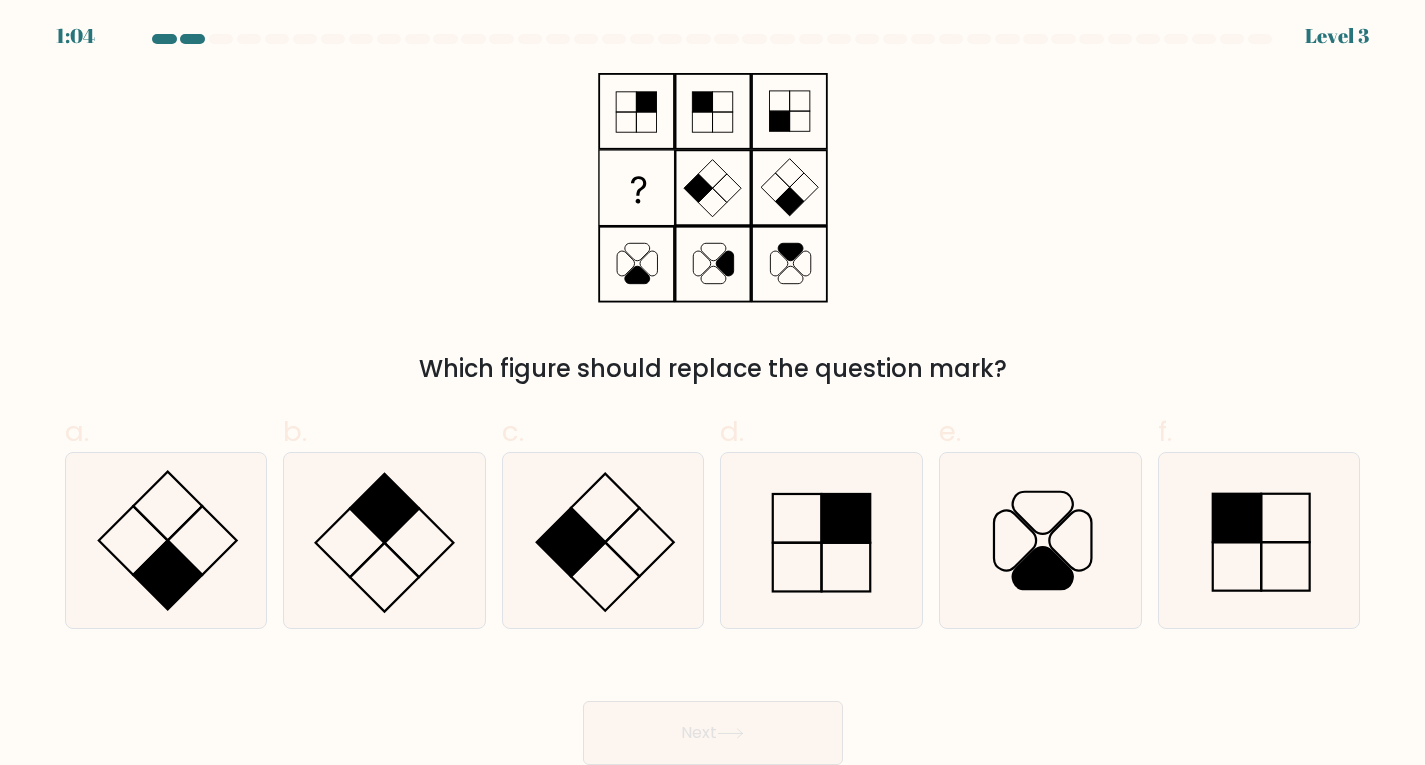click at bounding box center [646, 102] 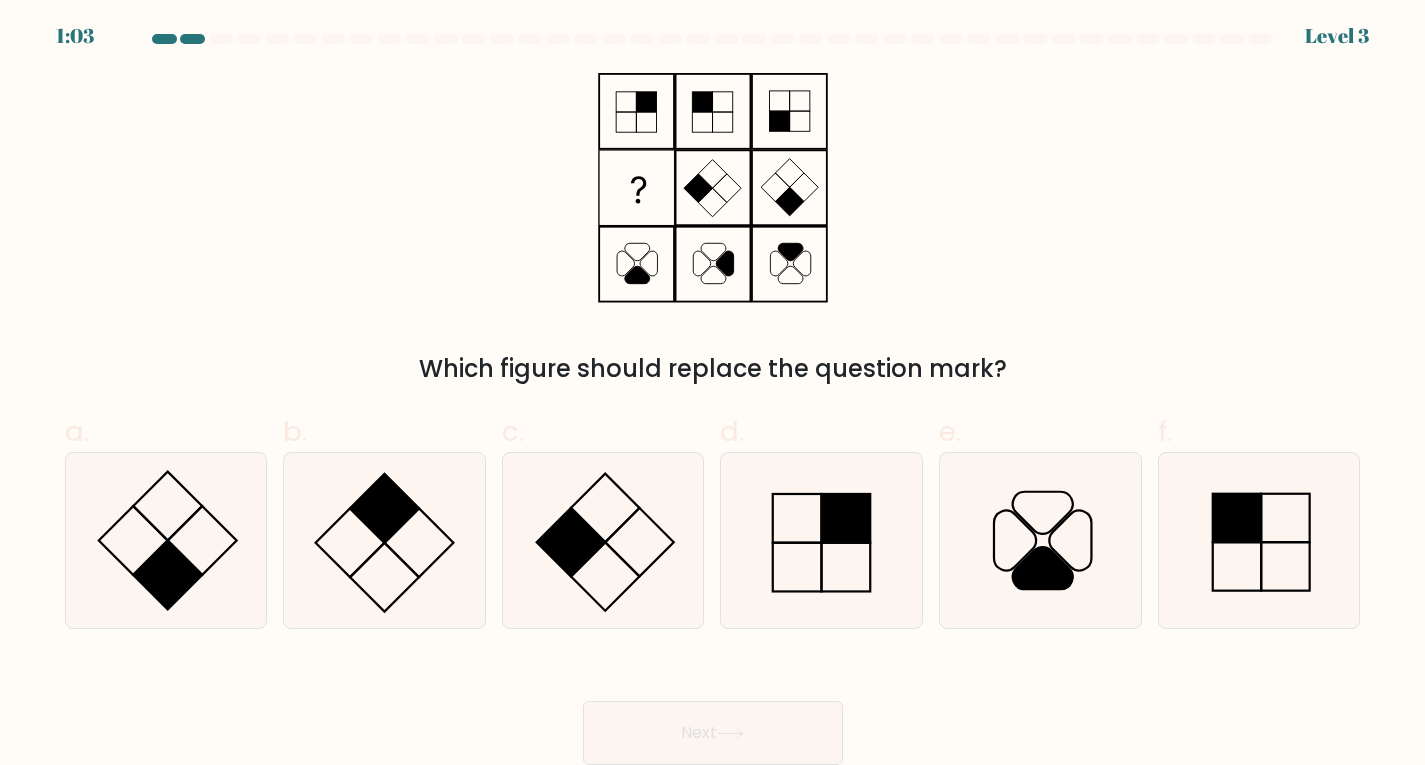 click at bounding box center [713, 188] 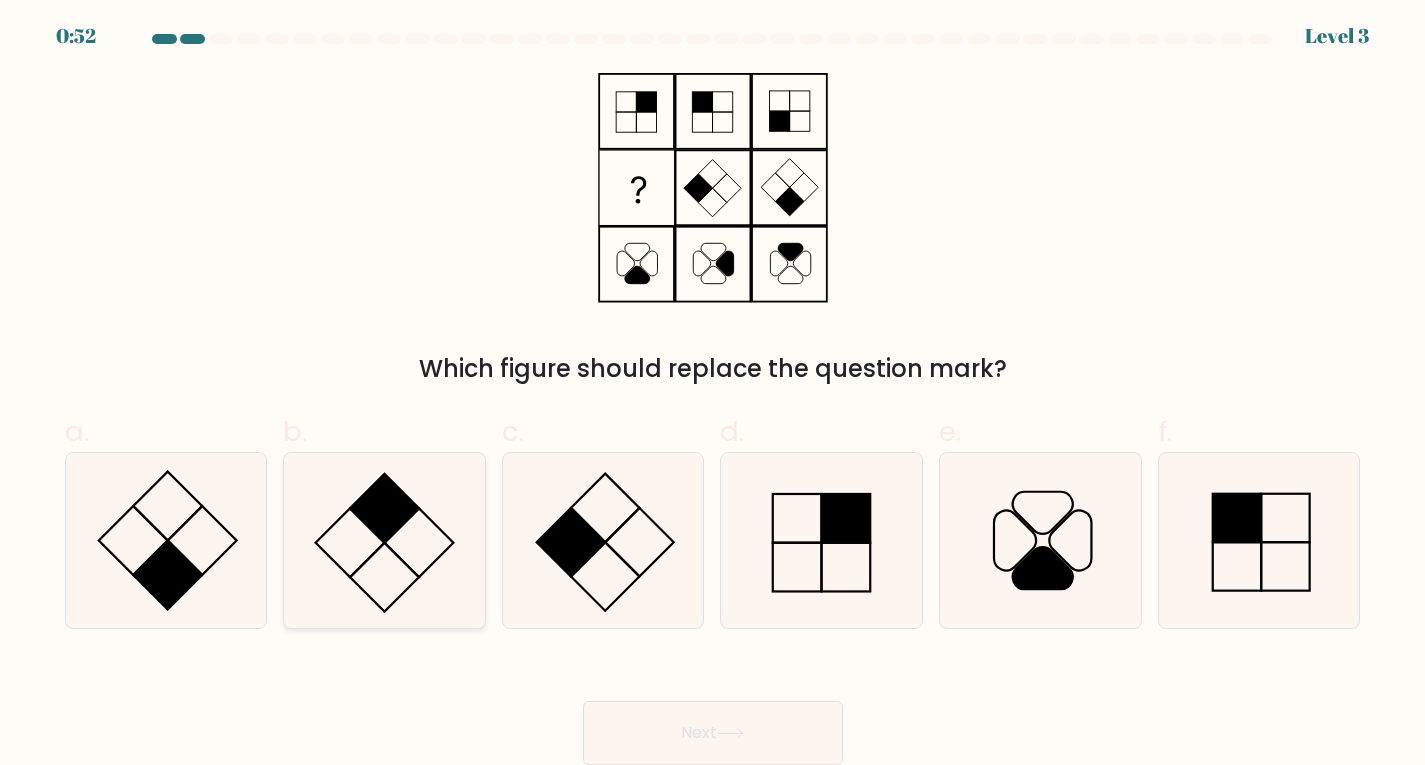 click at bounding box center (384, 540) 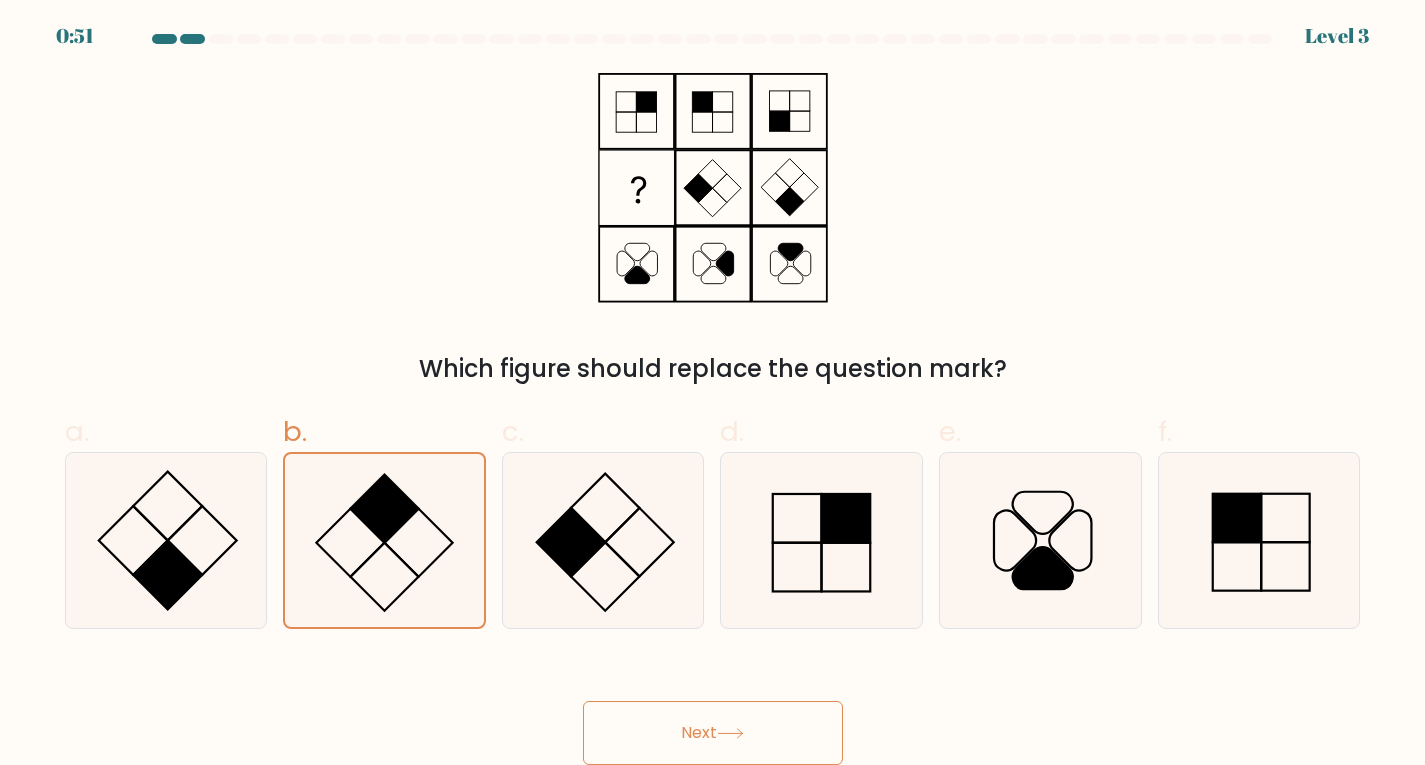 click at bounding box center [730, 733] 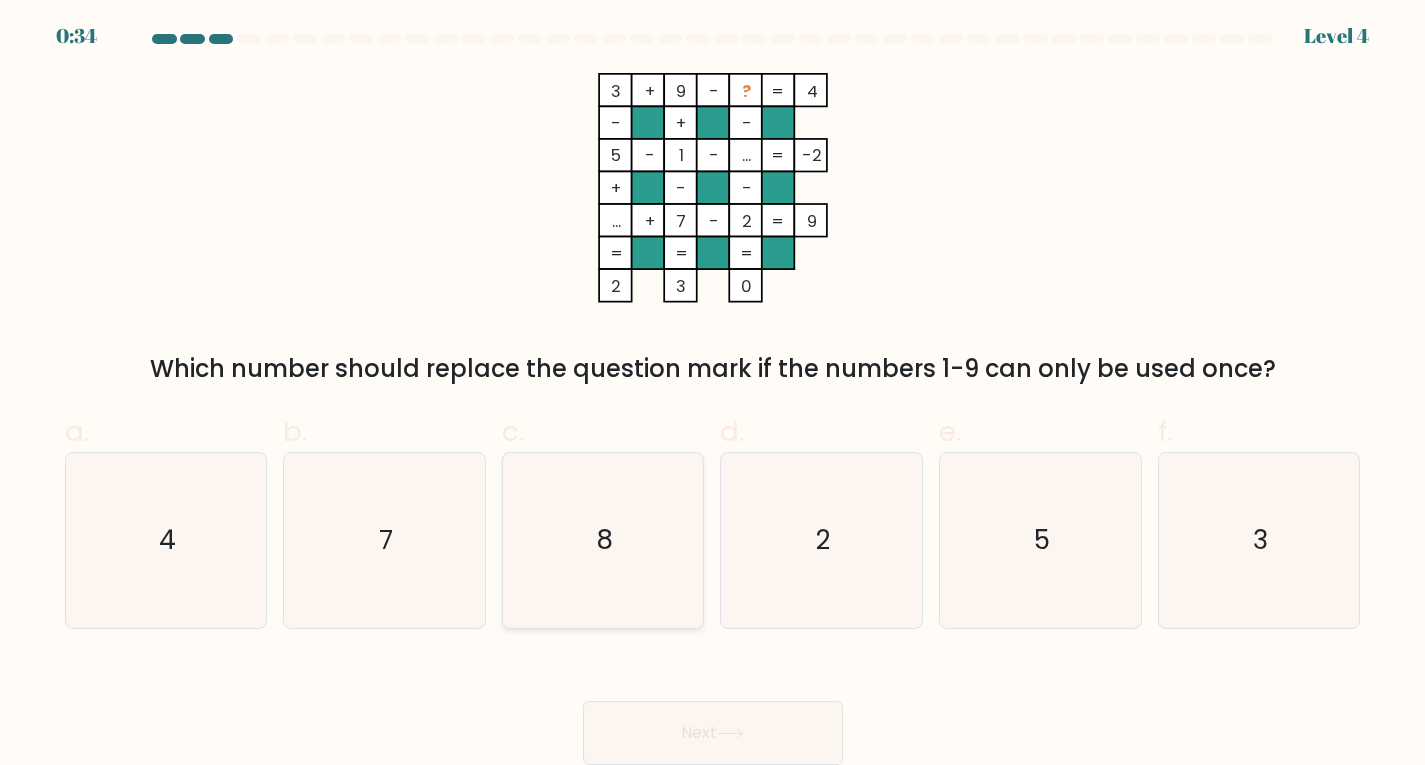 click on "8" at bounding box center [603, 540] 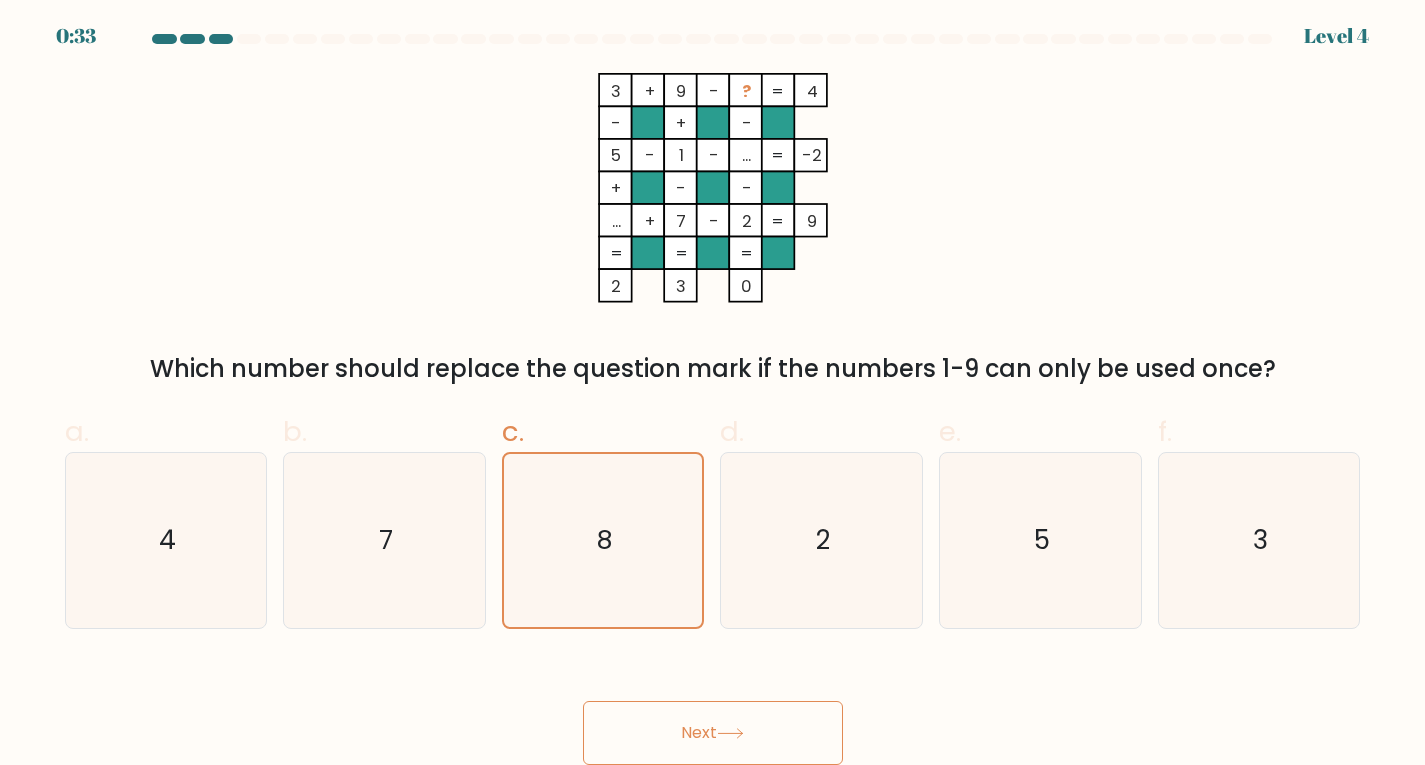 click on "Next" at bounding box center [713, 733] 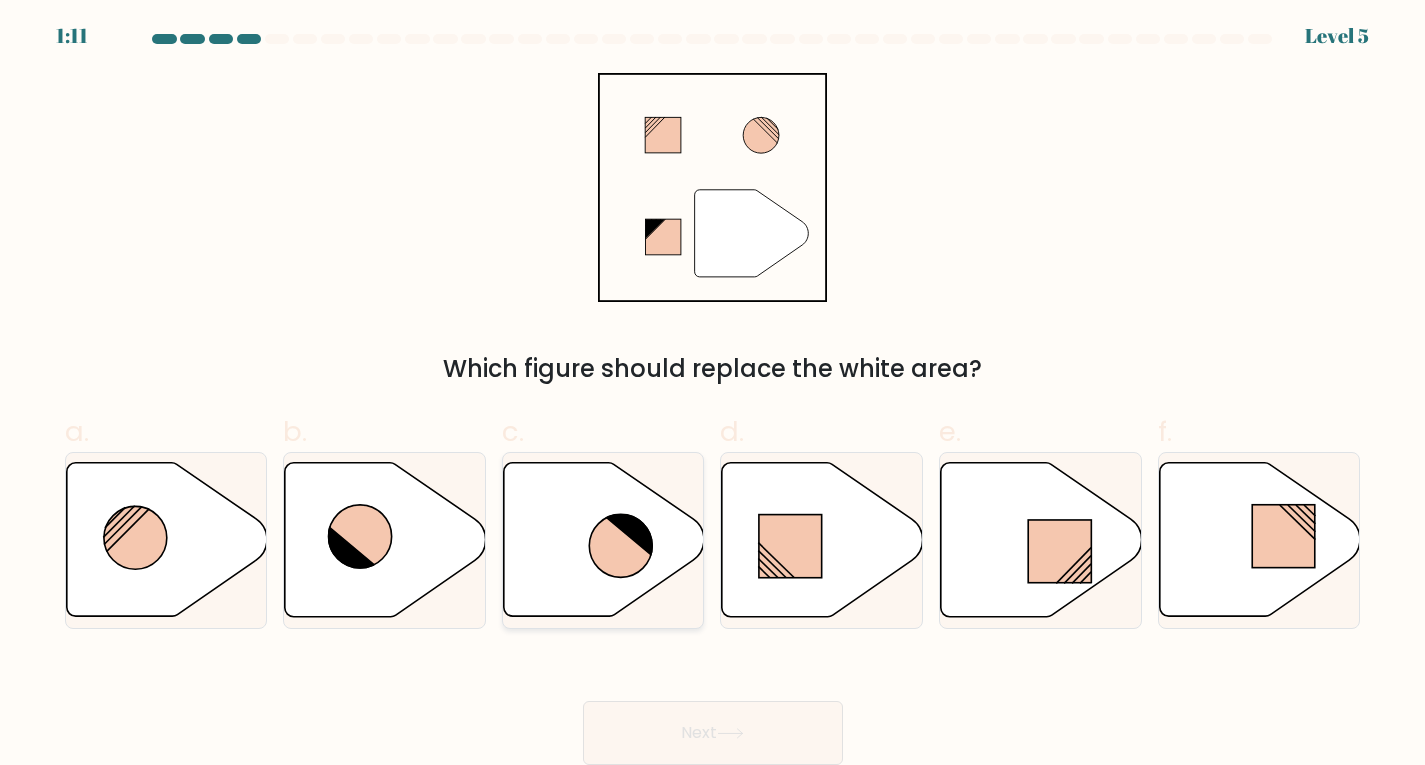 click at bounding box center (604, 539) 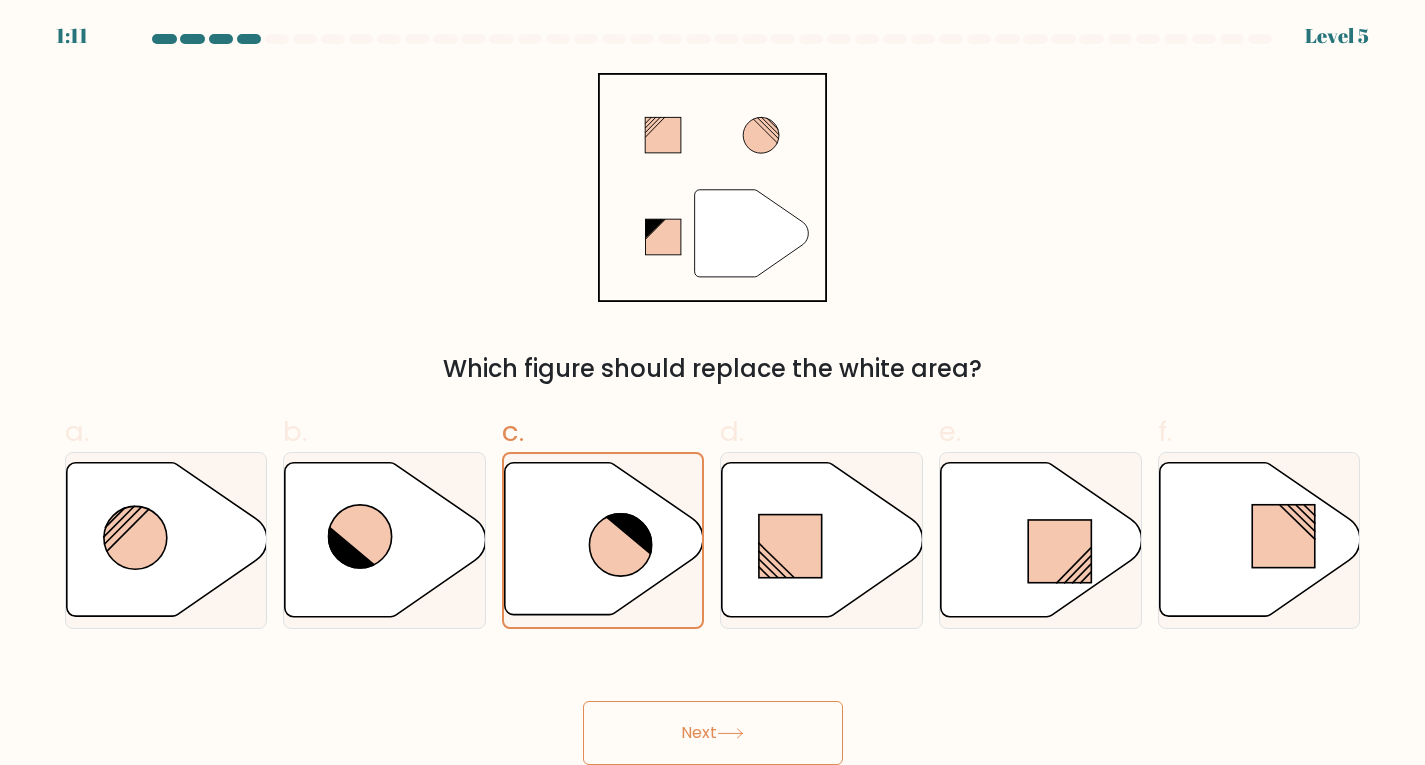 click on "Next" at bounding box center [713, 733] 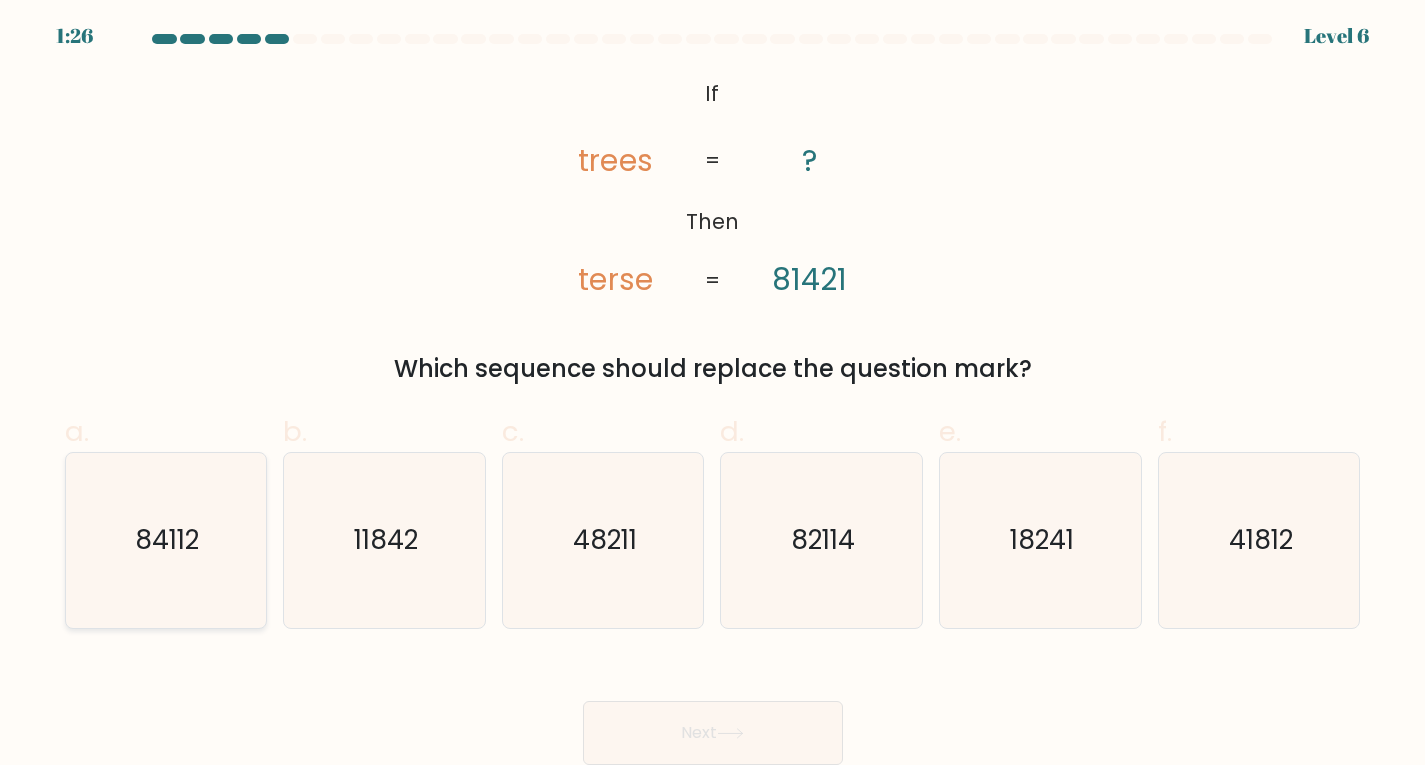 drag, startPoint x: 127, startPoint y: 567, endPoint x: 145, endPoint y: 565, distance: 18.110771 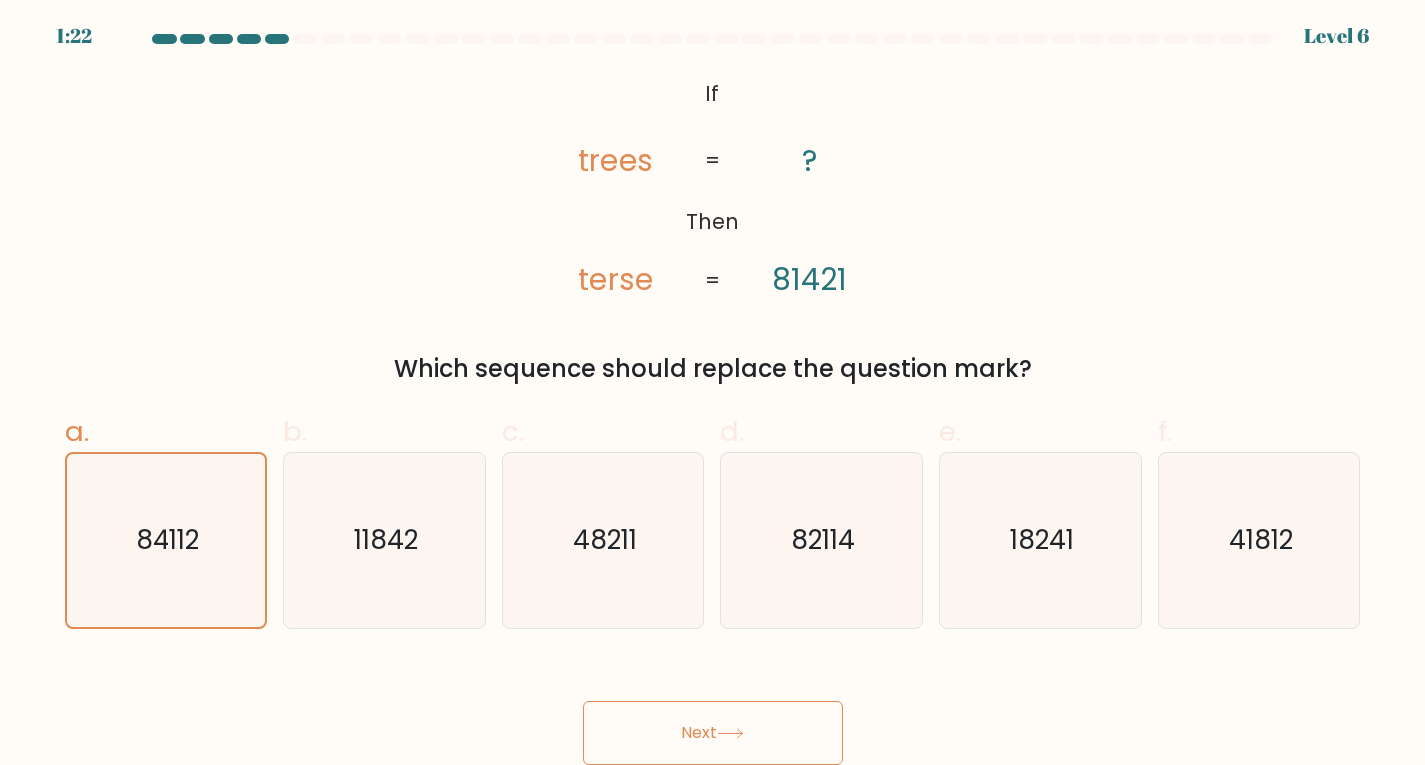 click at bounding box center (730, 733) 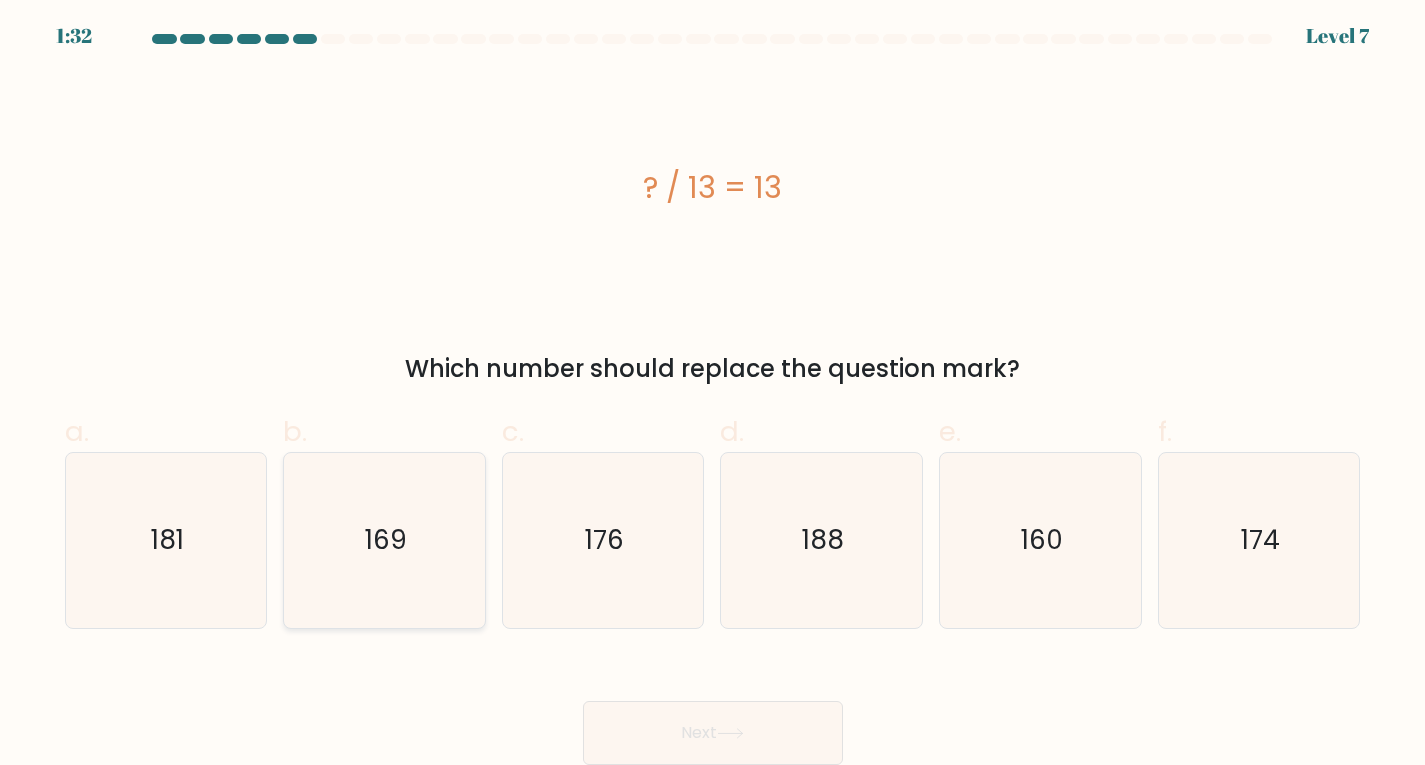 click on "169" at bounding box center [384, 540] 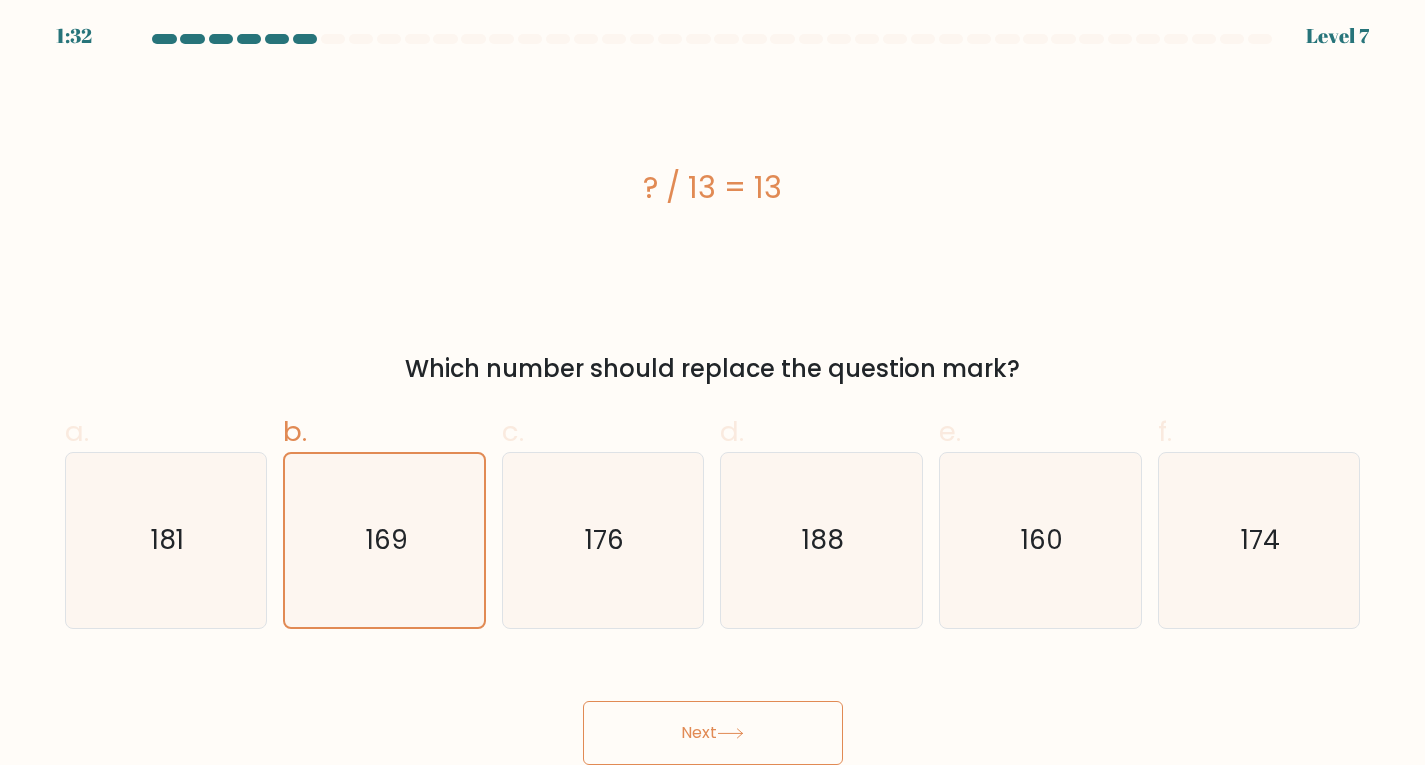 click on "Next" at bounding box center [713, 733] 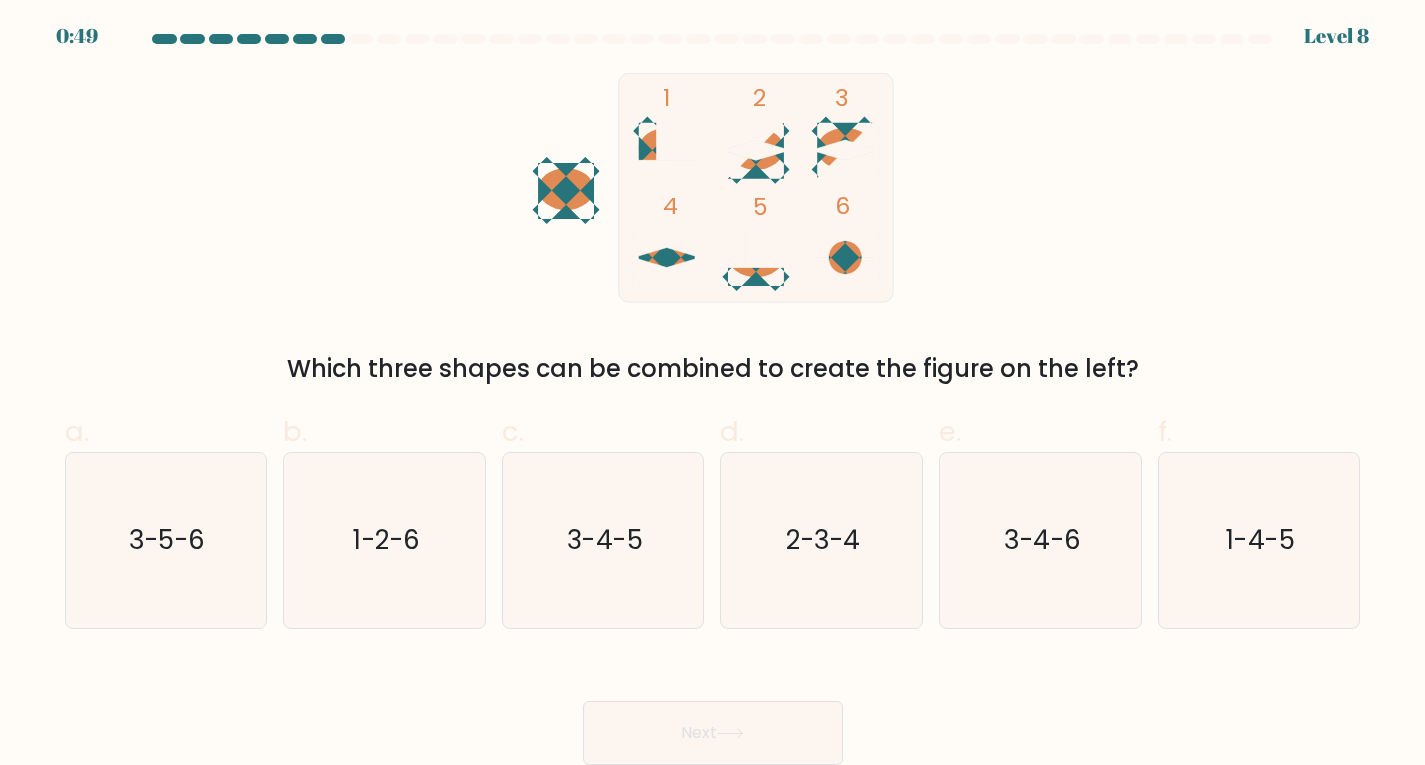 click at bounding box center [755, 150] 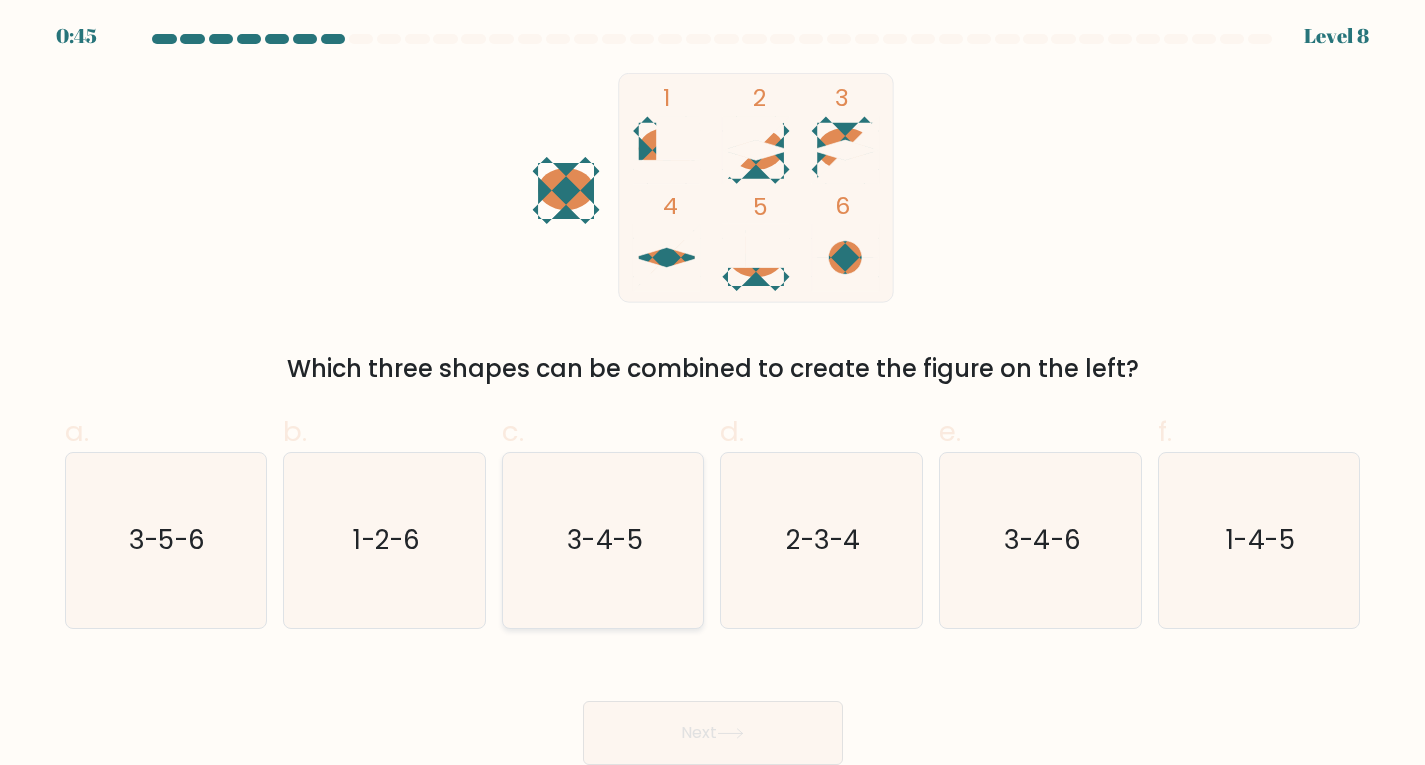 click on "3-4-5" at bounding box center (603, 540) 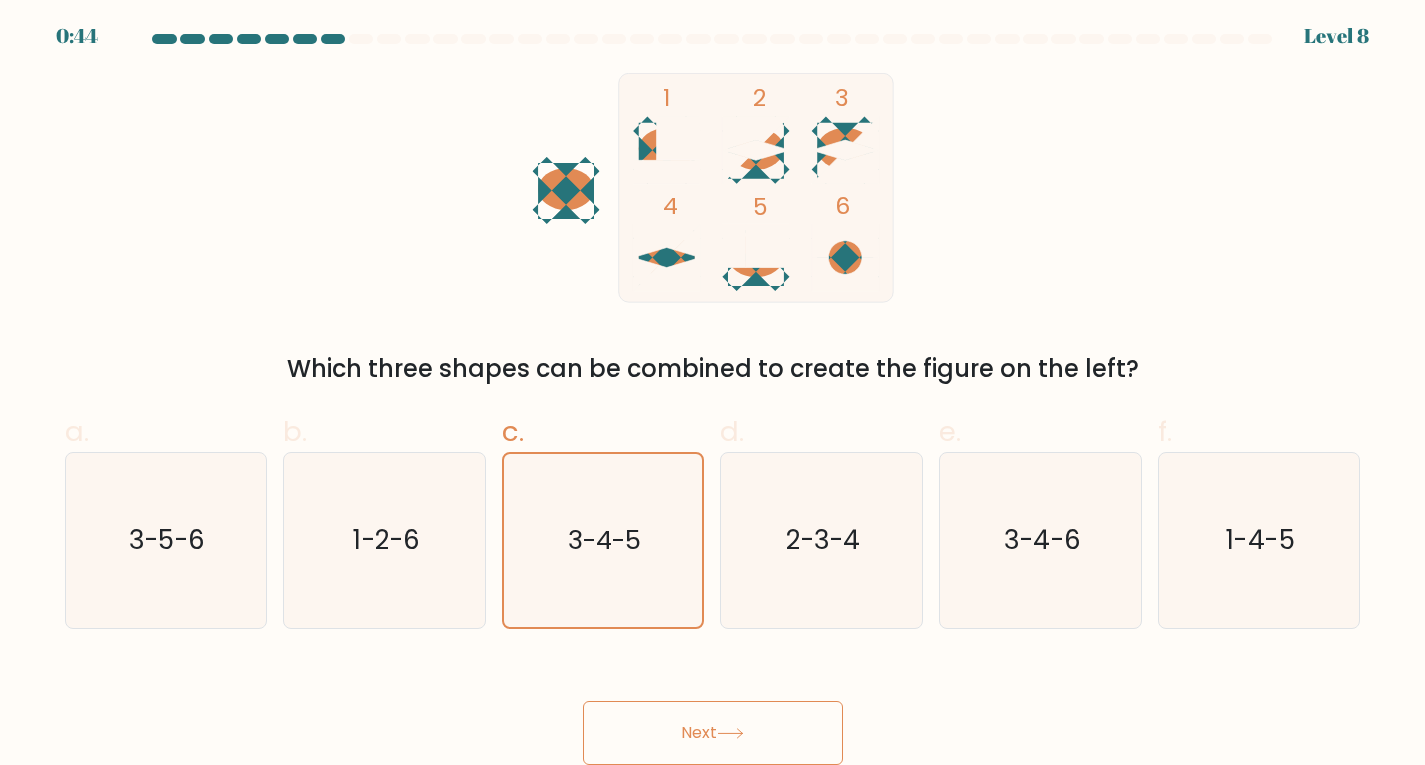 click on "Next" at bounding box center (713, 733) 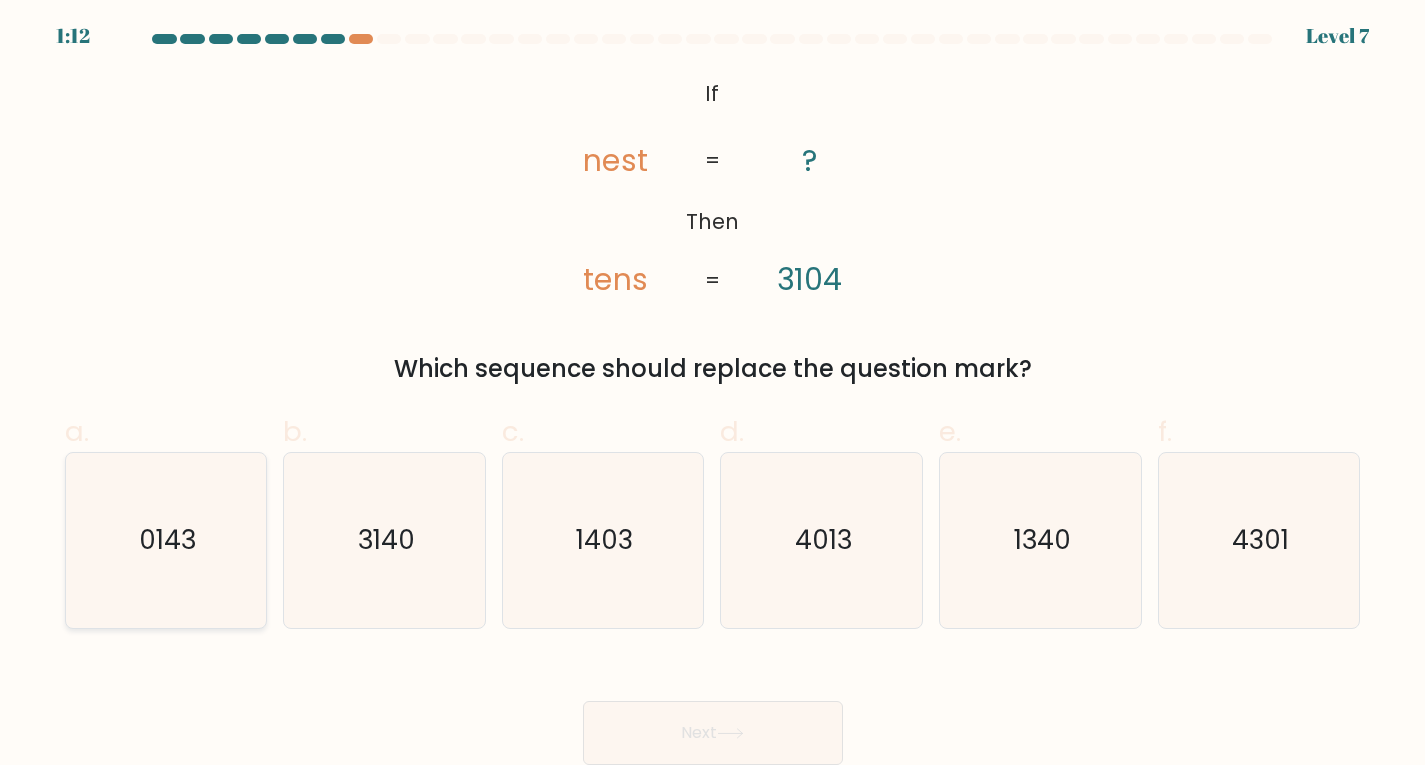 click on "0143" at bounding box center (165, 540) 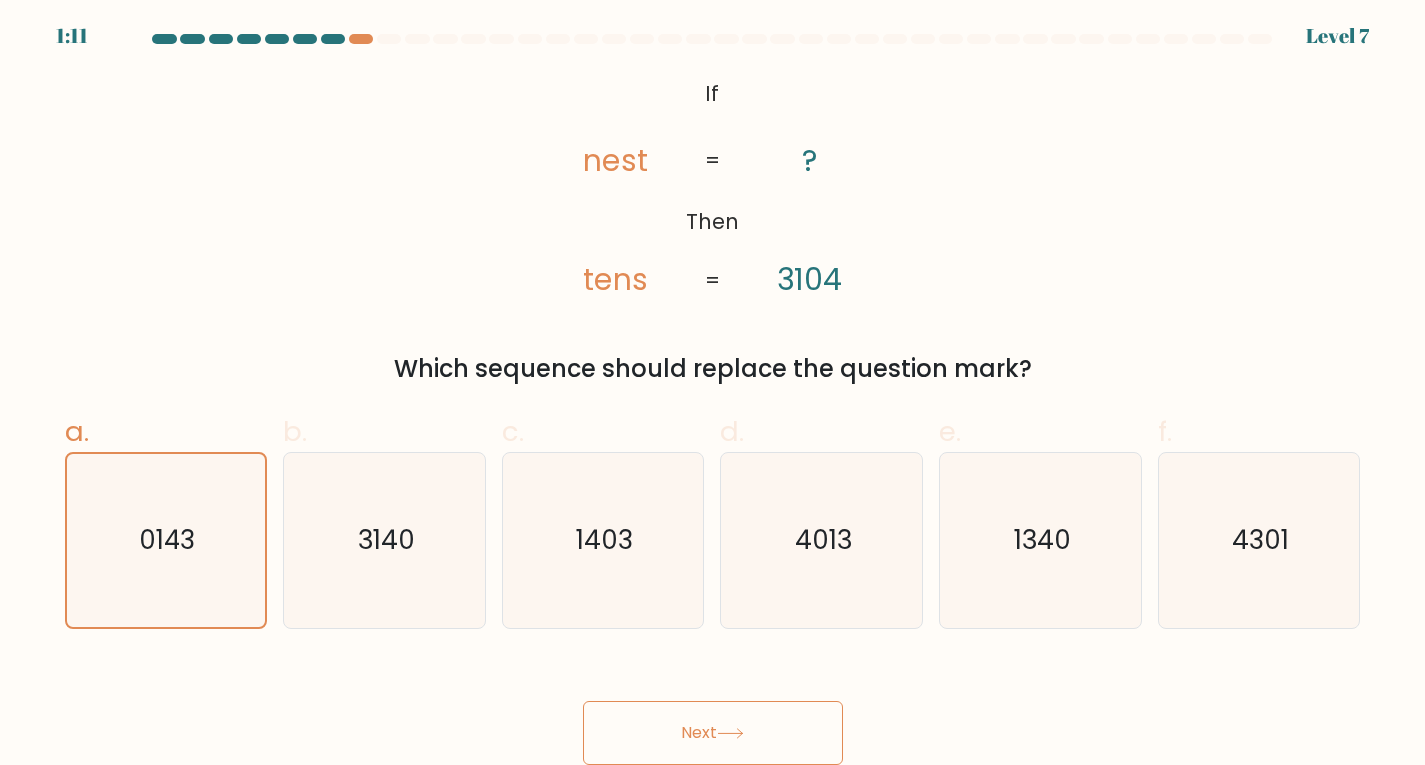click on "Next" at bounding box center [713, 733] 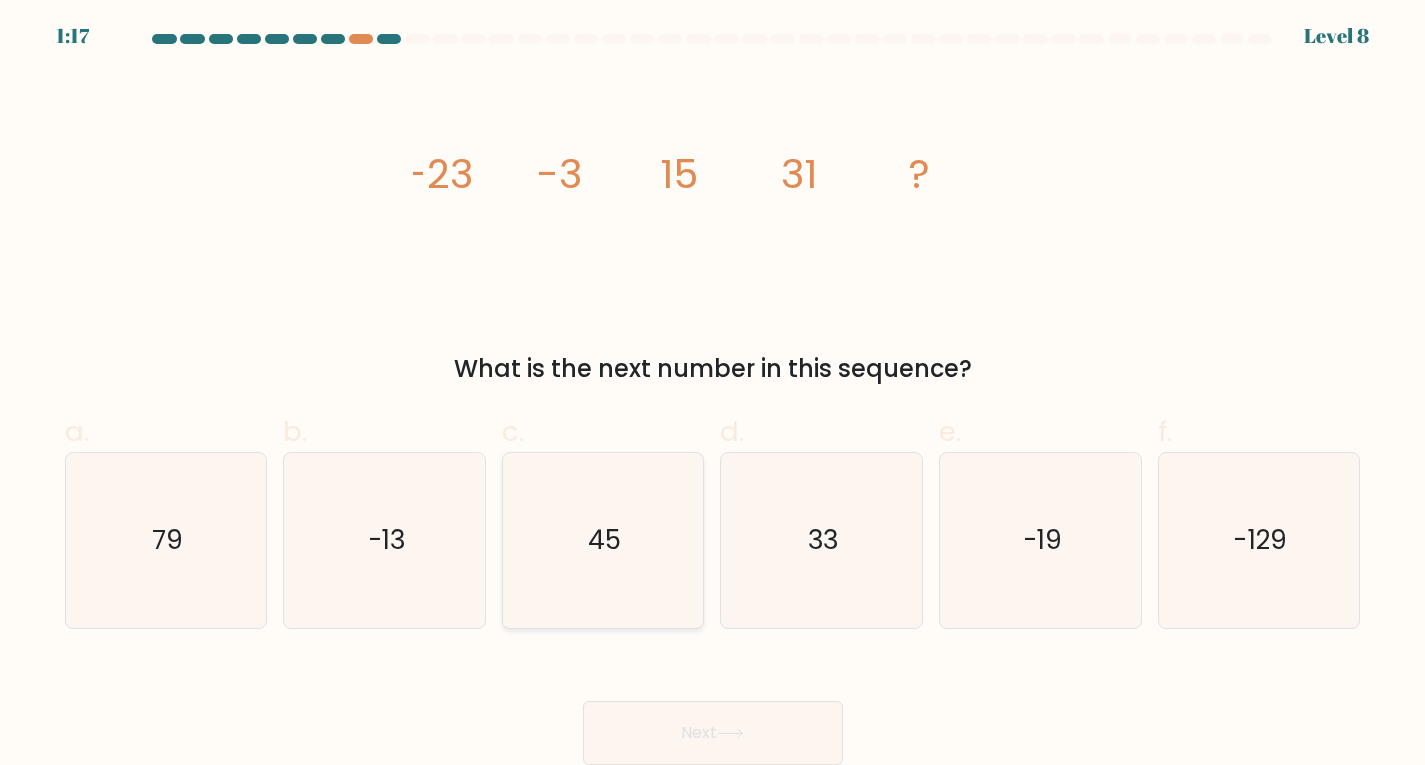 click on "45" at bounding box center (603, 540) 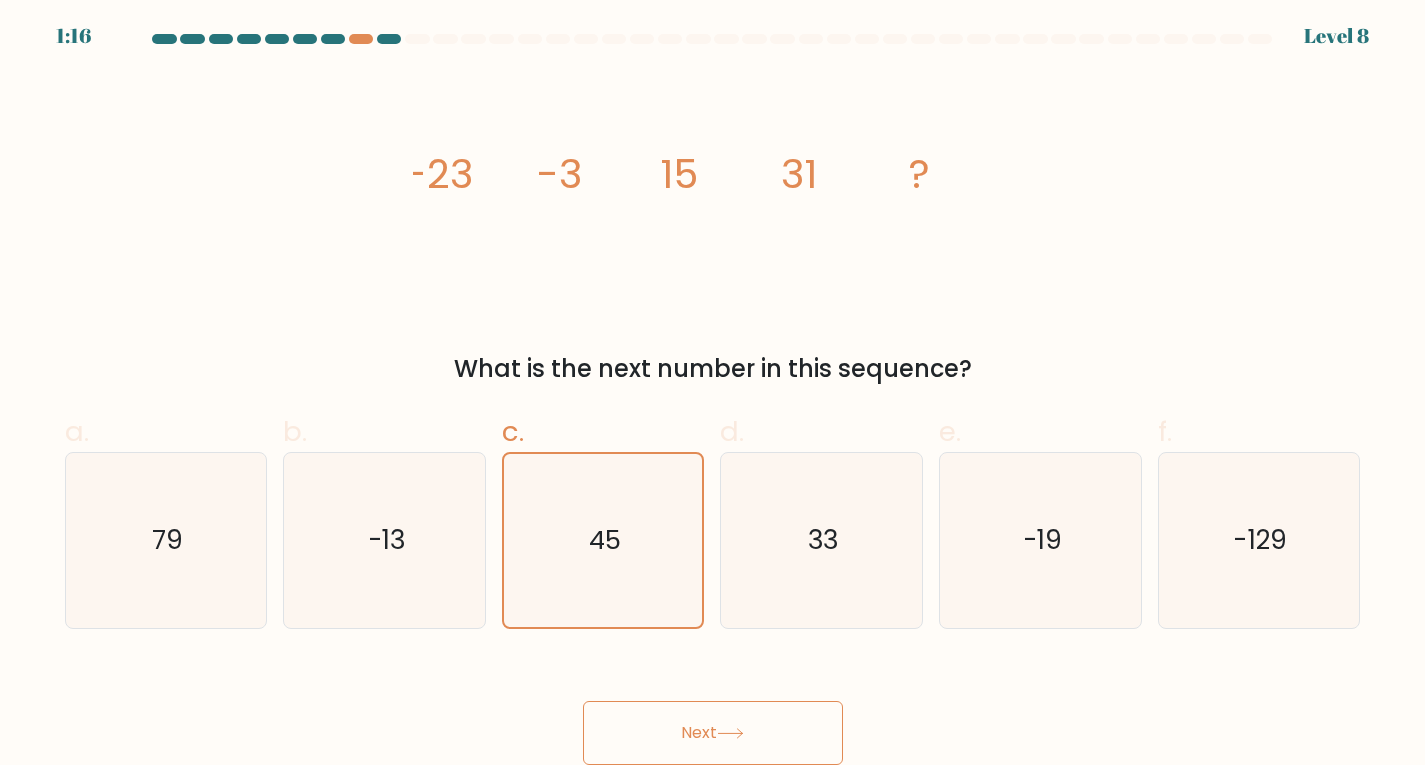 click on "Next" at bounding box center [713, 733] 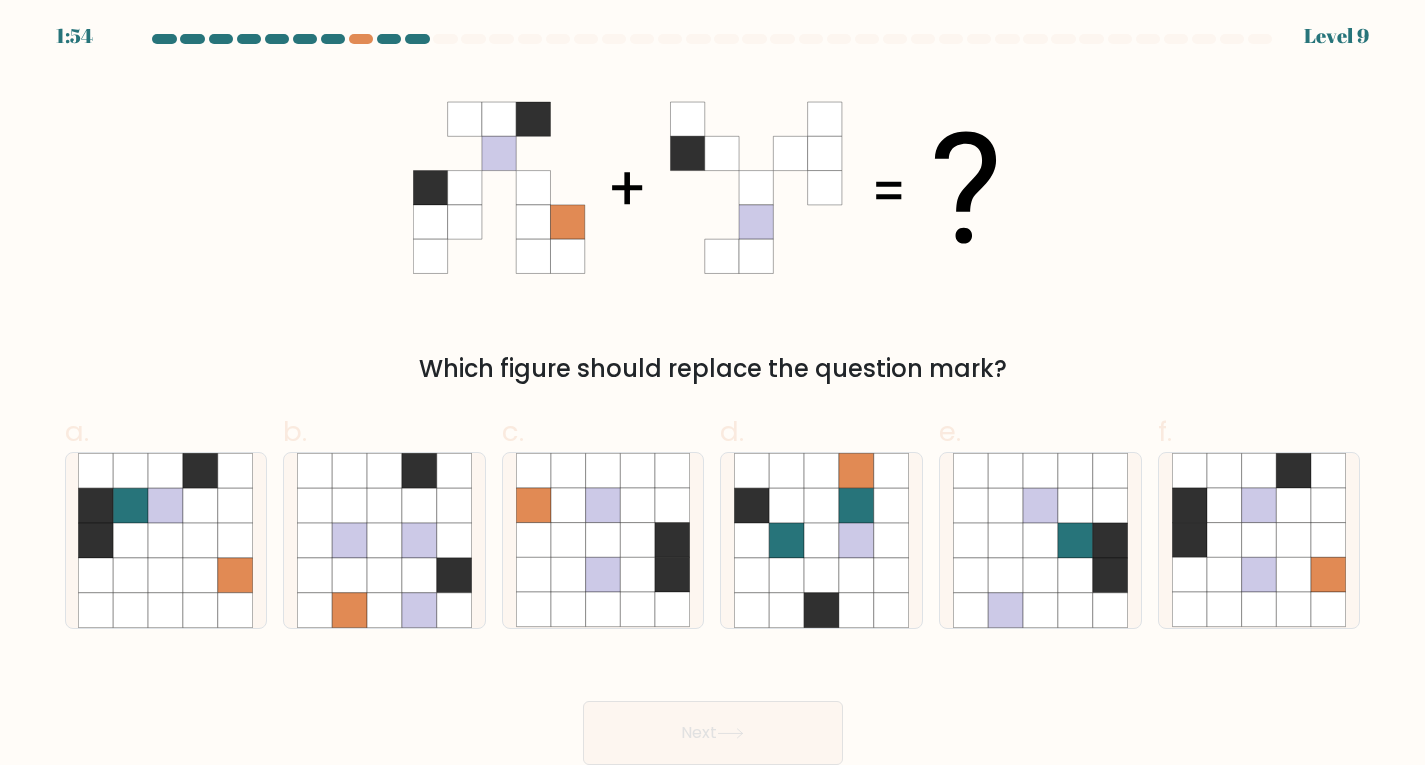 scroll, scrollTop: 0, scrollLeft: 0, axis: both 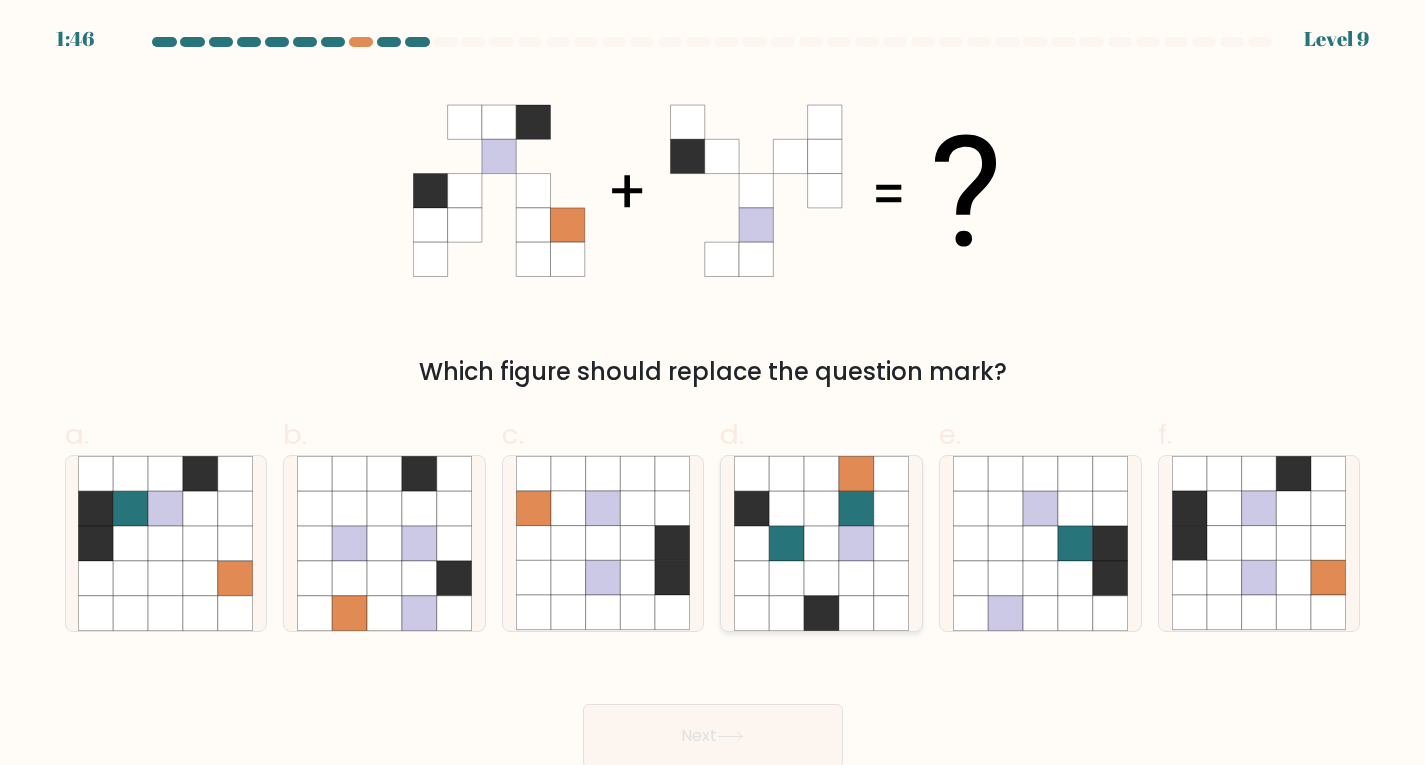 click at bounding box center [787, 578] 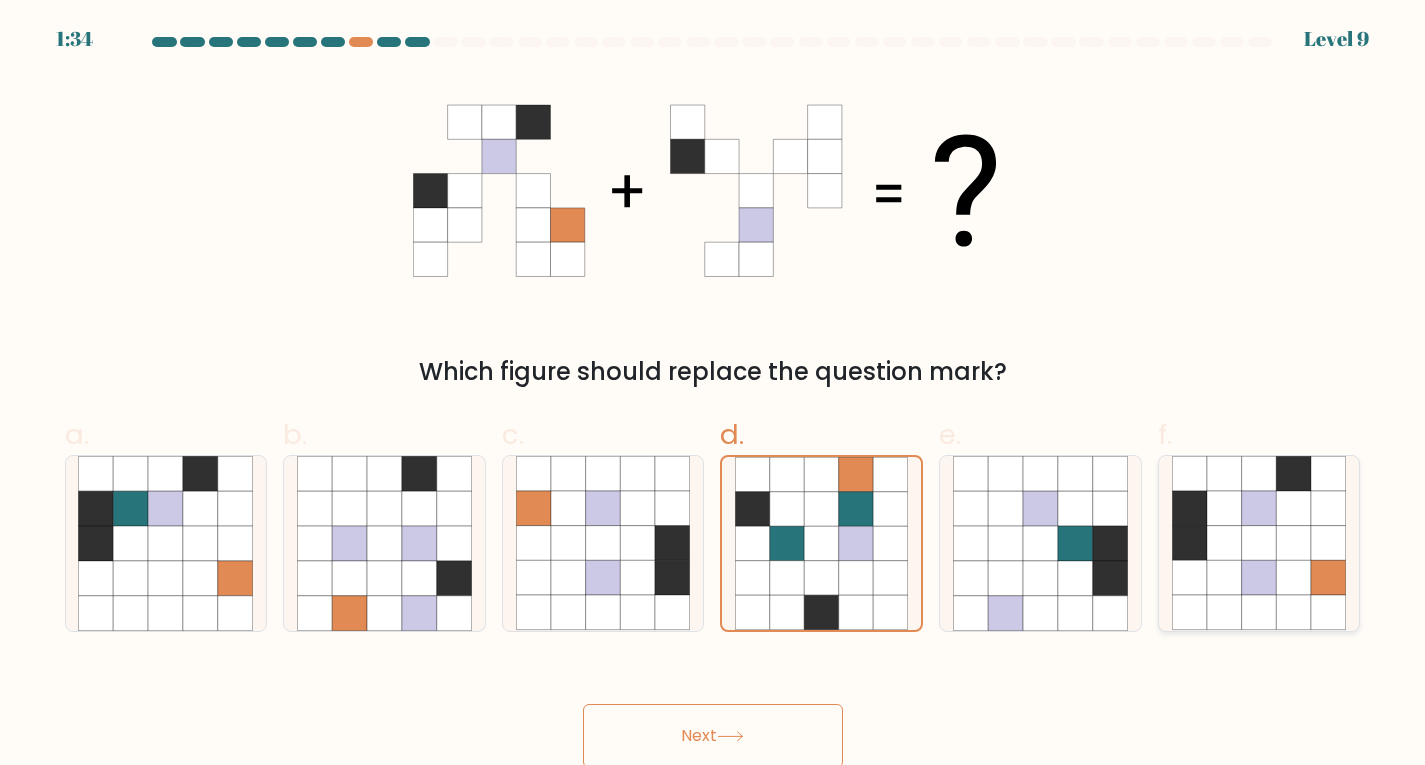 click at bounding box center (1294, 543) 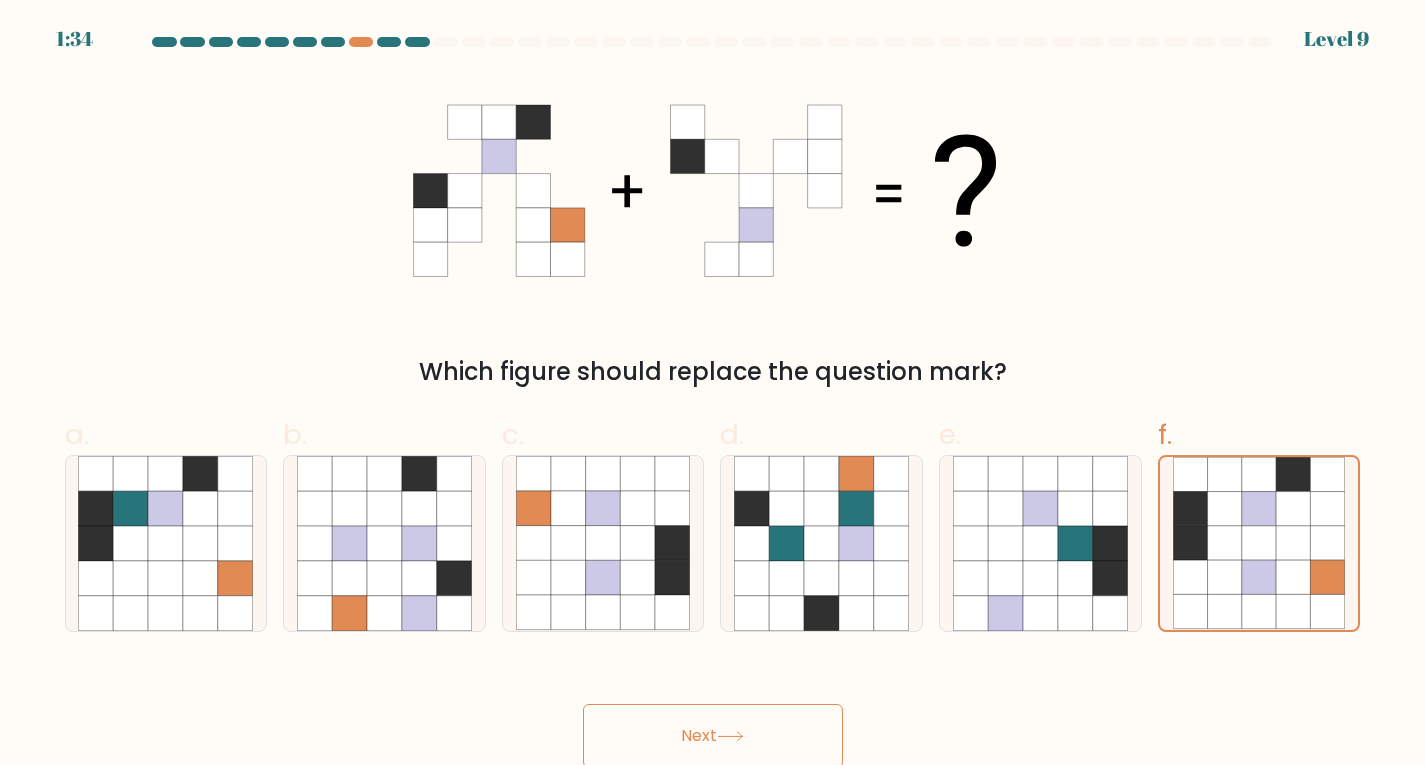 click on "Next" at bounding box center [713, 736] 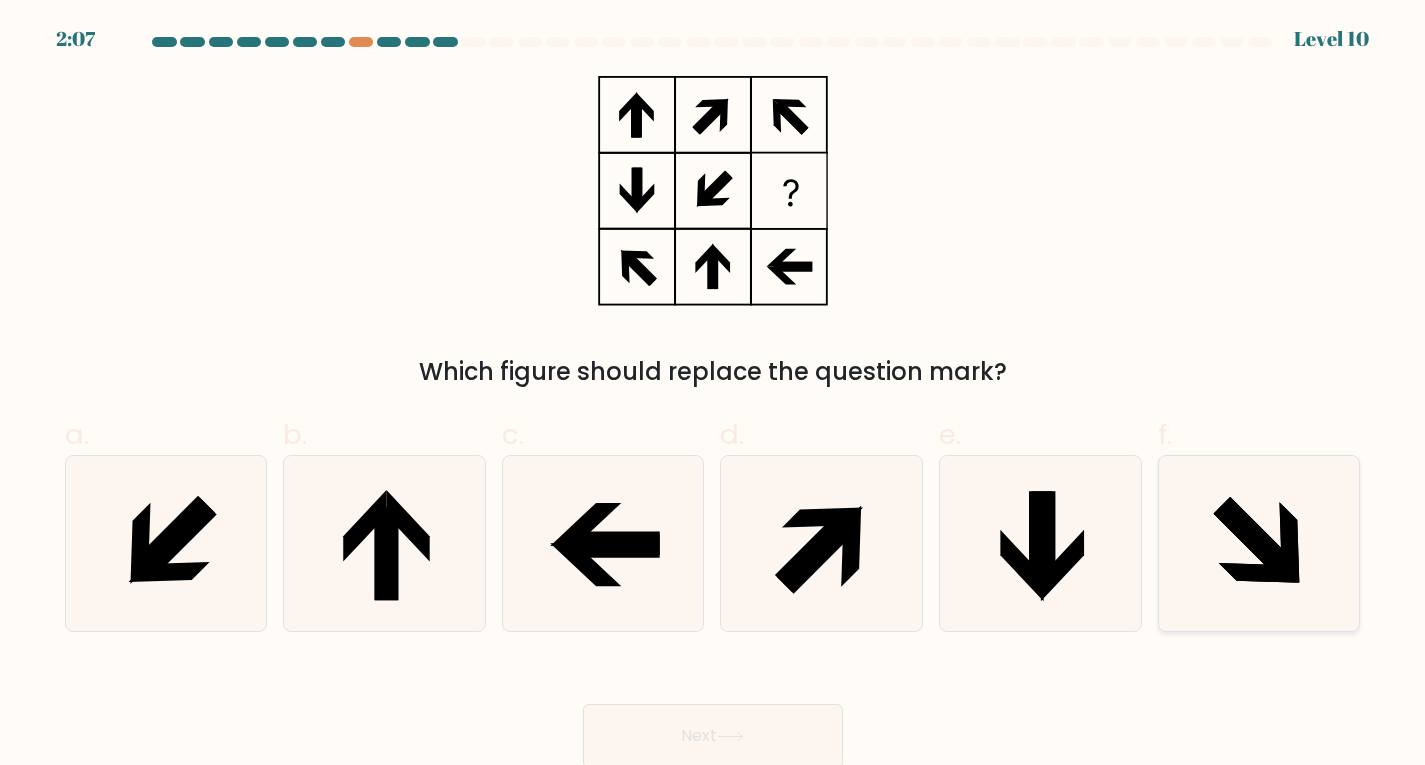 click at bounding box center (1259, 543) 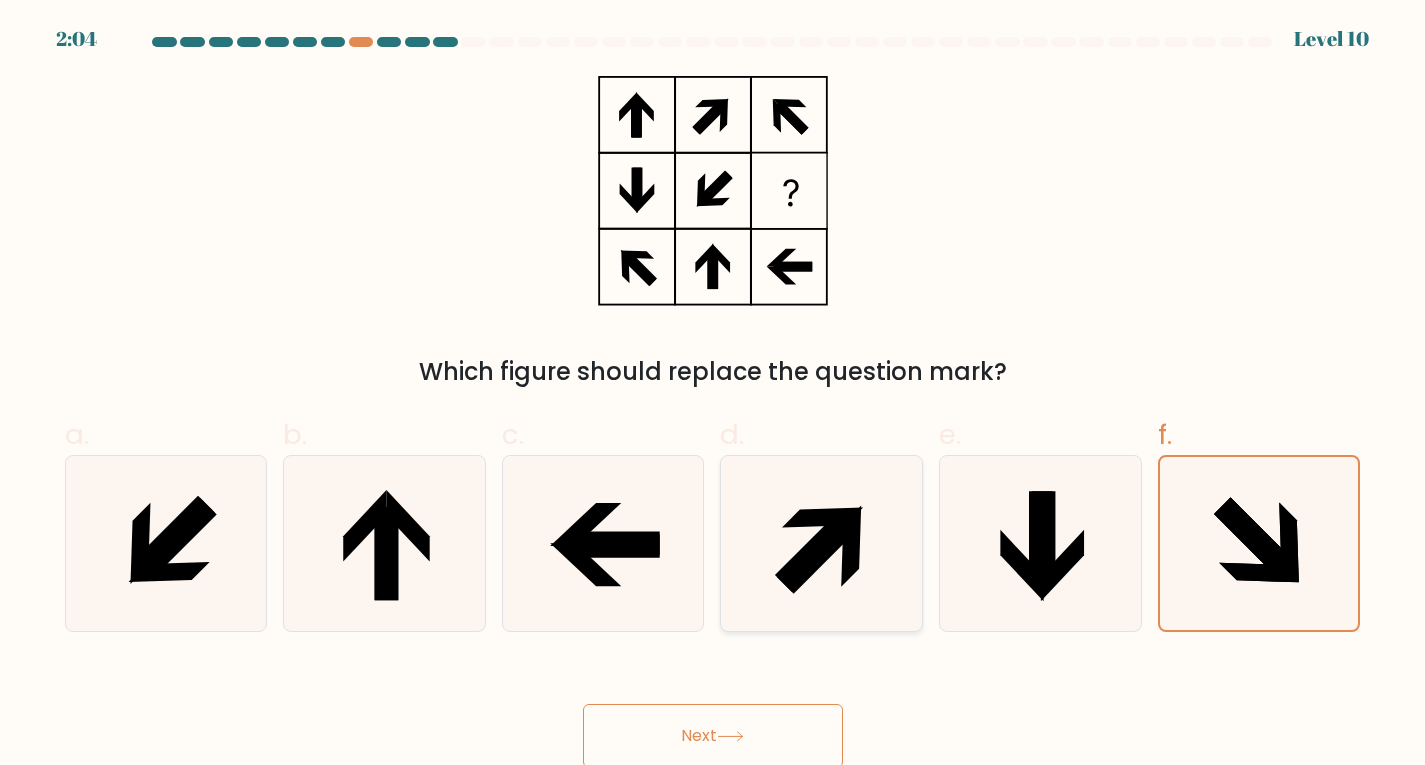 scroll, scrollTop: 4, scrollLeft: 0, axis: vertical 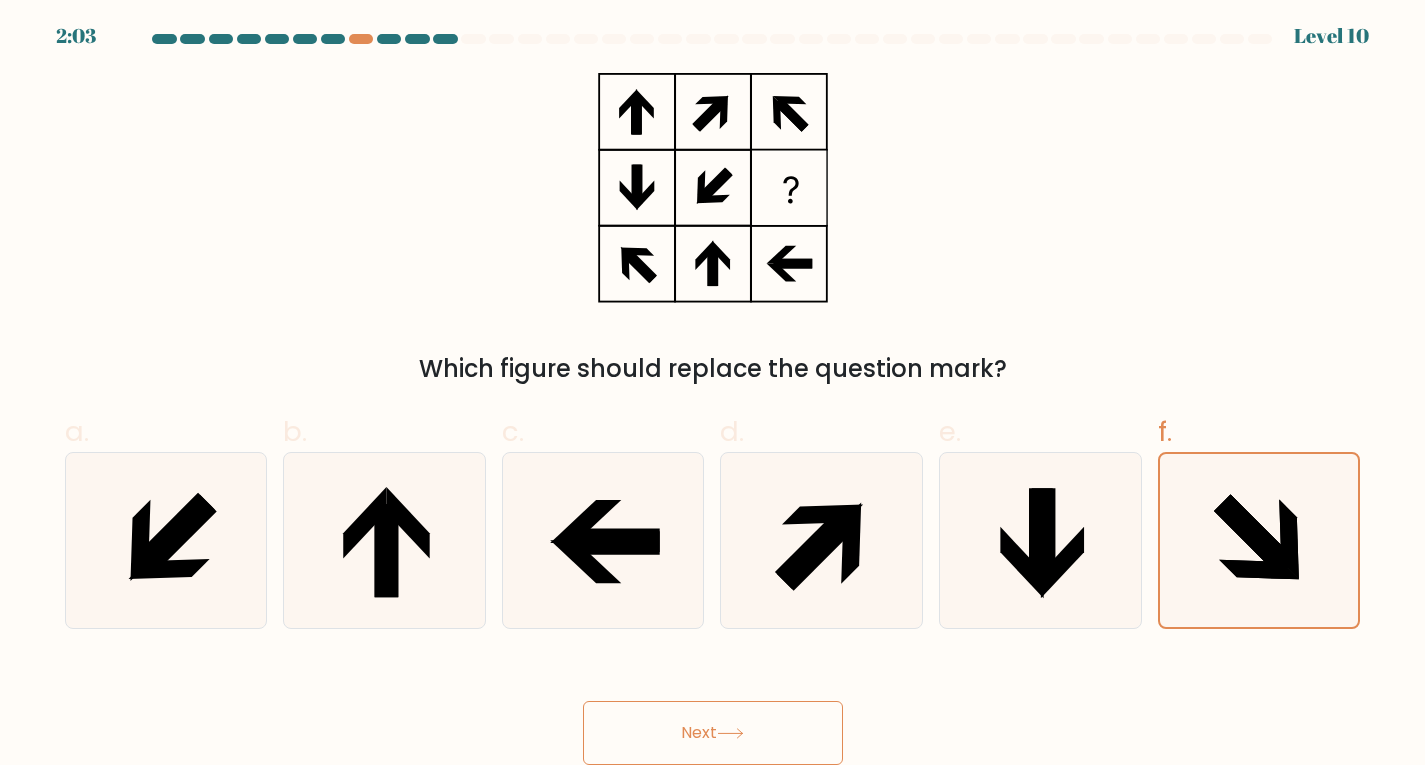 click on "Next" at bounding box center [713, 733] 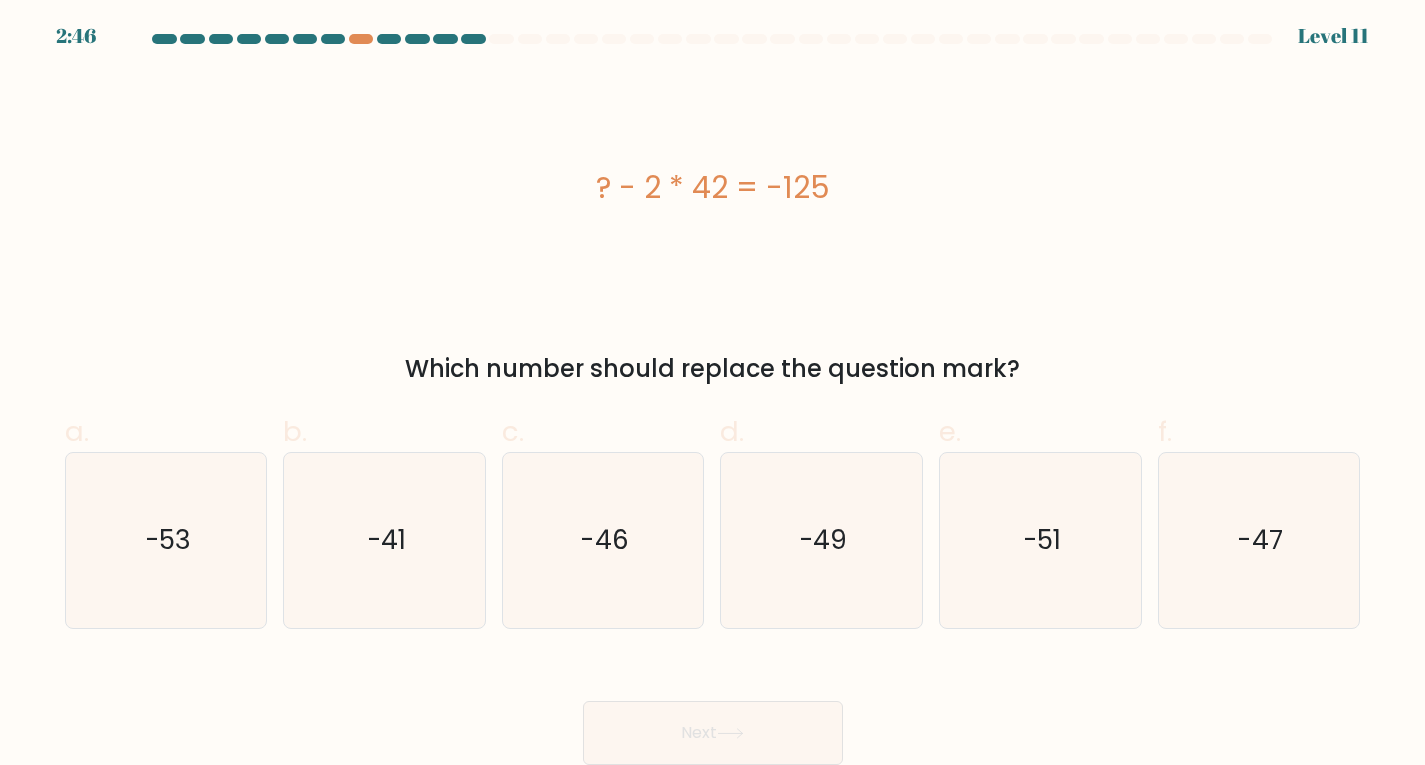 drag, startPoint x: 590, startPoint y: 187, endPoint x: 945, endPoint y: 195, distance: 355.09012 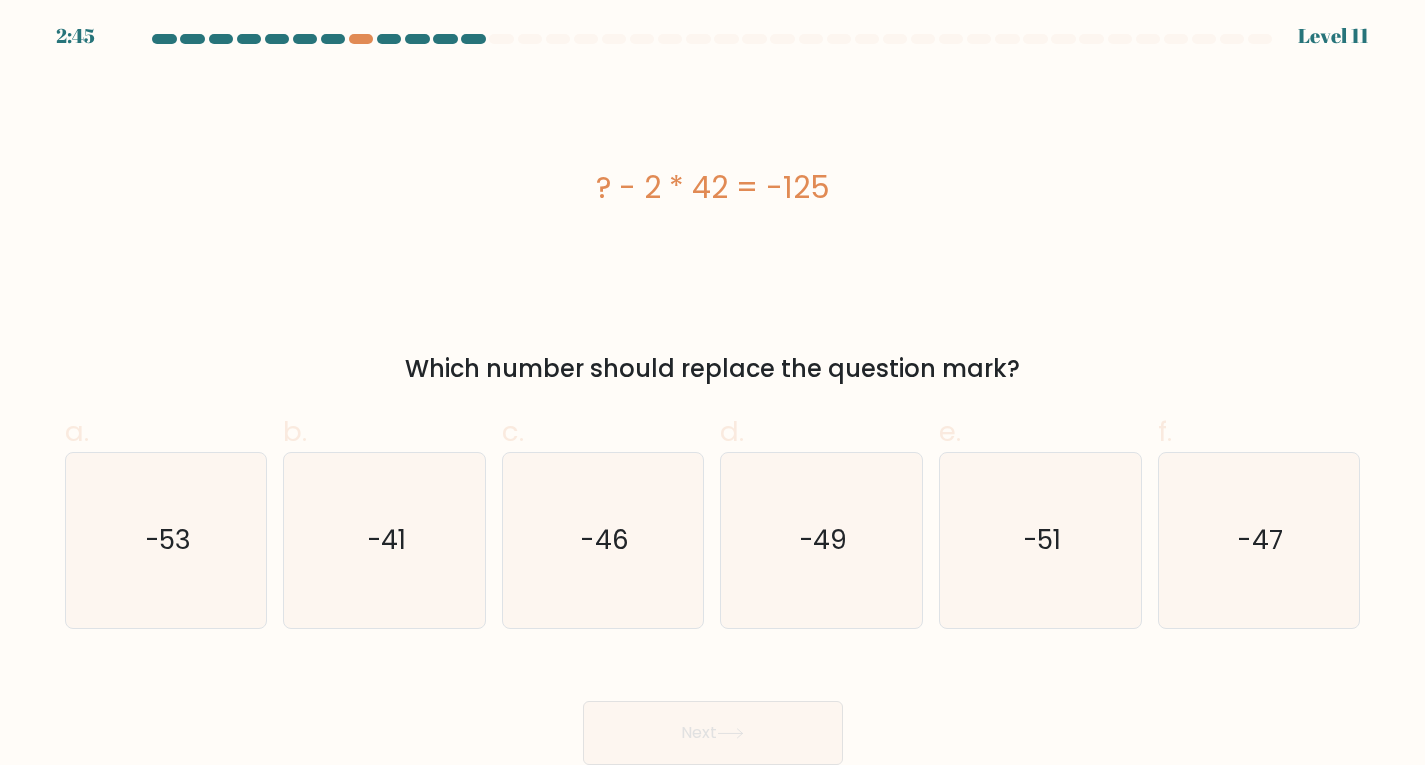 copy on "? - 2 * 42 = -125" 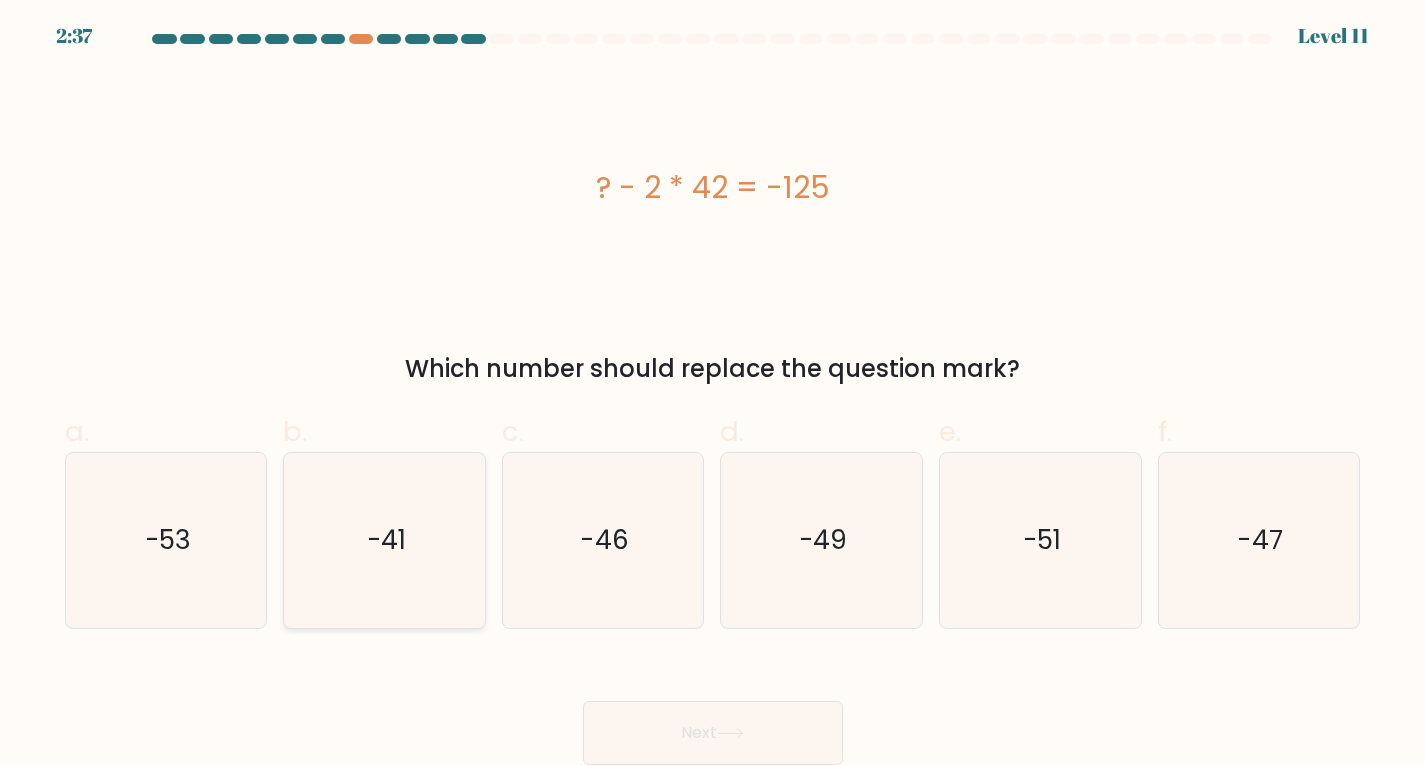 click on "-41" at bounding box center (384, 540) 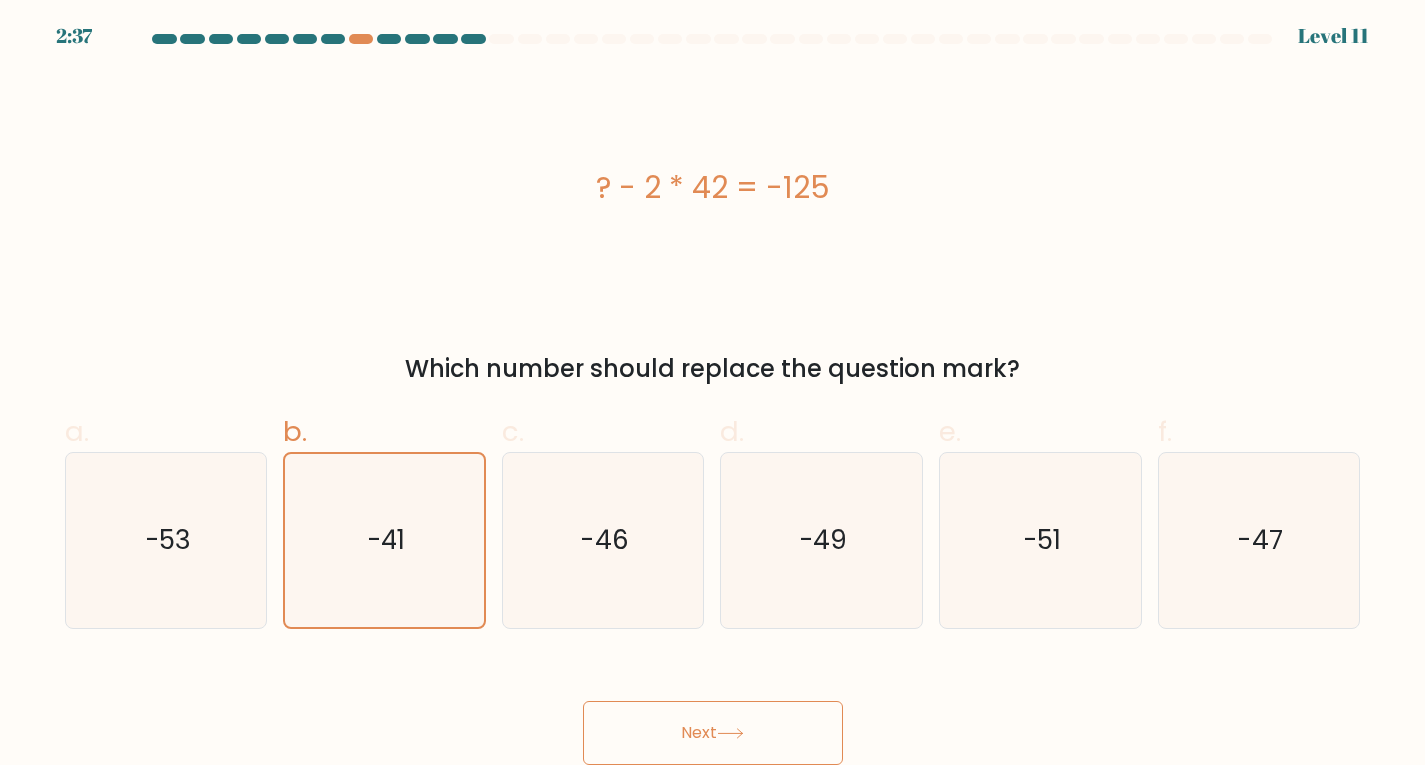 click on "Next" at bounding box center [713, 733] 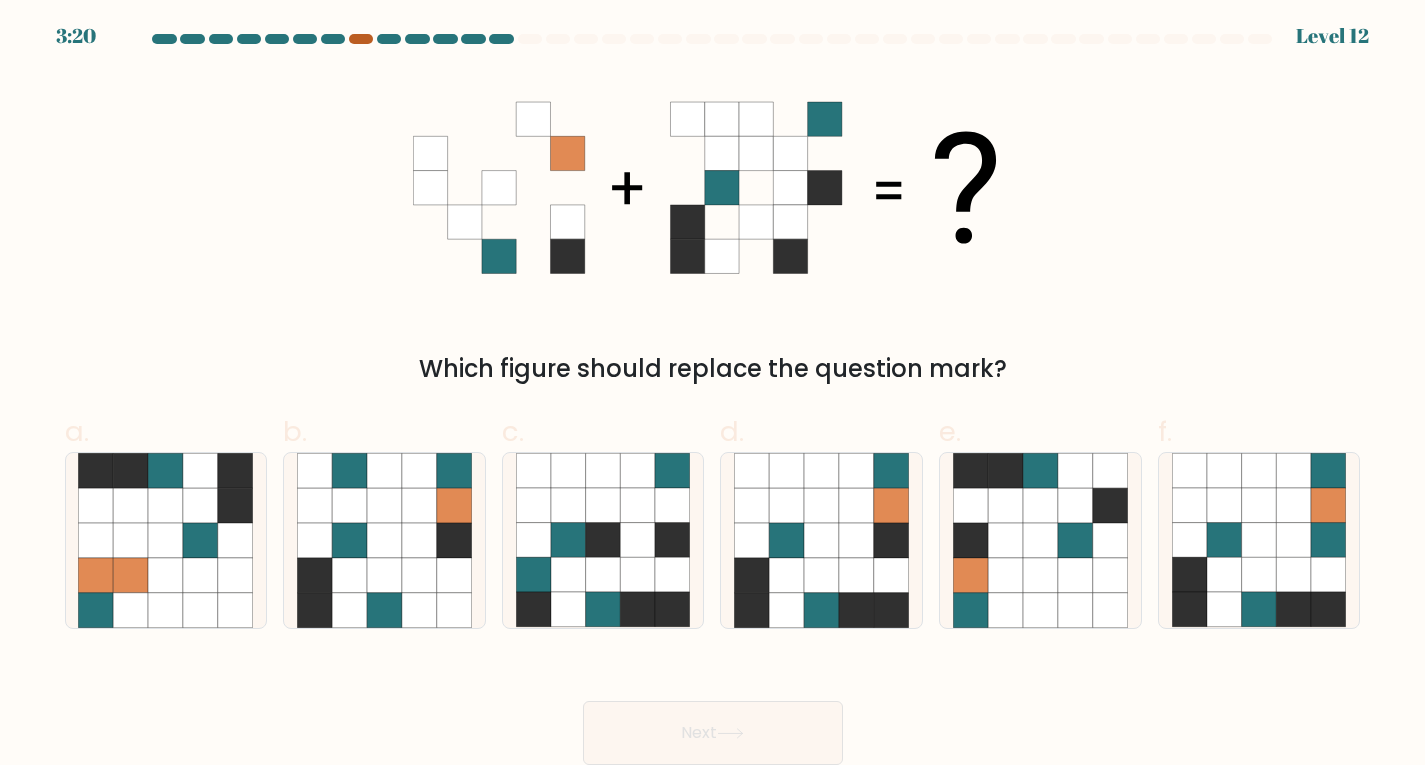 click at bounding box center [361, 39] 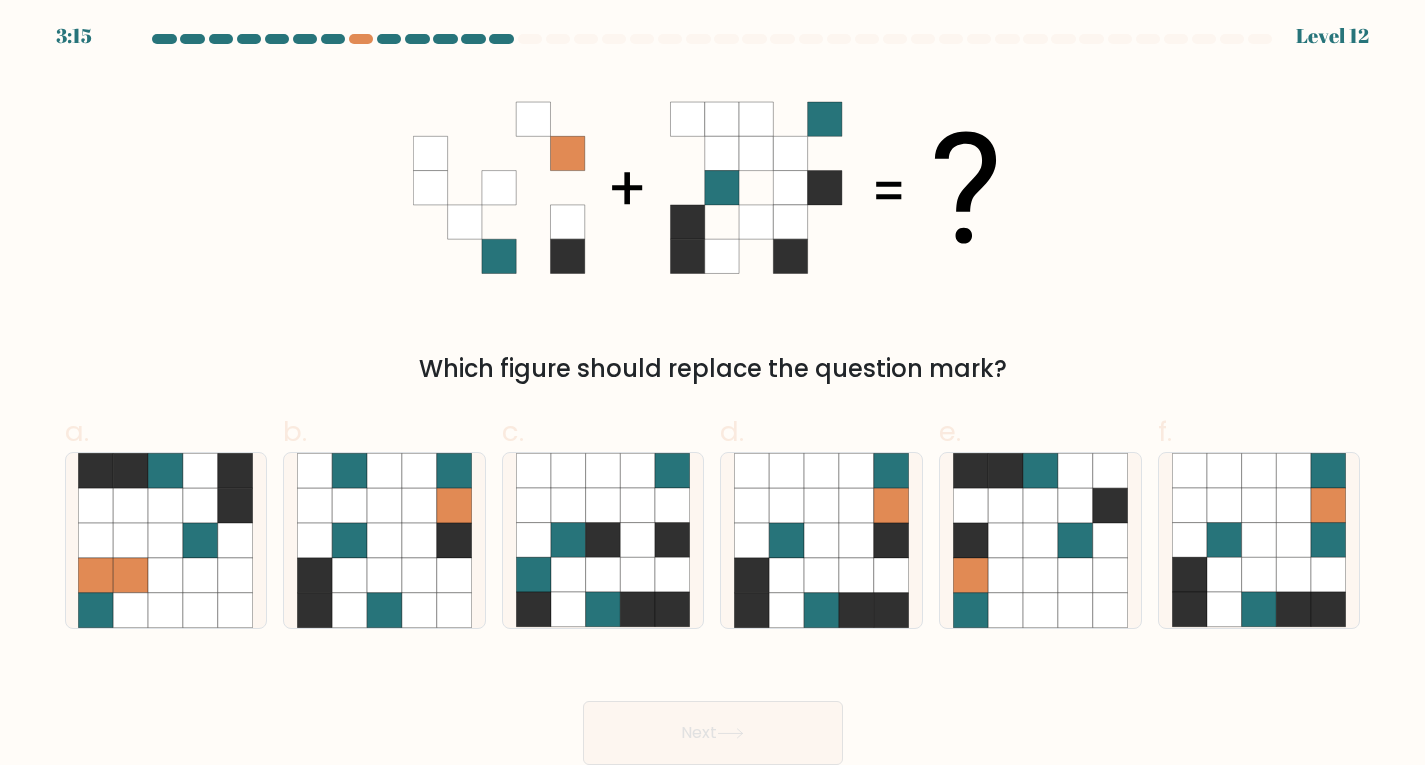 drag, startPoint x: 579, startPoint y: 199, endPoint x: 1162, endPoint y: 253, distance: 585.49554 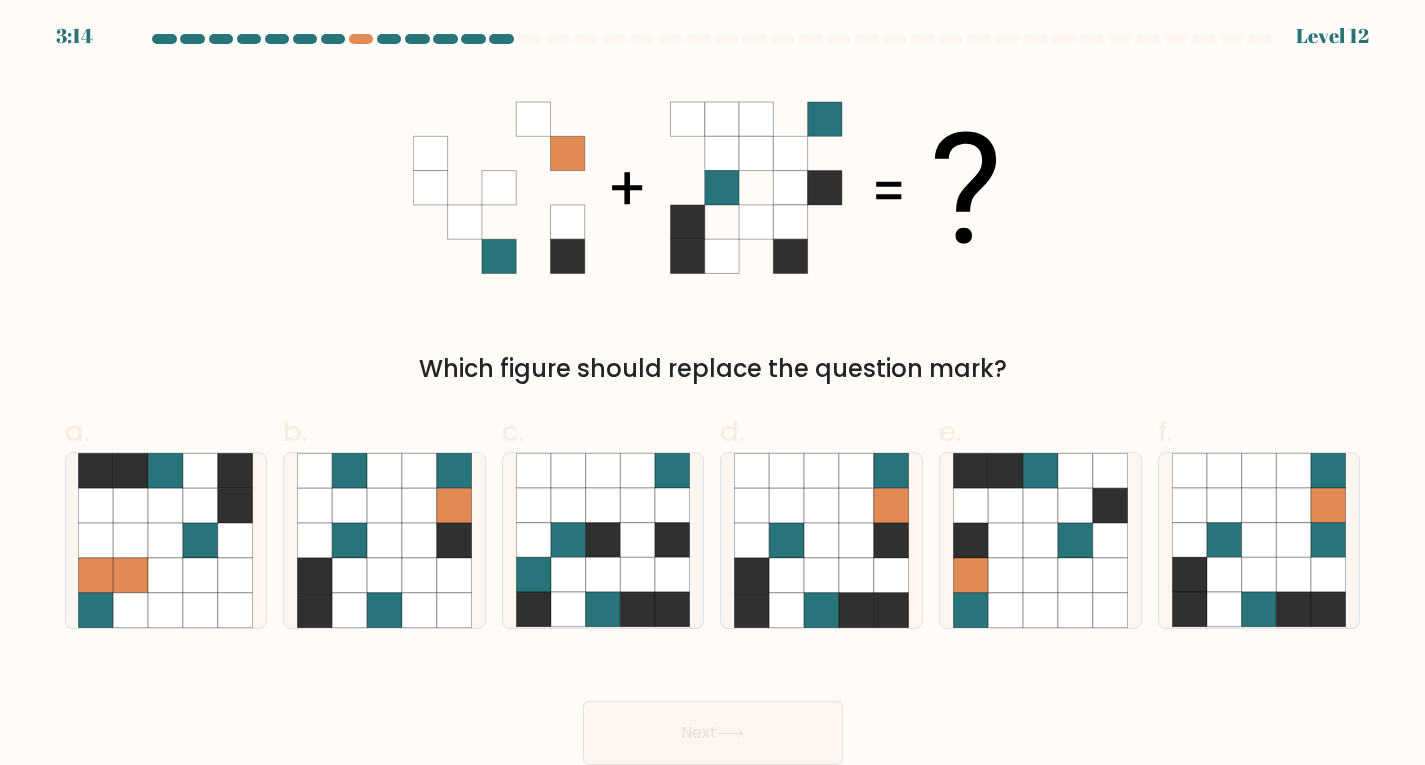 drag, startPoint x: 1148, startPoint y: 250, endPoint x: 393, endPoint y: 195, distance: 757.0007 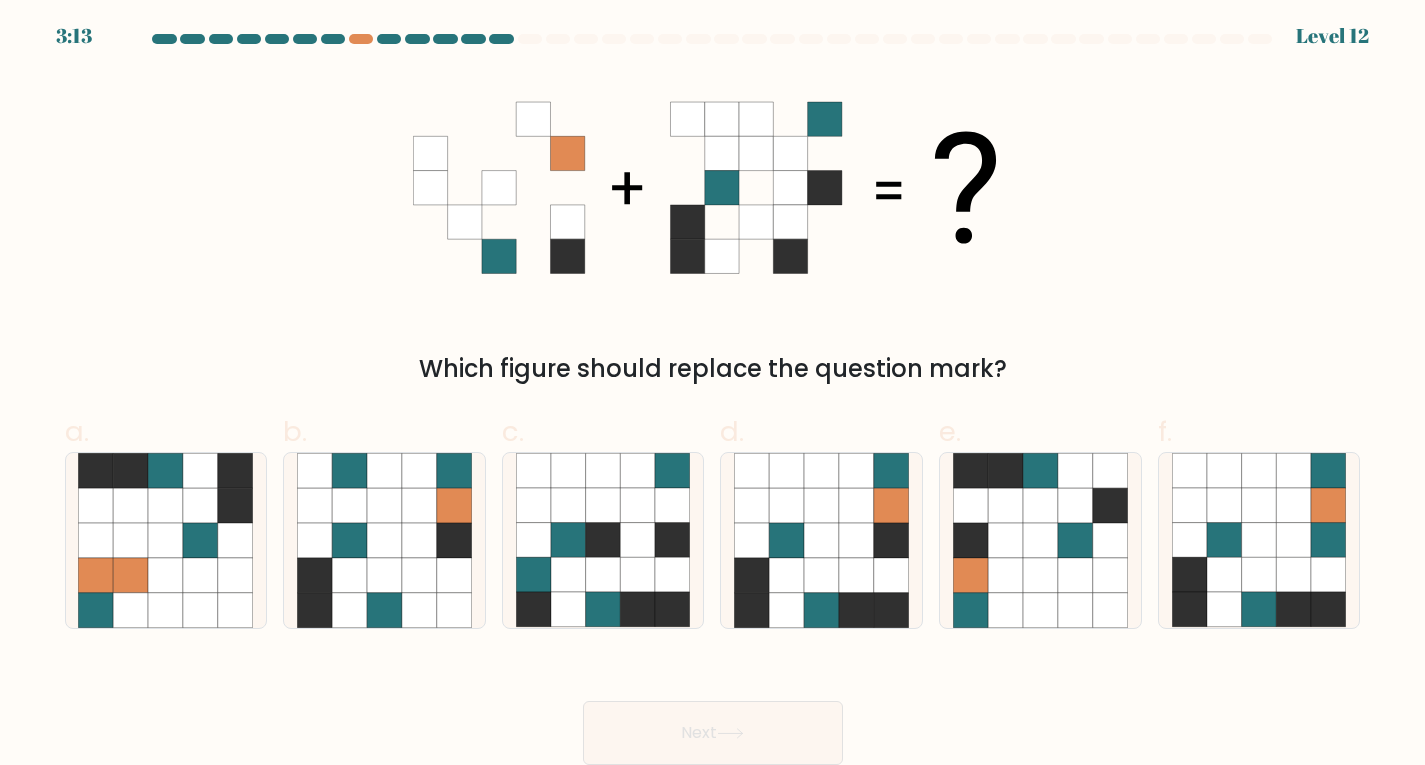 drag, startPoint x: 360, startPoint y: 85, endPoint x: 1124, endPoint y: 332, distance: 802.93524 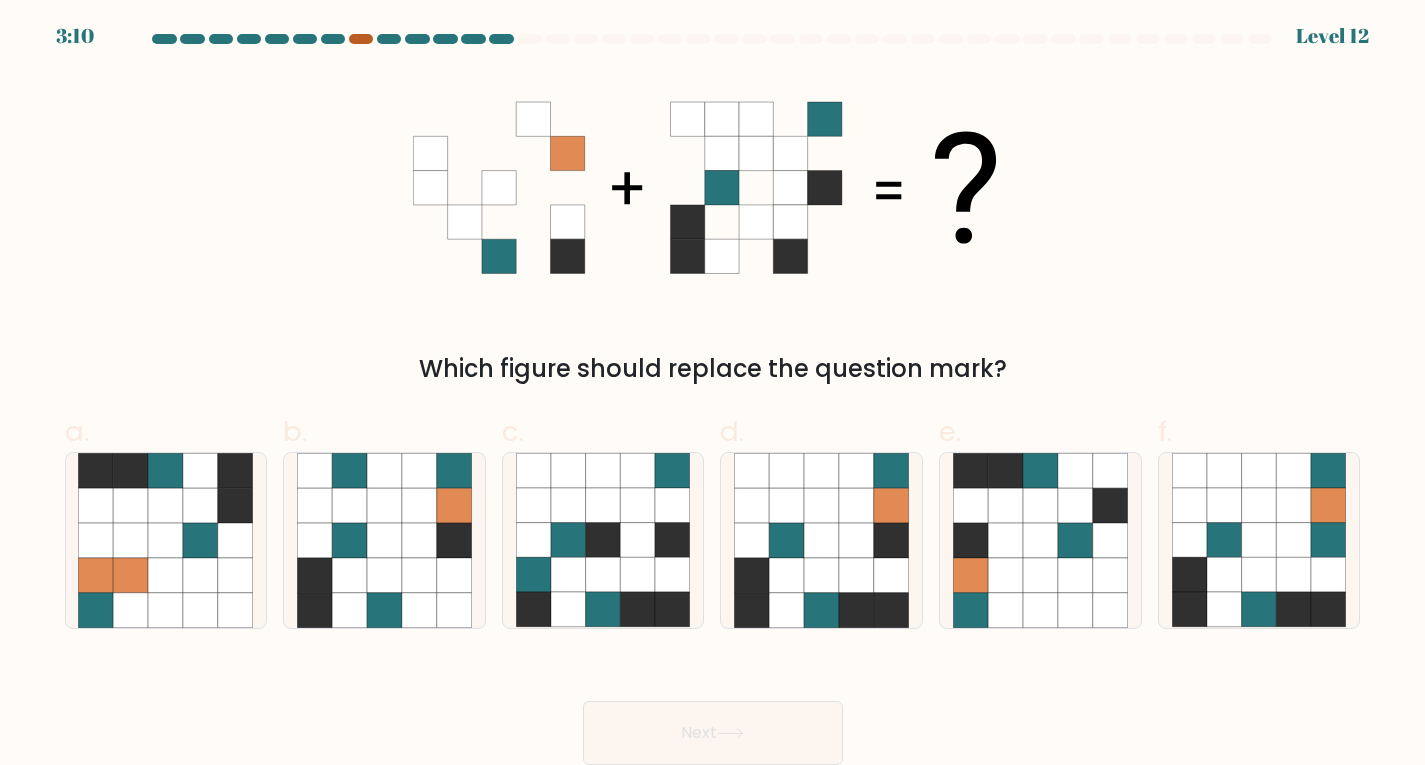 click at bounding box center [361, 39] 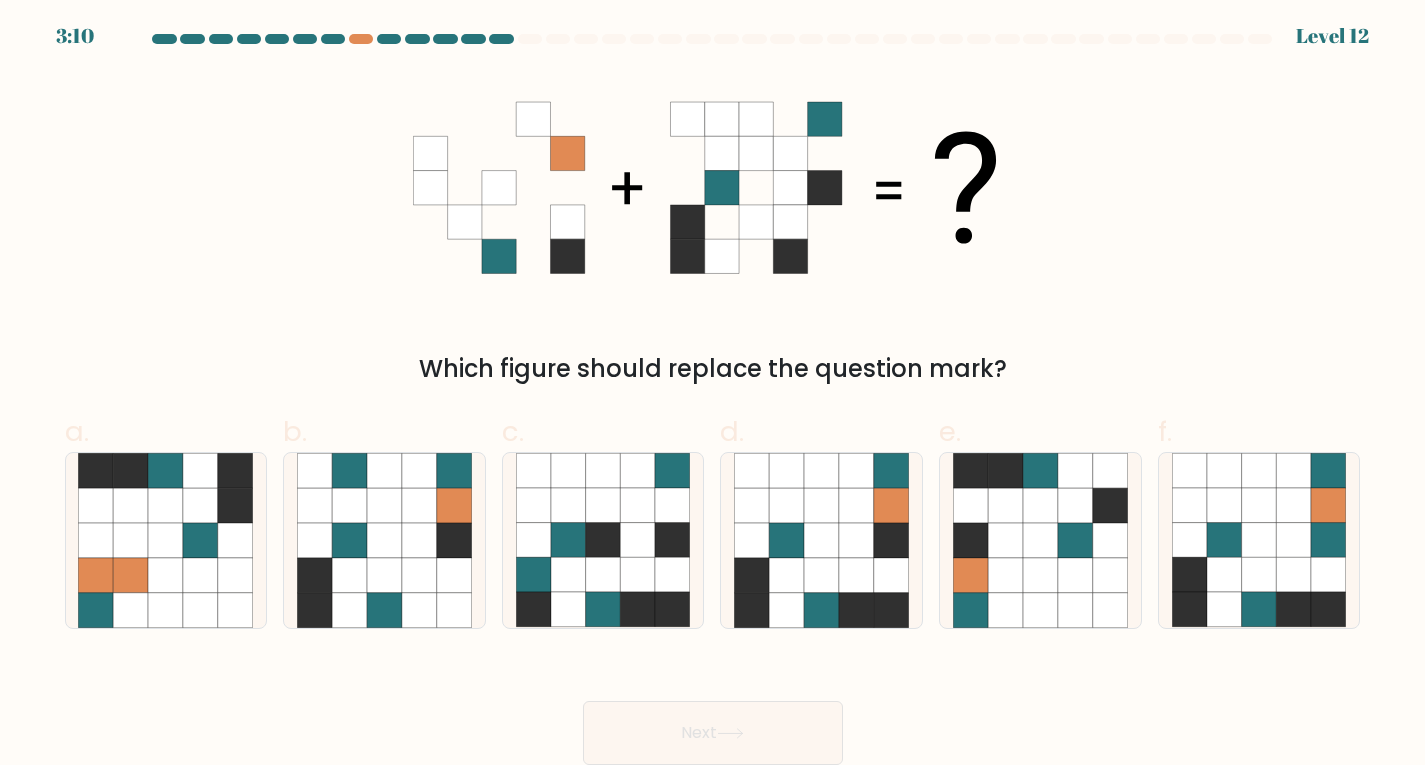 drag, startPoint x: 289, startPoint y: 61, endPoint x: 329, endPoint y: 43, distance: 43.863426 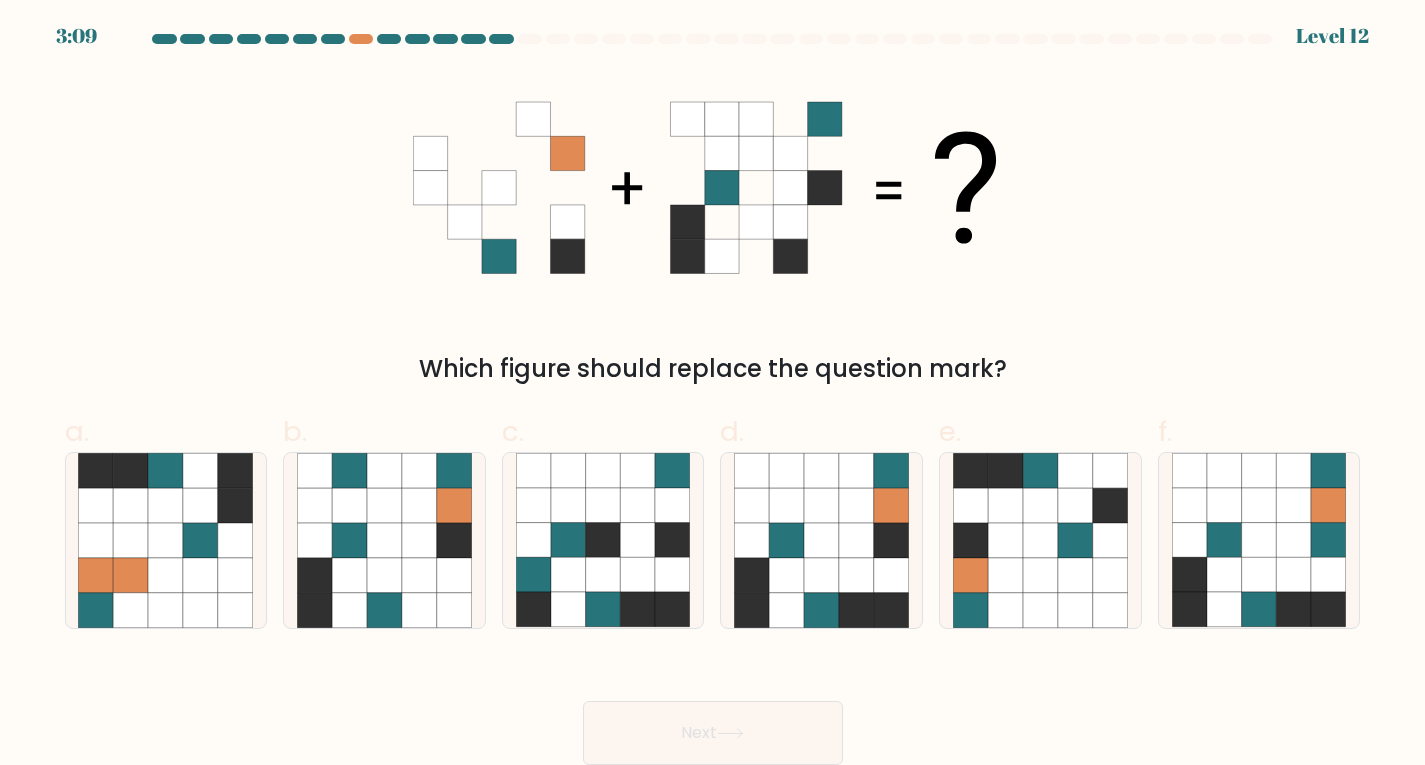 click at bounding box center (713, 43) 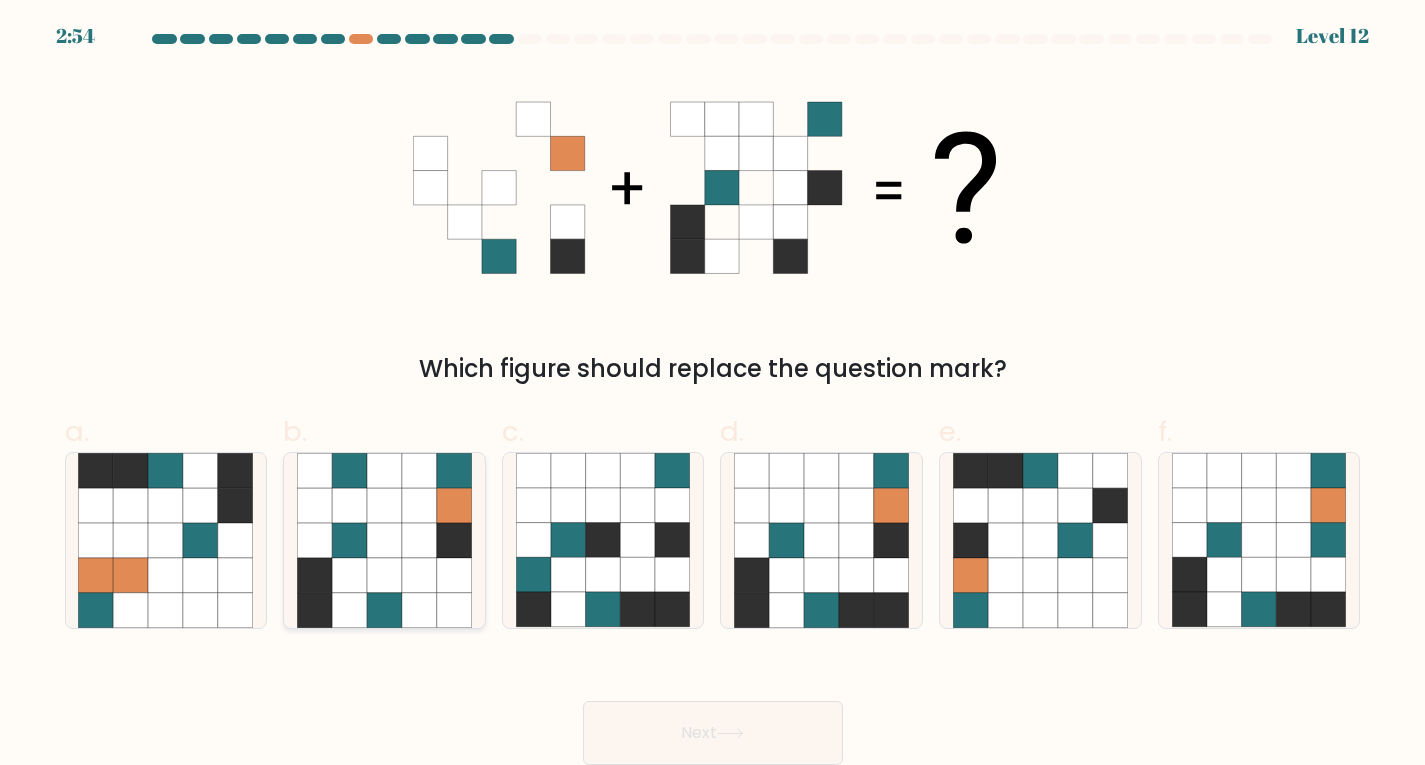 click at bounding box center [419, 609] 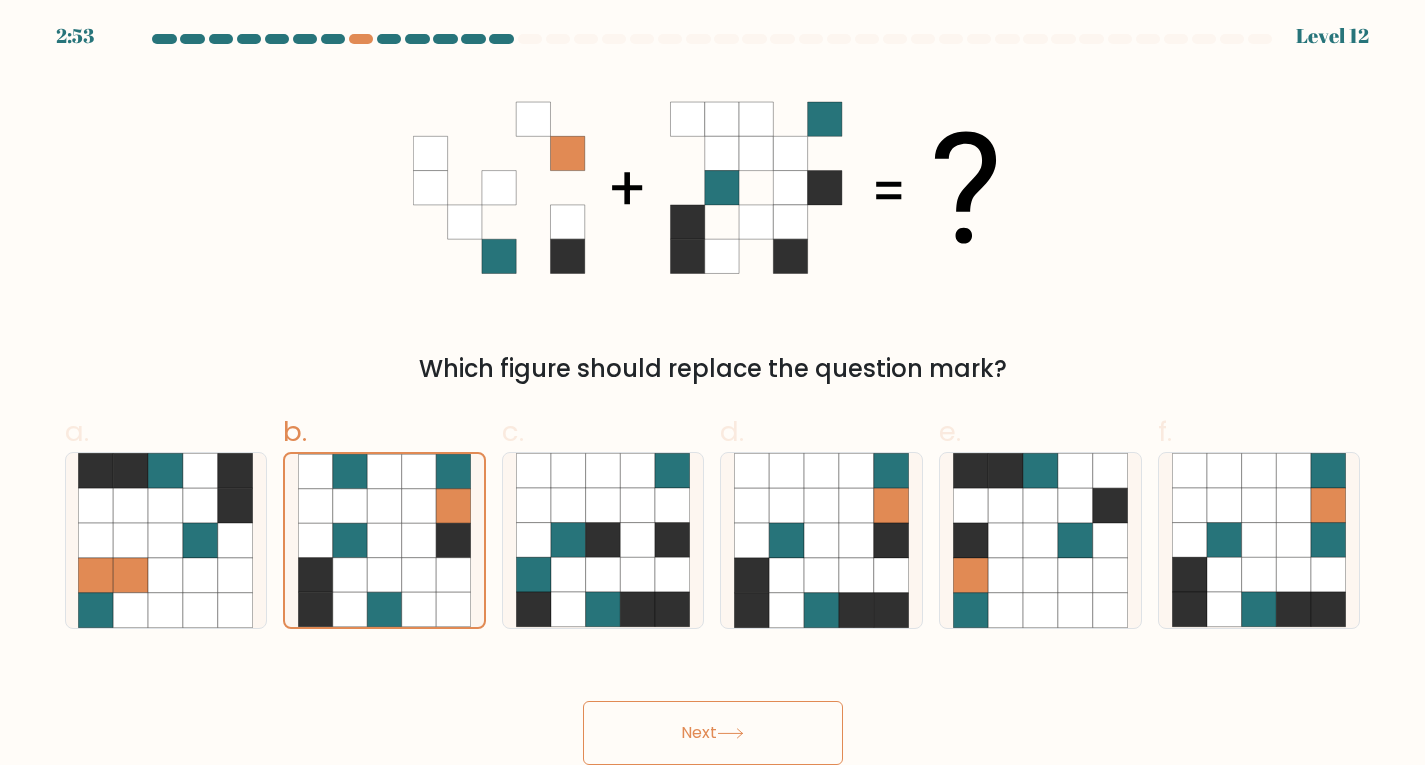 click on "Next" at bounding box center [713, 733] 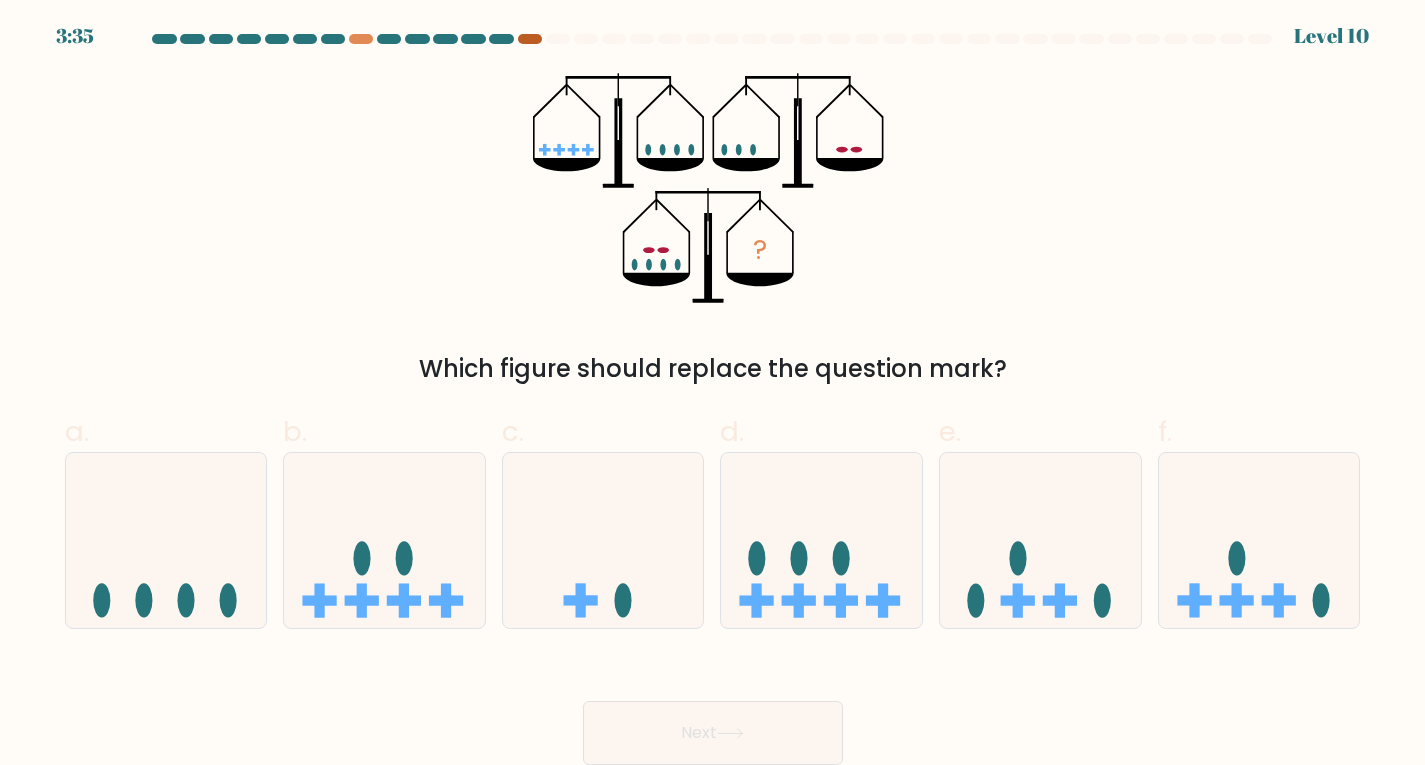 click at bounding box center (530, 39) 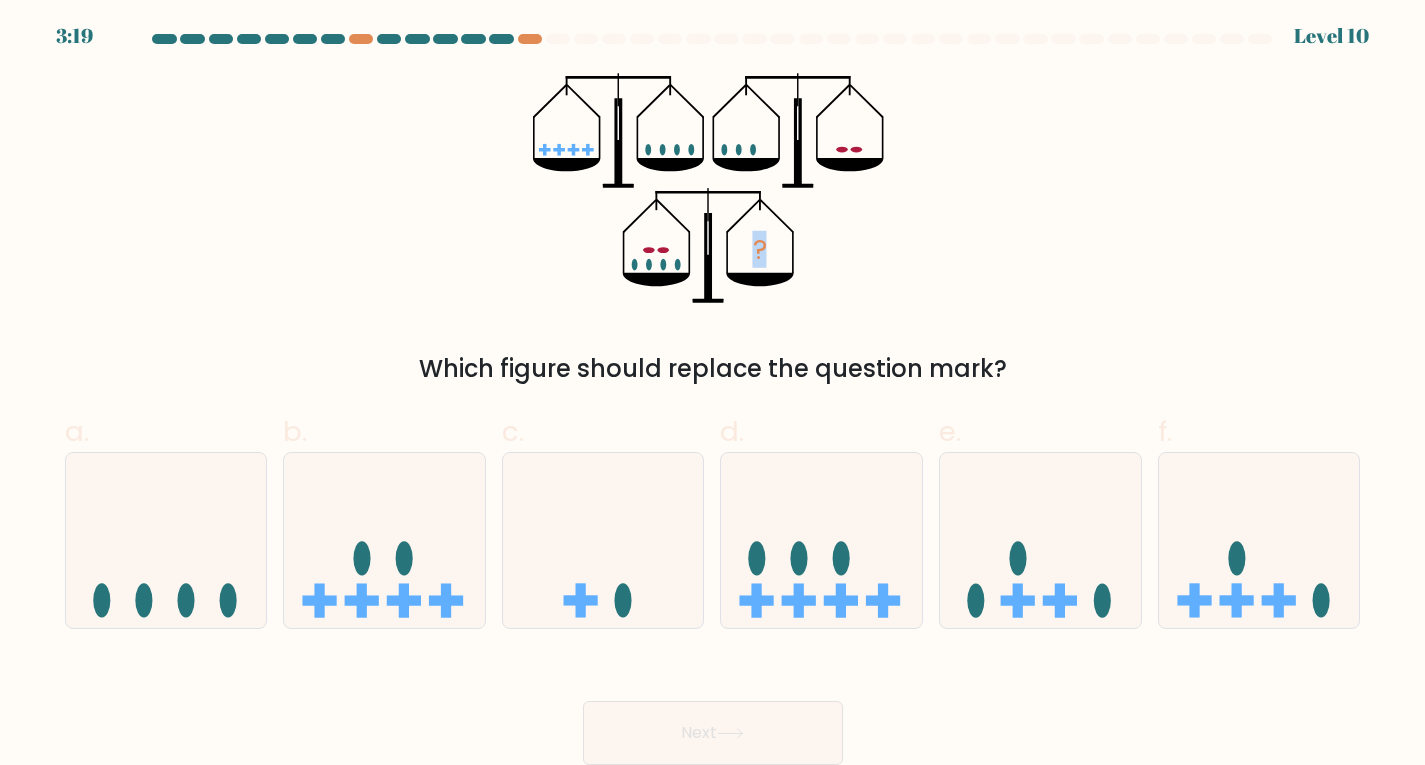 drag, startPoint x: 531, startPoint y: 82, endPoint x: 1020, endPoint y: 236, distance: 512.67633 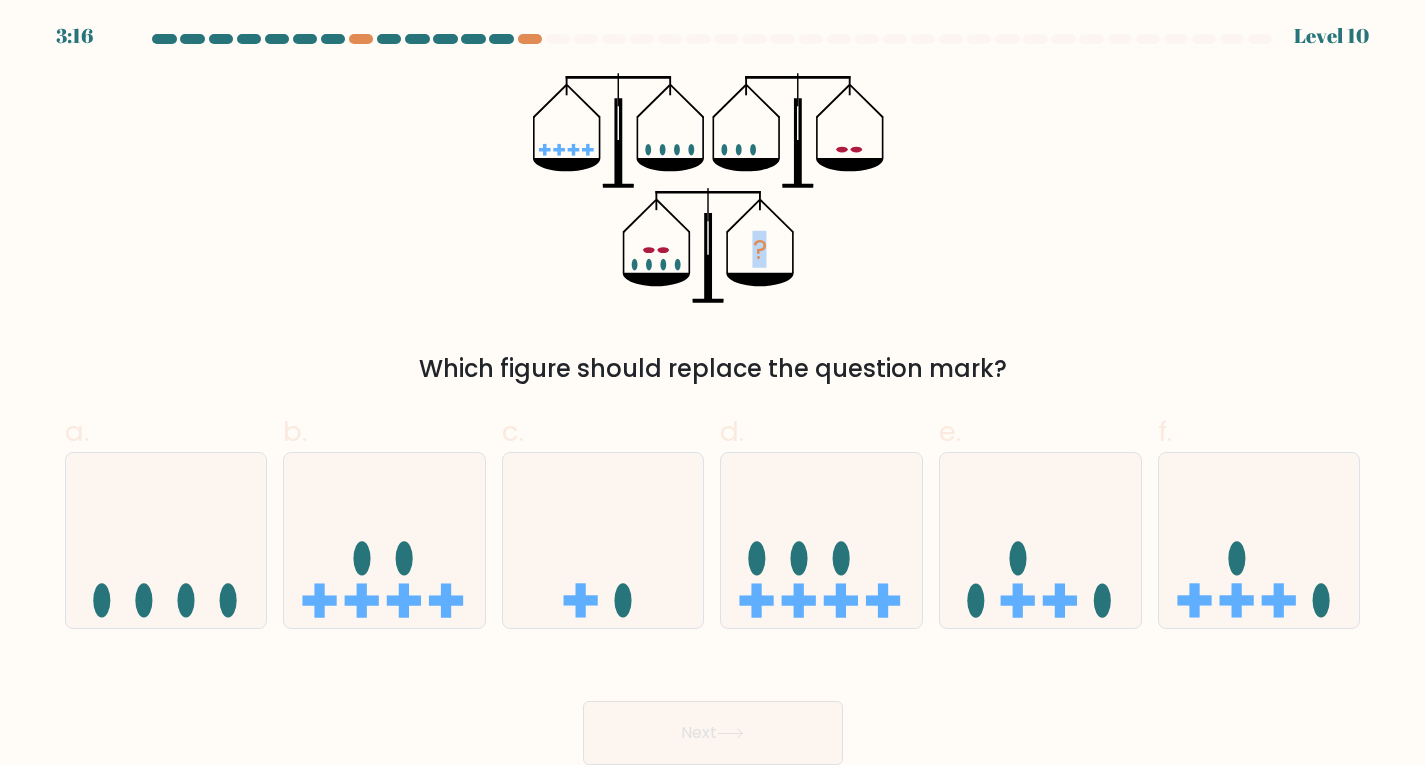 drag, startPoint x: 711, startPoint y: 163, endPoint x: 396, endPoint y: 103, distance: 320.66336 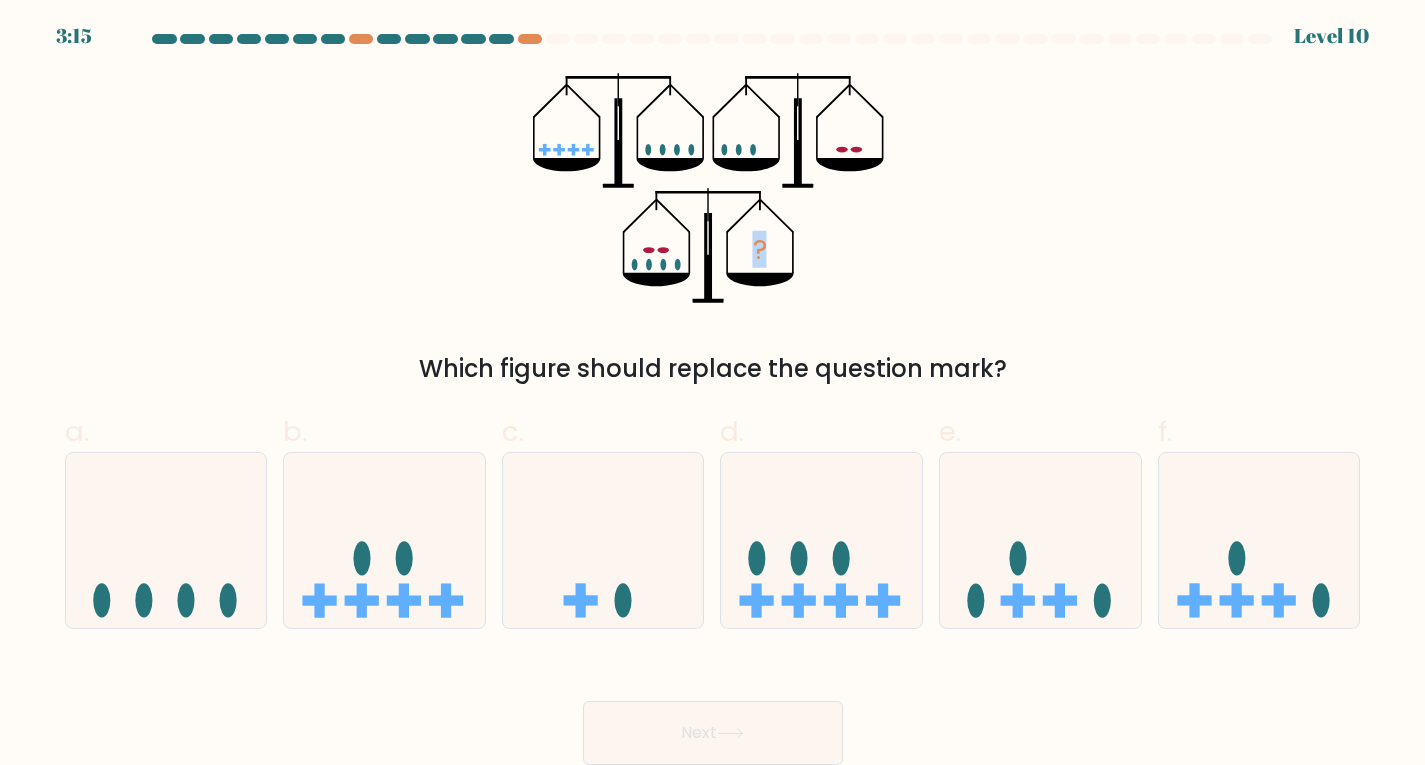 click on "?
Which figure should replace the question mark?" at bounding box center [713, 230] 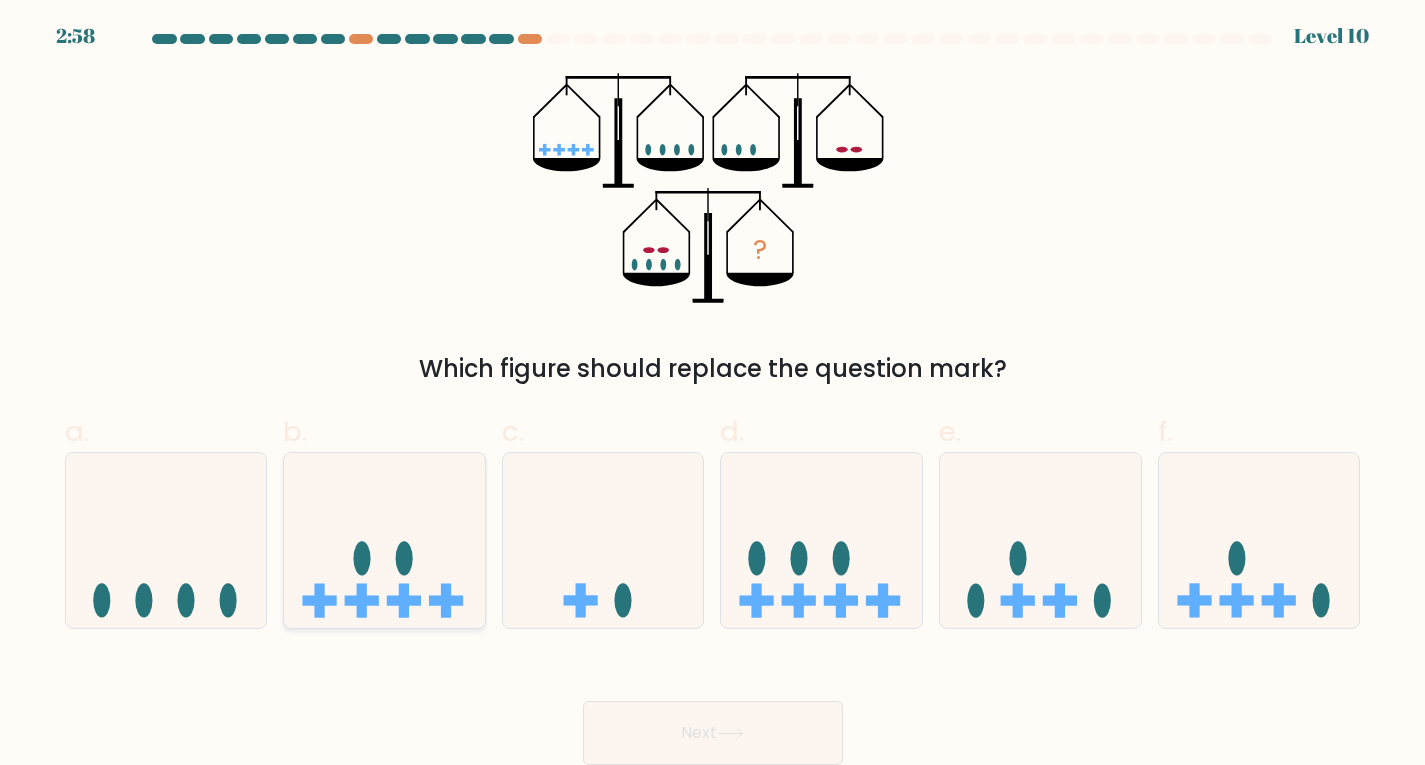 click at bounding box center (384, 540) 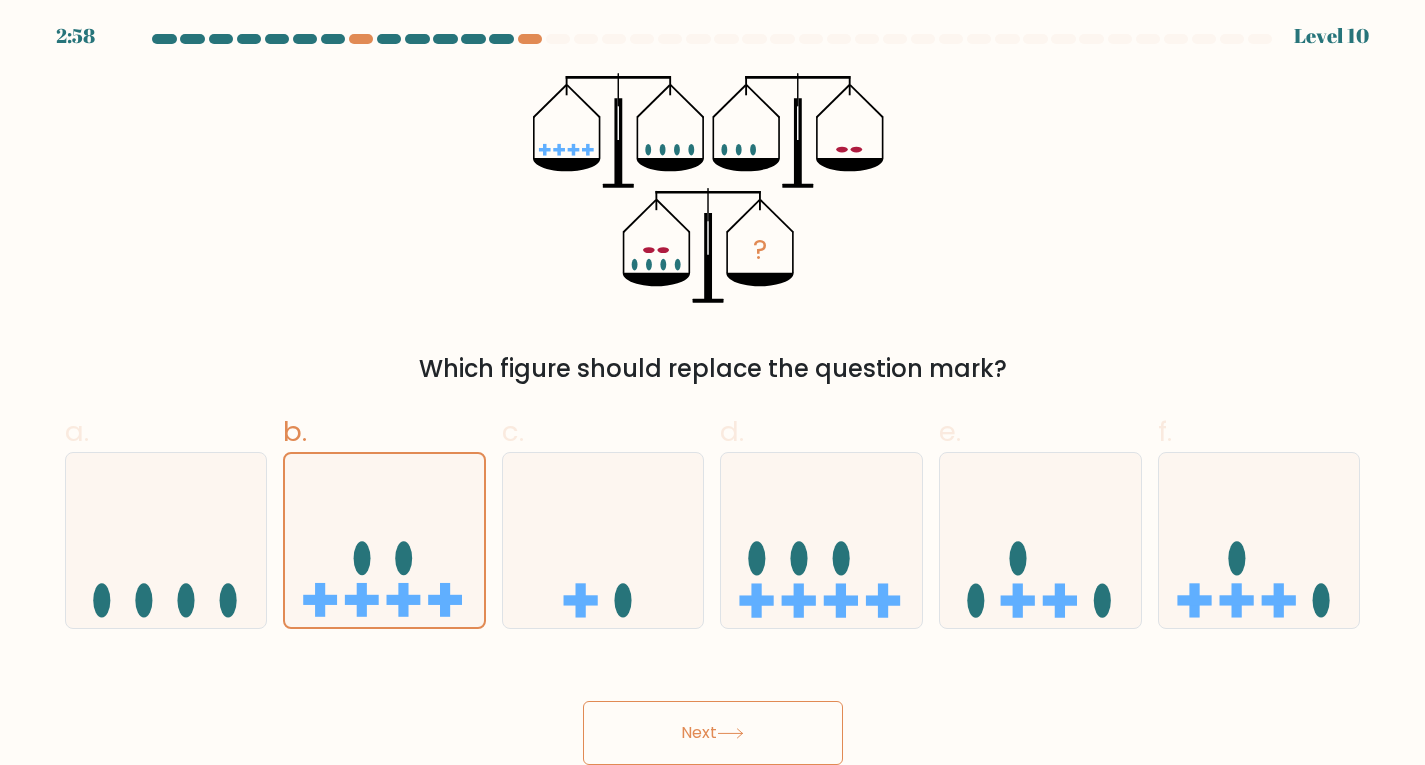 click on "Next" at bounding box center [713, 733] 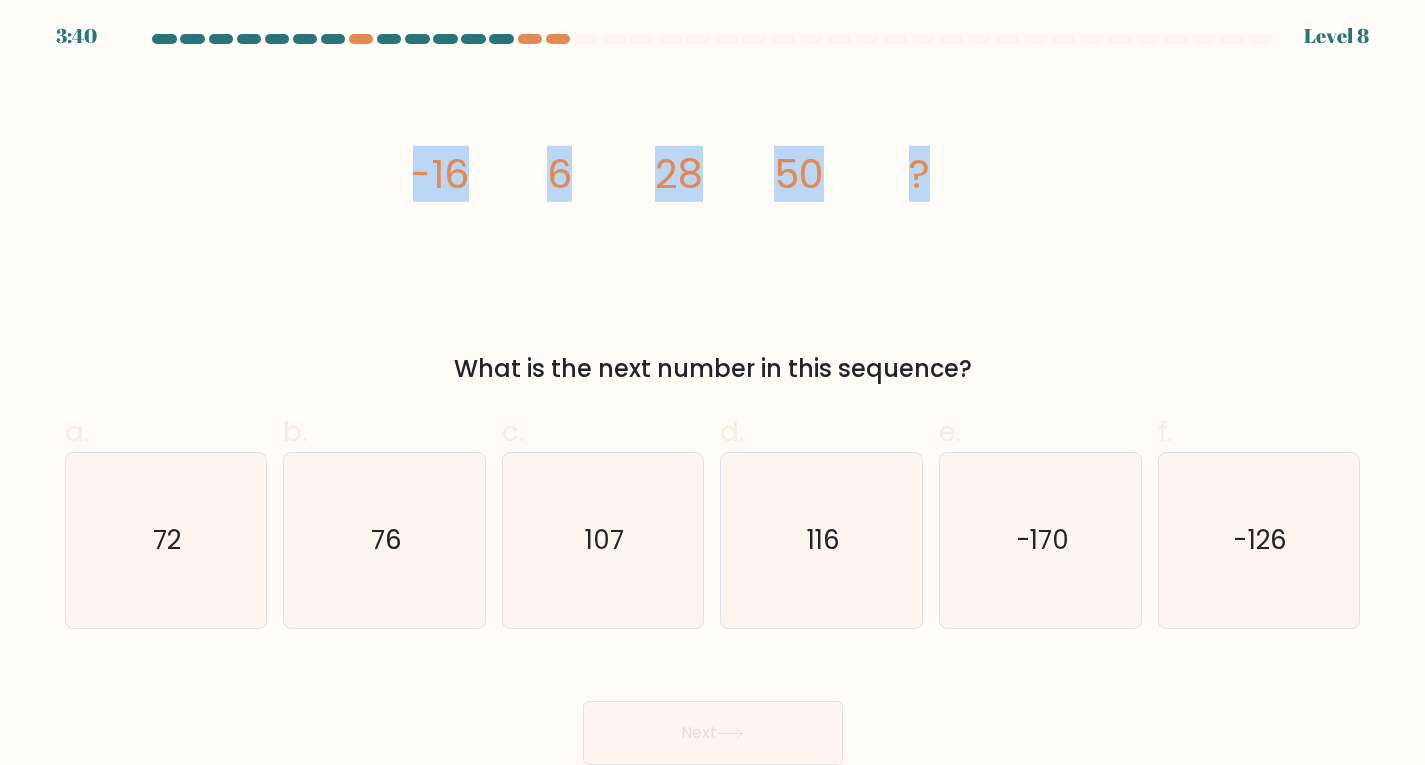 drag, startPoint x: 591, startPoint y: 189, endPoint x: 1237, endPoint y: 238, distance: 647.8557 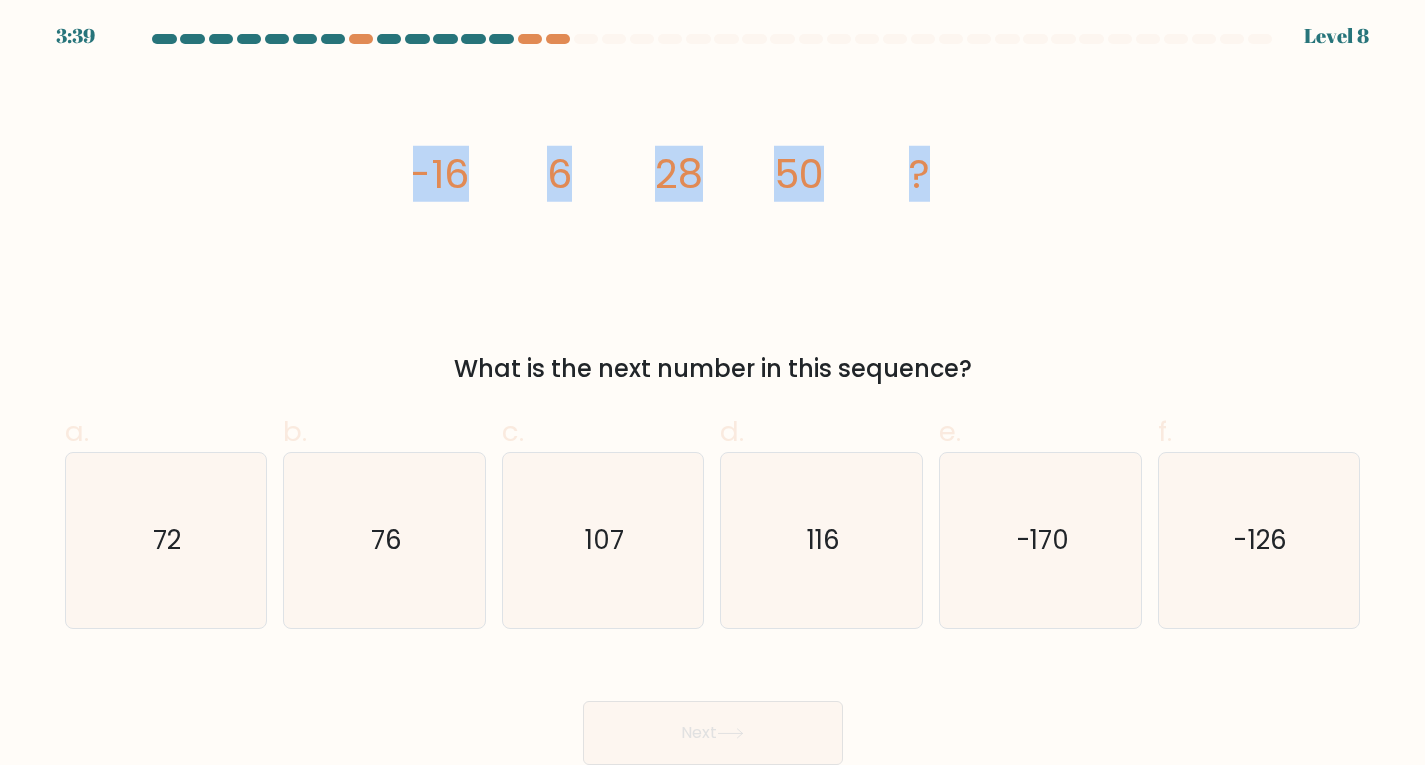 copy on "-16
6
28
50
?" 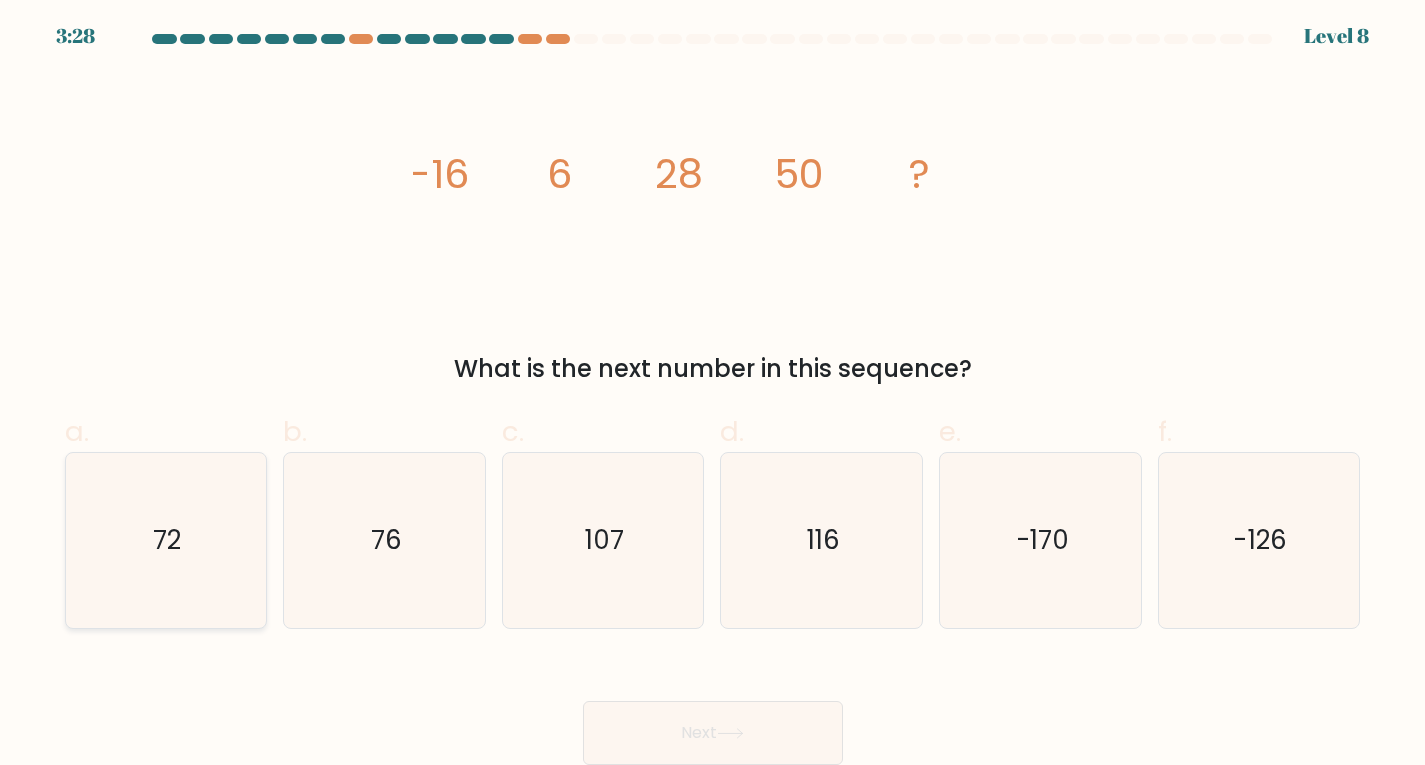click on "72" at bounding box center [165, 540] 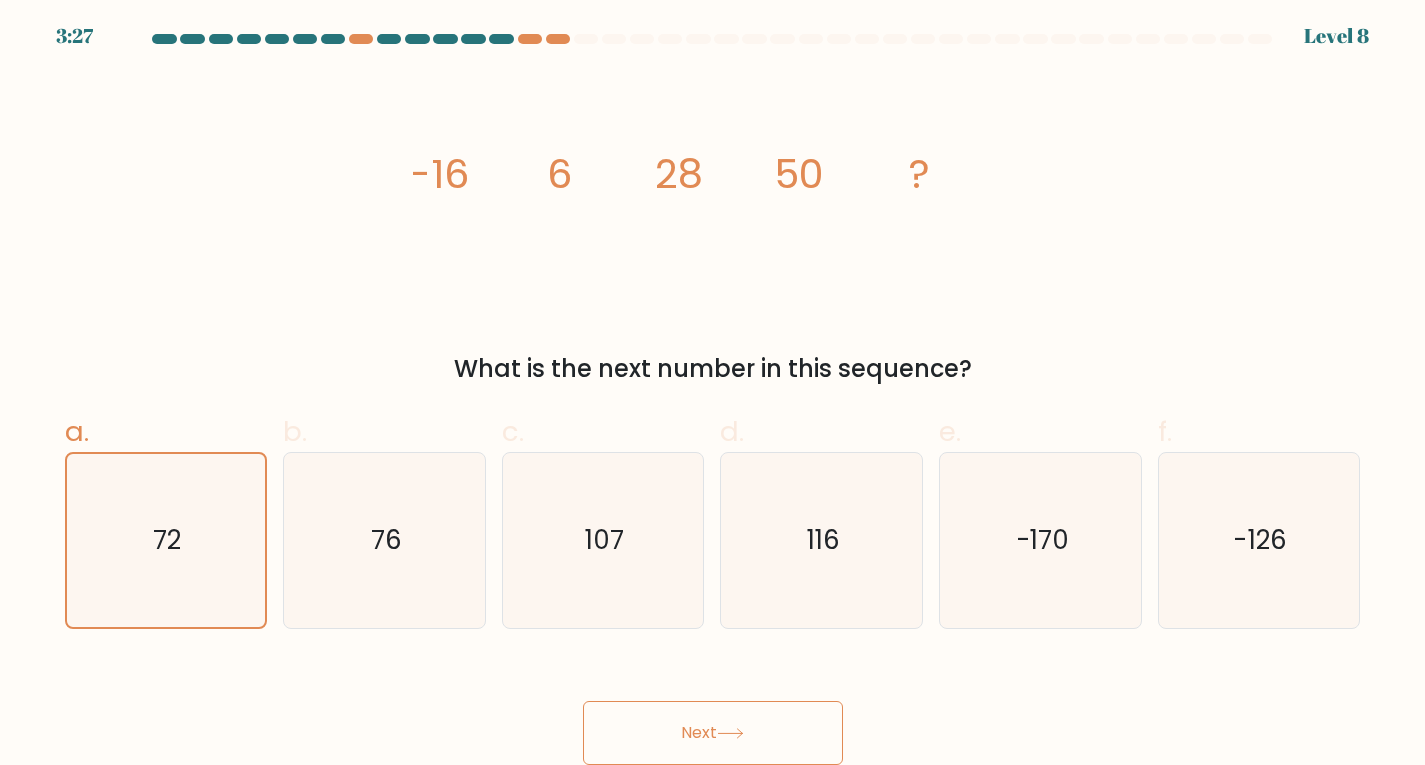 click on "Next" at bounding box center (713, 733) 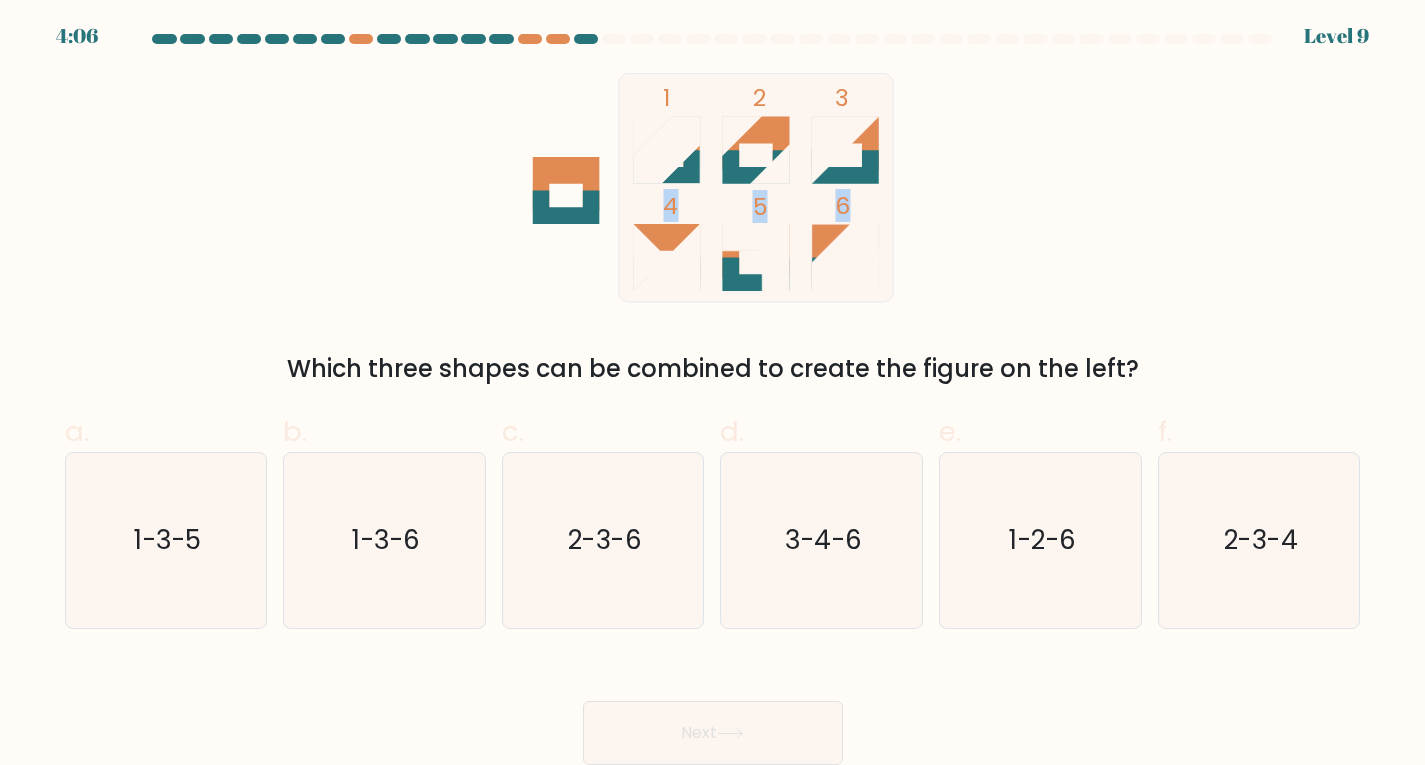 drag, startPoint x: 900, startPoint y: 289, endPoint x: 1004, endPoint y: 294, distance: 104.120125 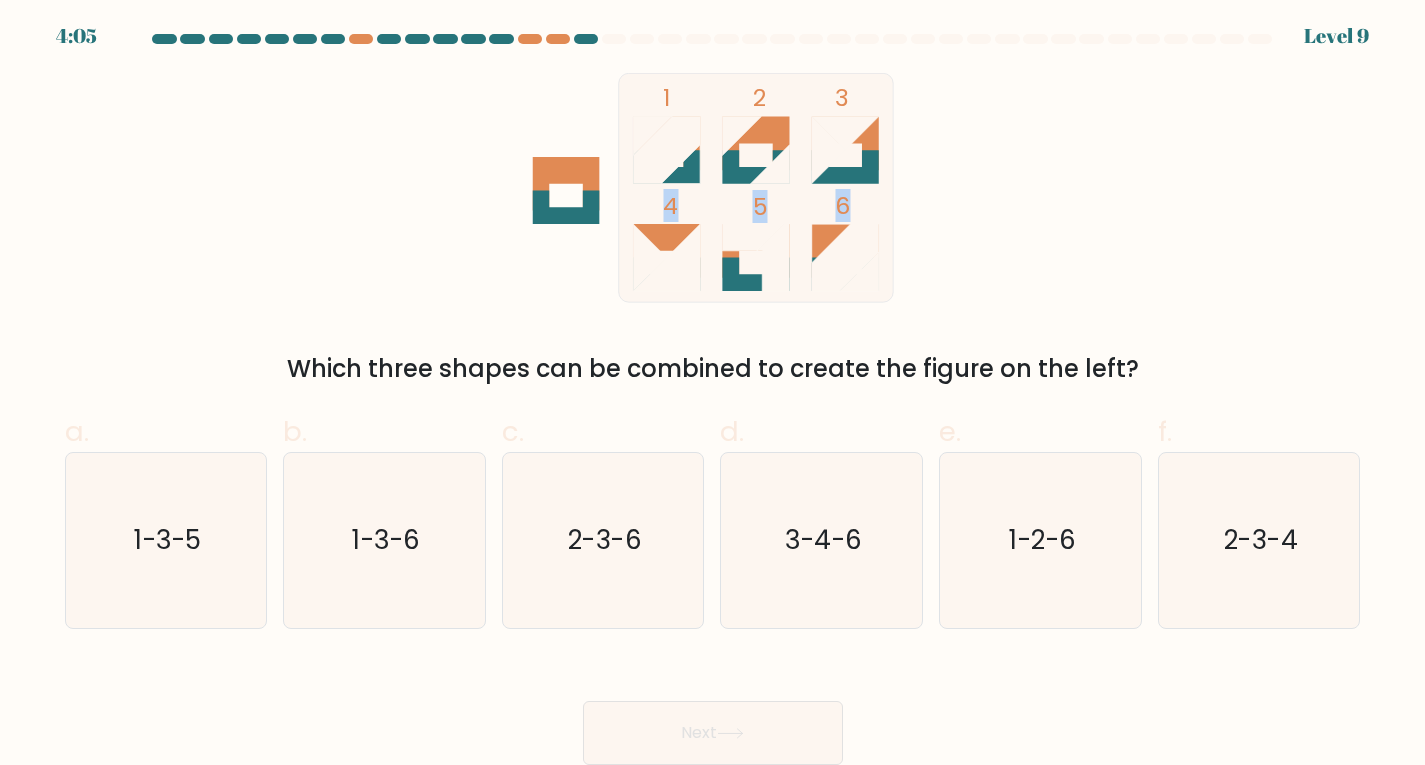 click on "1
2
3
4
5
6" at bounding box center [713, 188] 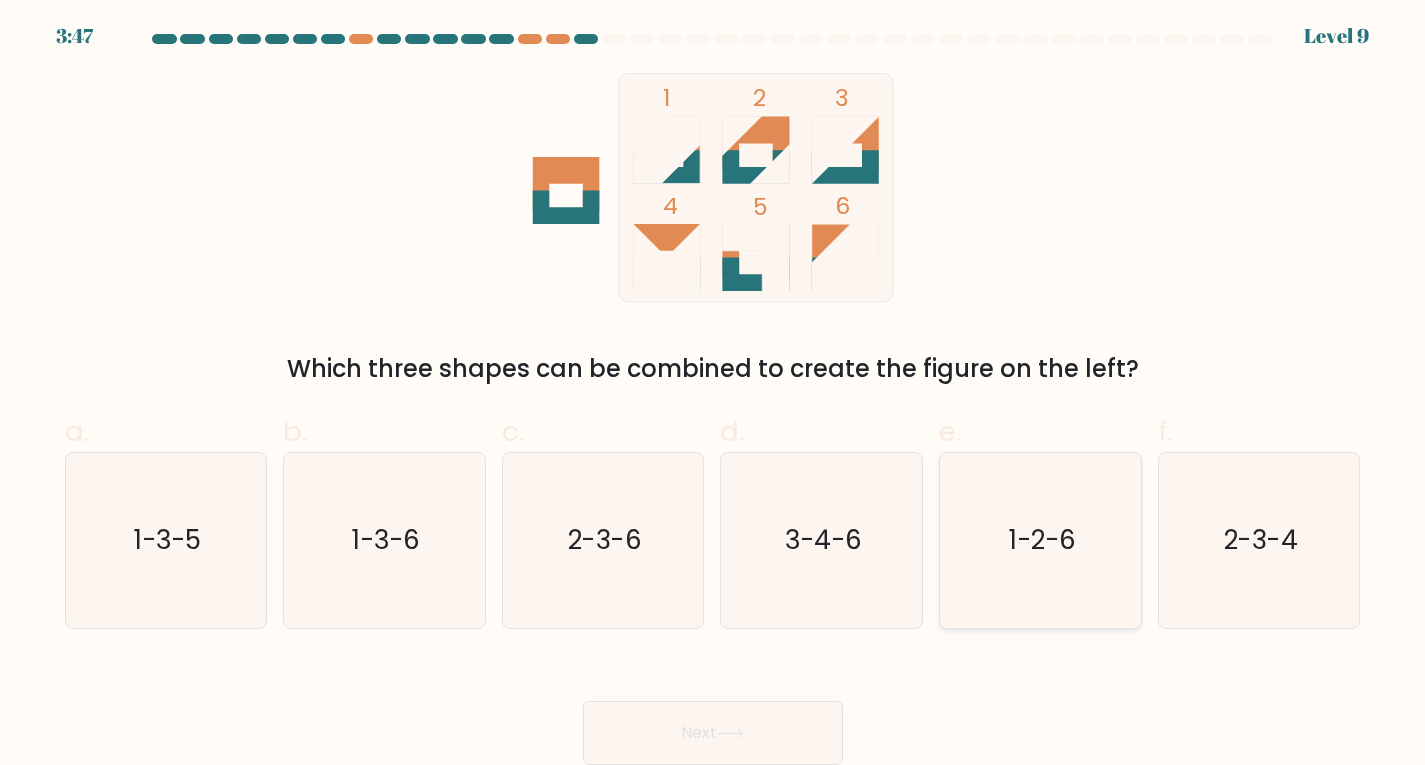 click on "1-2-6" at bounding box center (1040, 540) 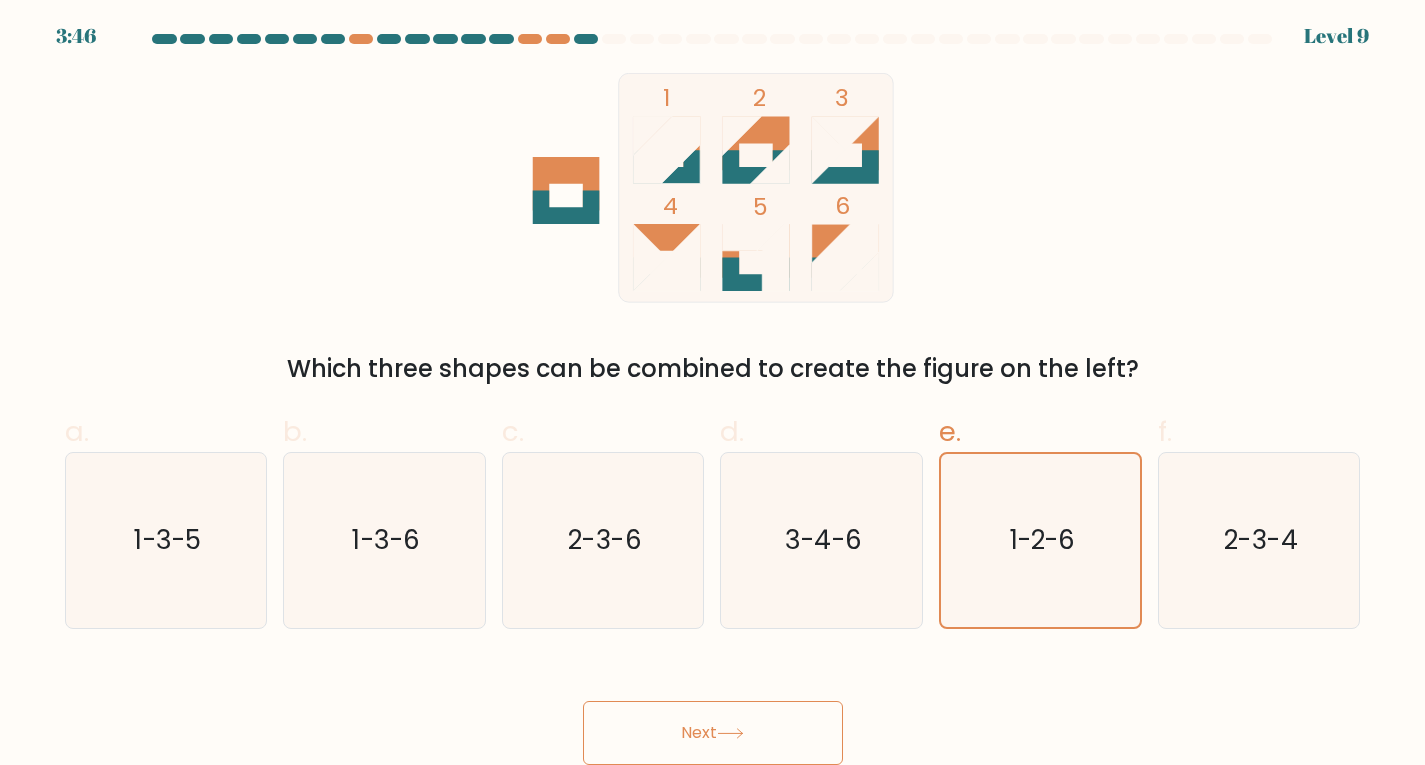 click on "Next" at bounding box center (713, 733) 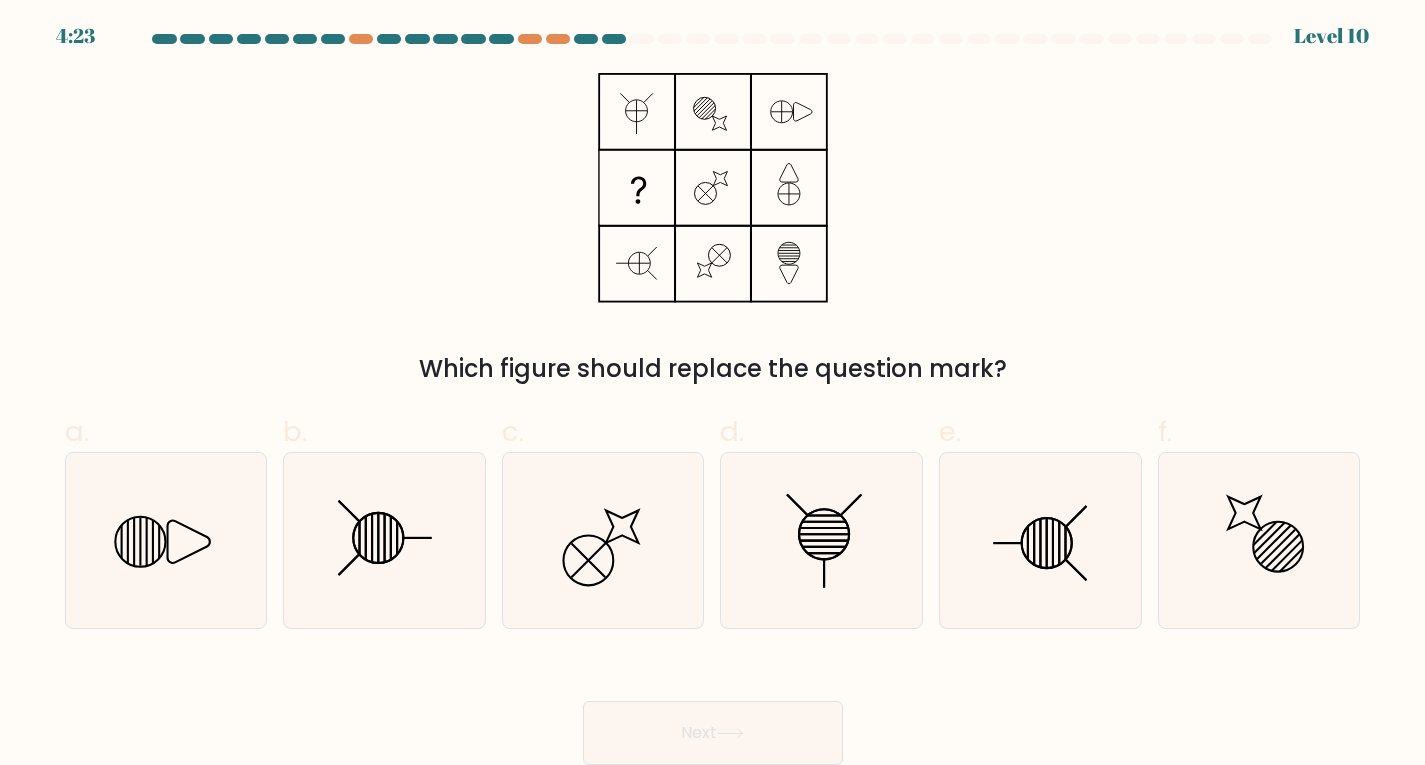 drag, startPoint x: 540, startPoint y: 166, endPoint x: 1223, endPoint y: 264, distance: 689.99493 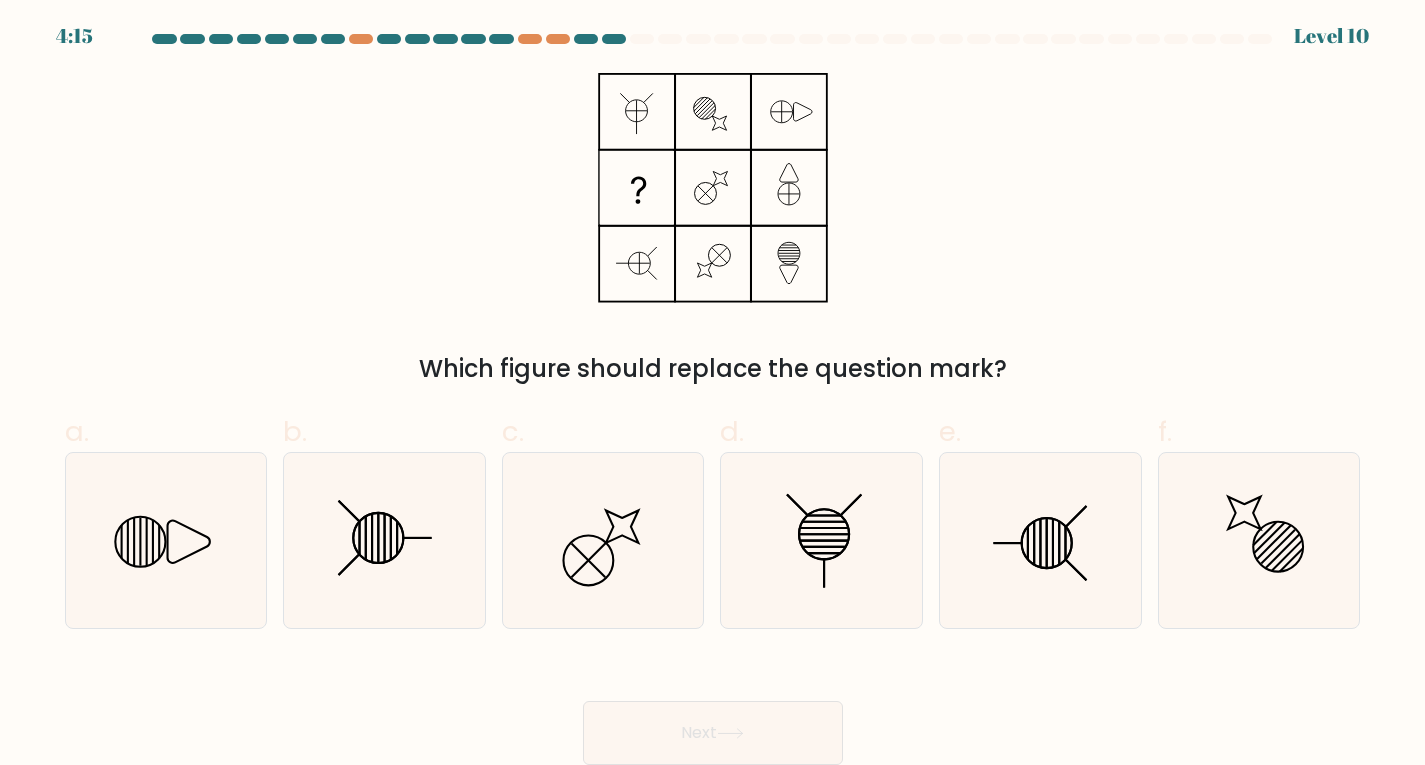 drag, startPoint x: 712, startPoint y: 150, endPoint x: 545, endPoint y: 136, distance: 167.5858 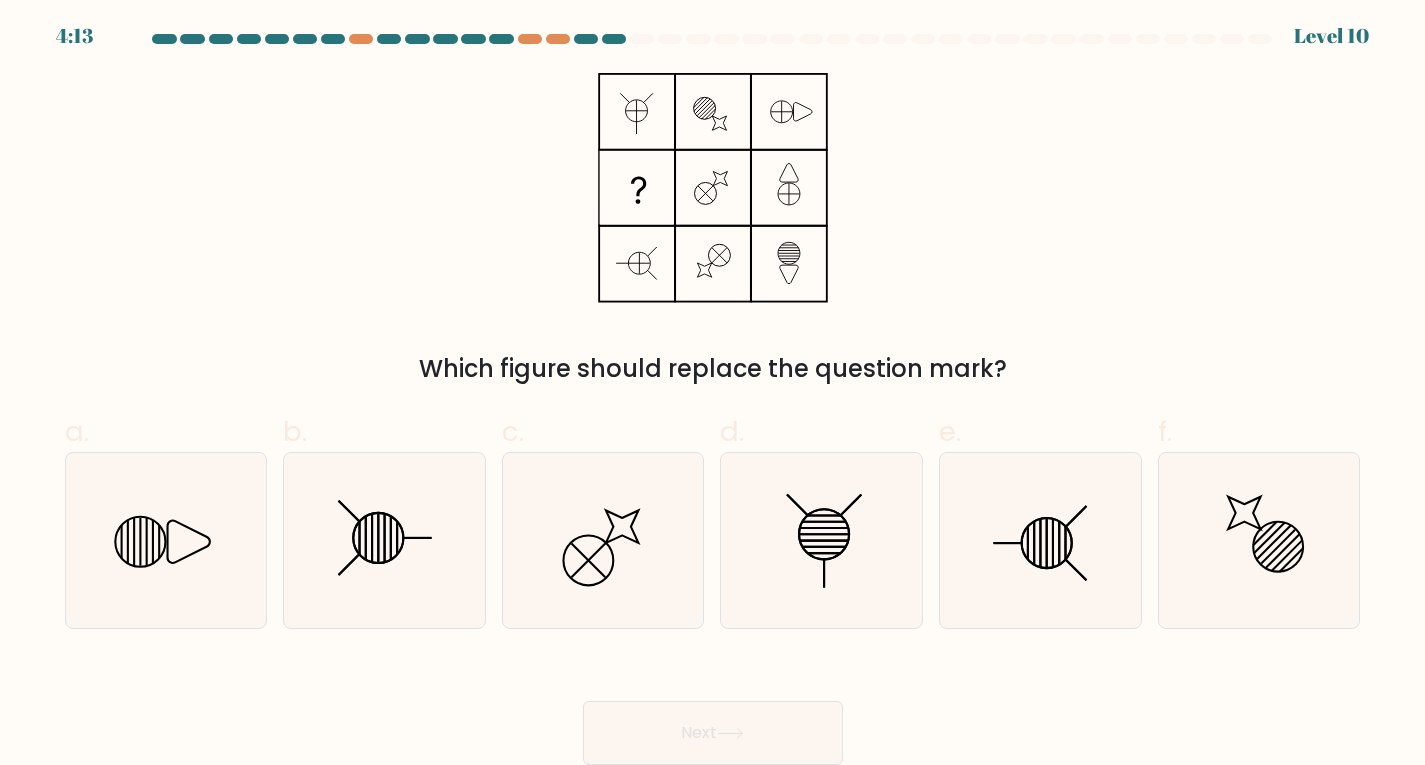 drag, startPoint x: 743, startPoint y: 186, endPoint x: 665, endPoint y: 191, distance: 78.160095 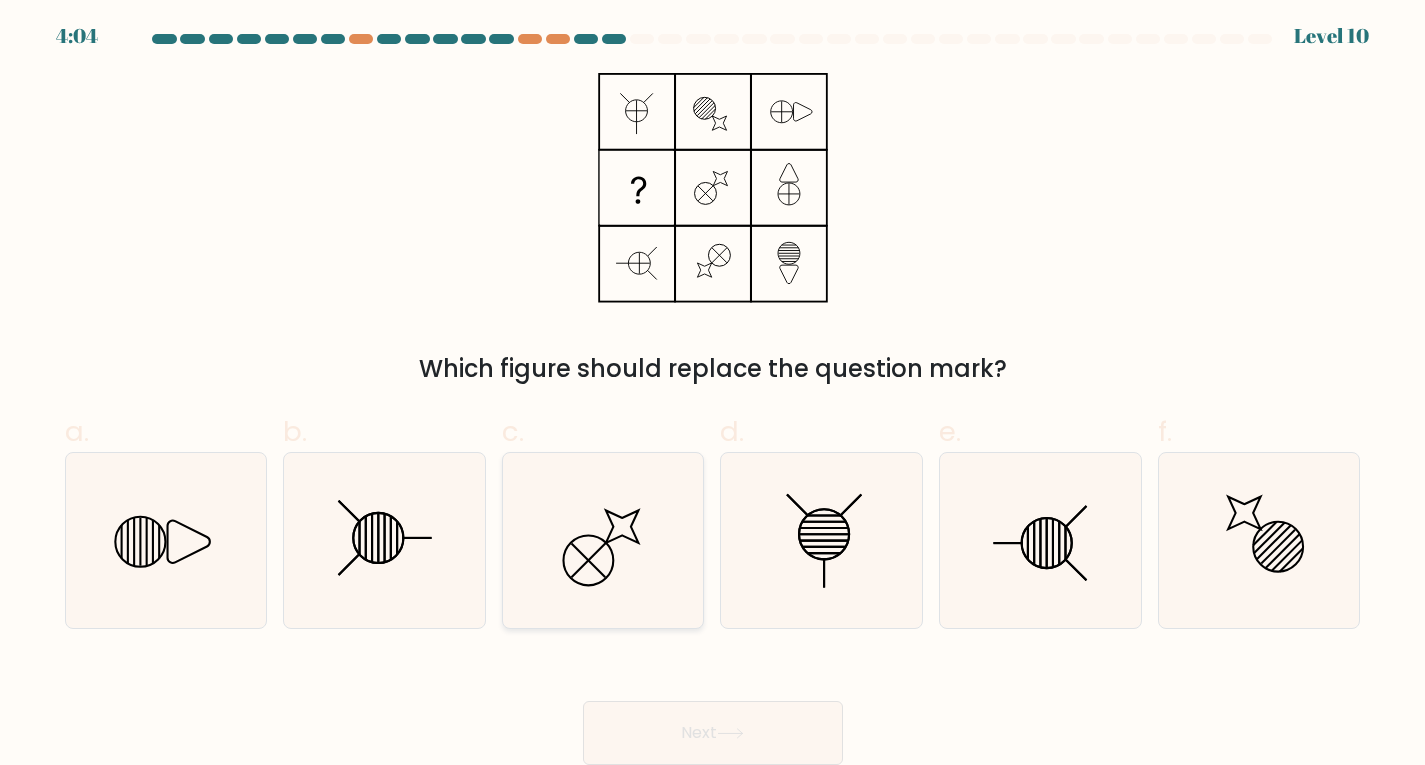 click at bounding box center (603, 540) 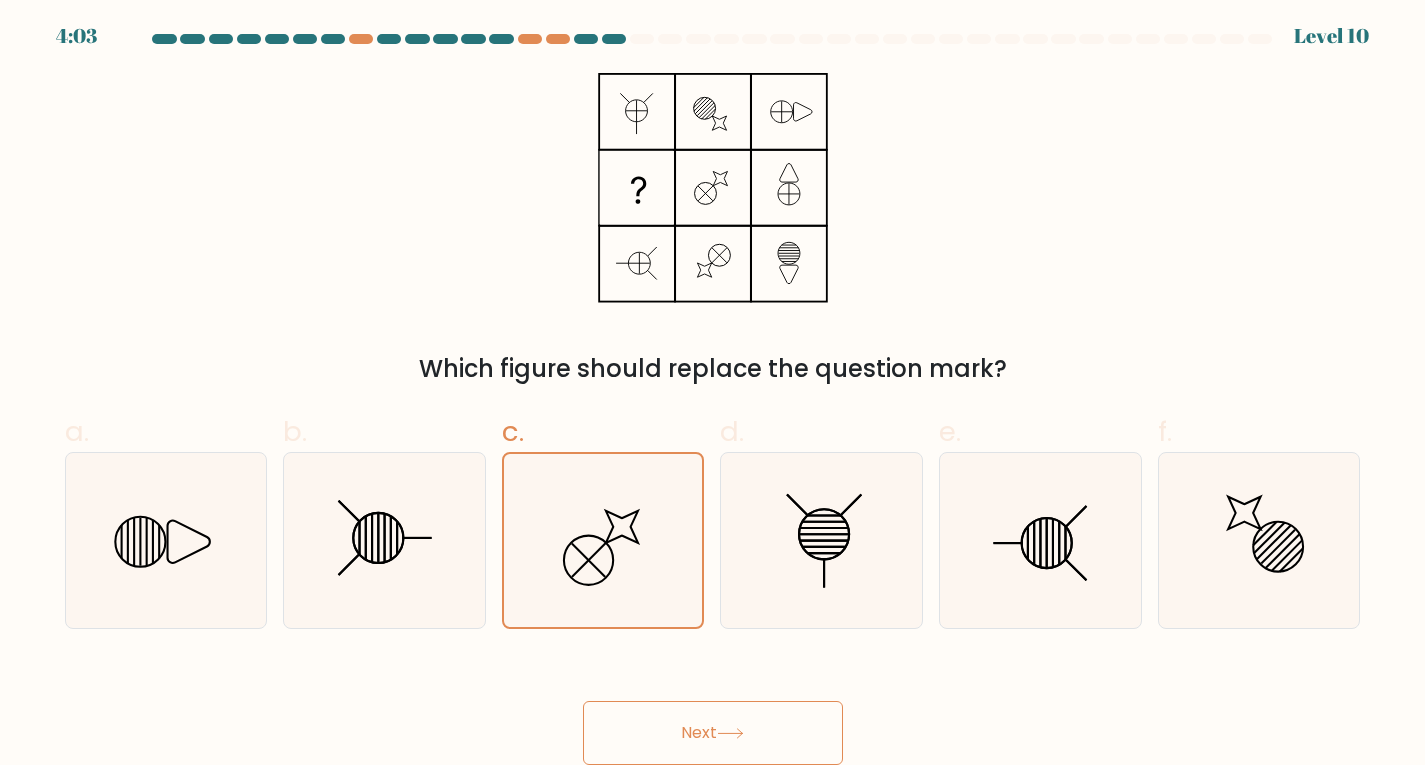 click on "Next" at bounding box center (713, 733) 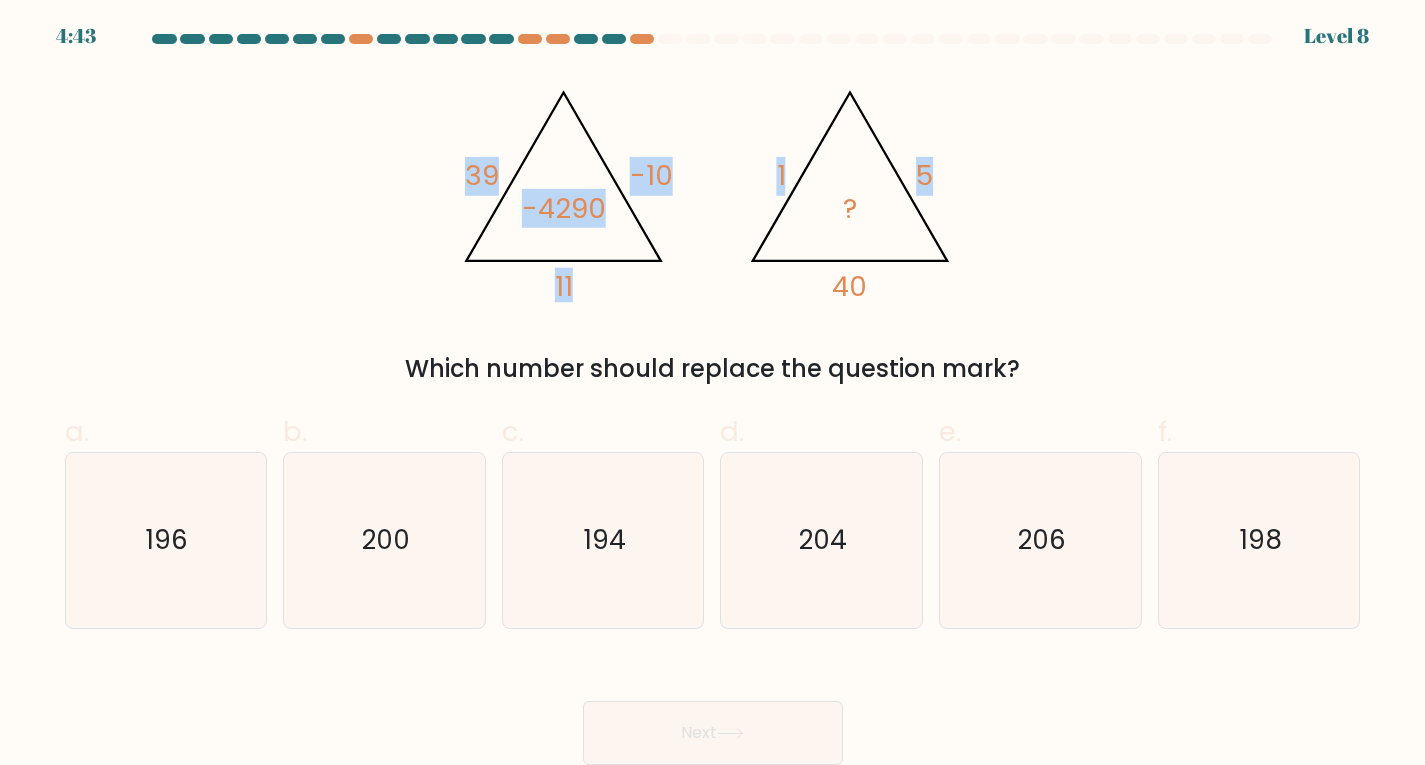 drag, startPoint x: 371, startPoint y: 76, endPoint x: 1115, endPoint y: 293, distance: 775 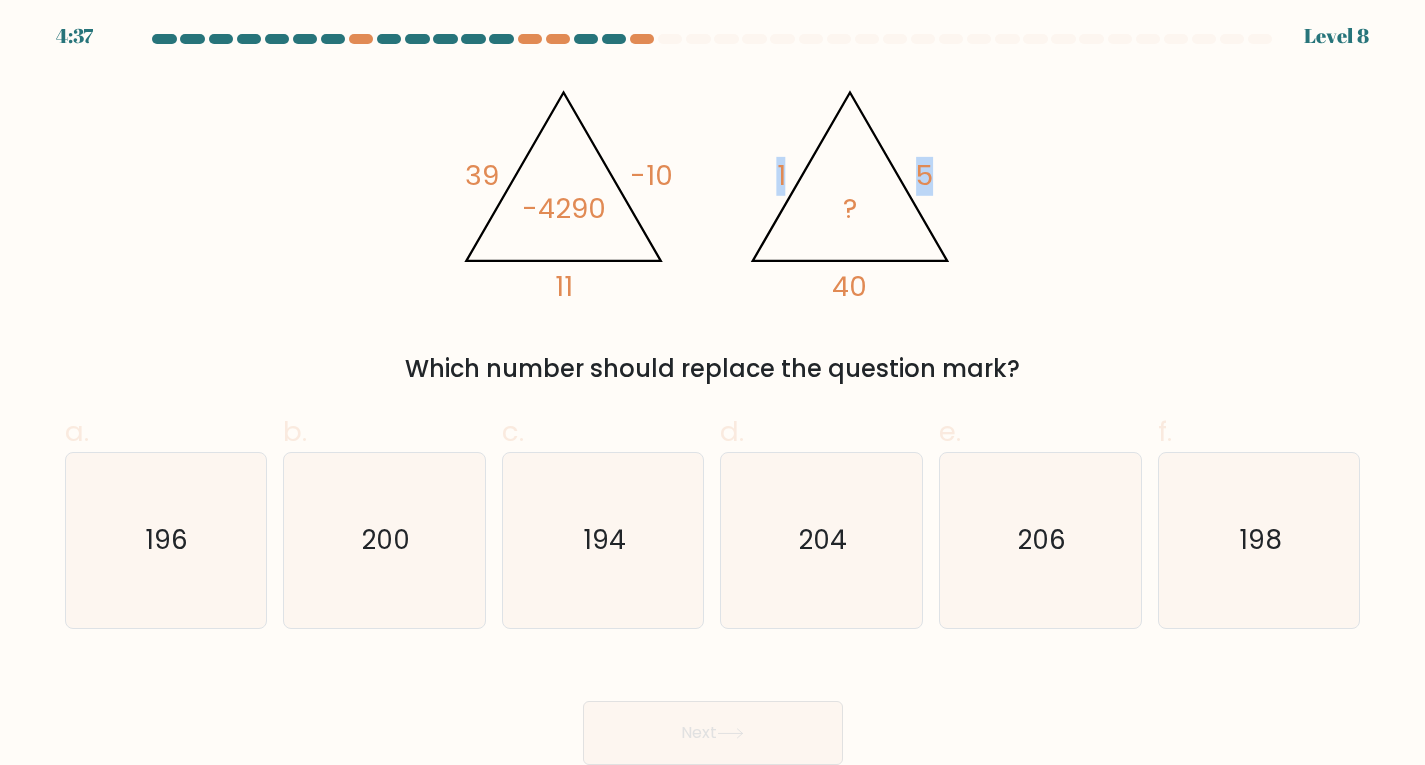 drag, startPoint x: 869, startPoint y: 246, endPoint x: 1098, endPoint y: 271, distance: 230.36058 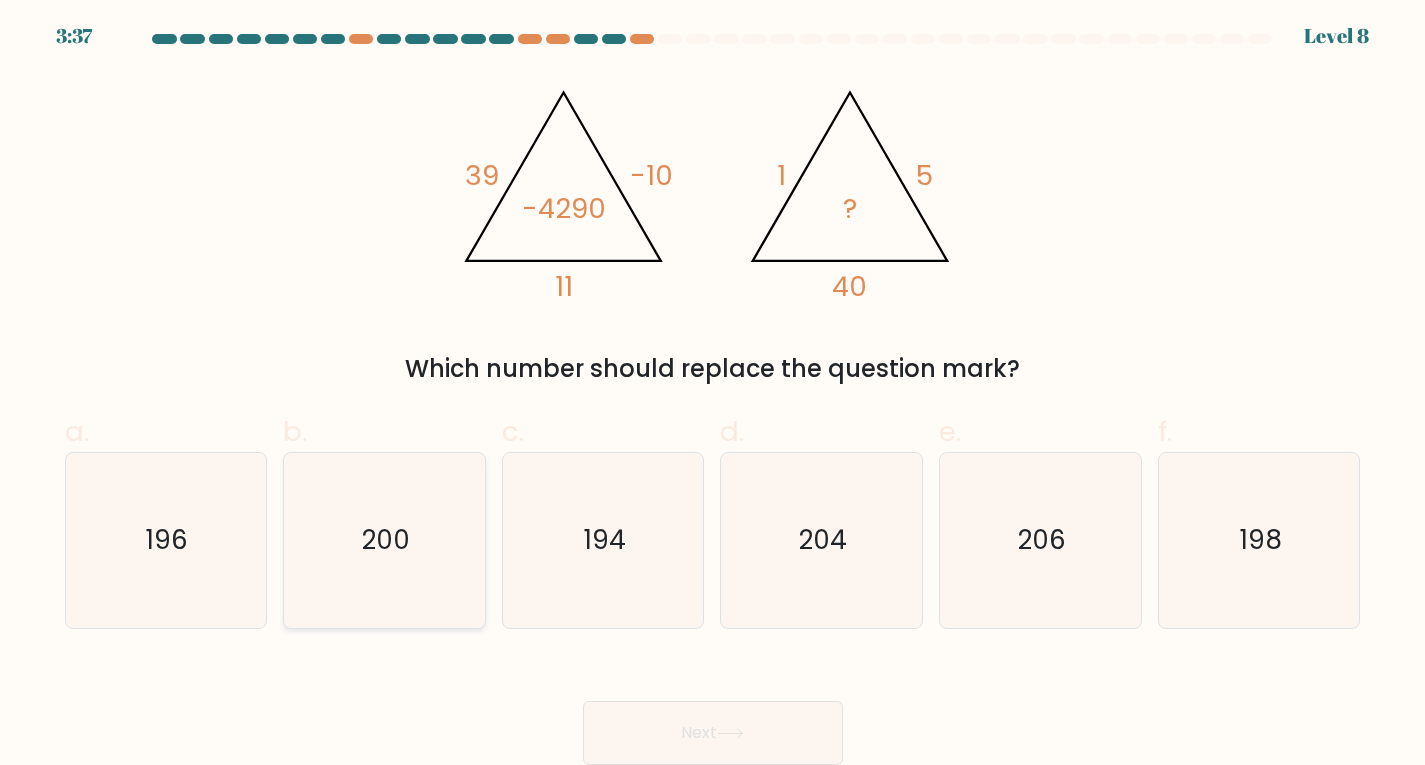 click on "200" at bounding box center (384, 540) 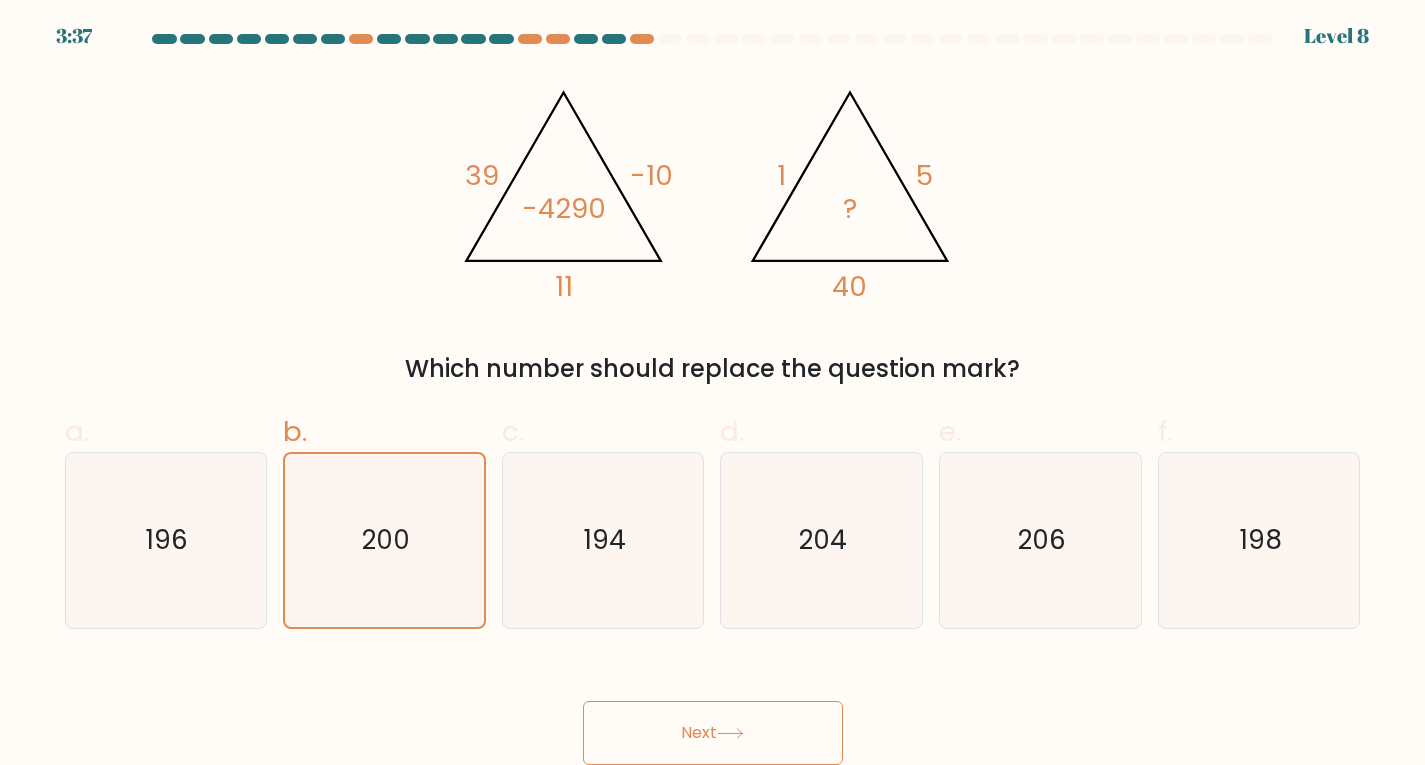 click on "Next" at bounding box center [713, 733] 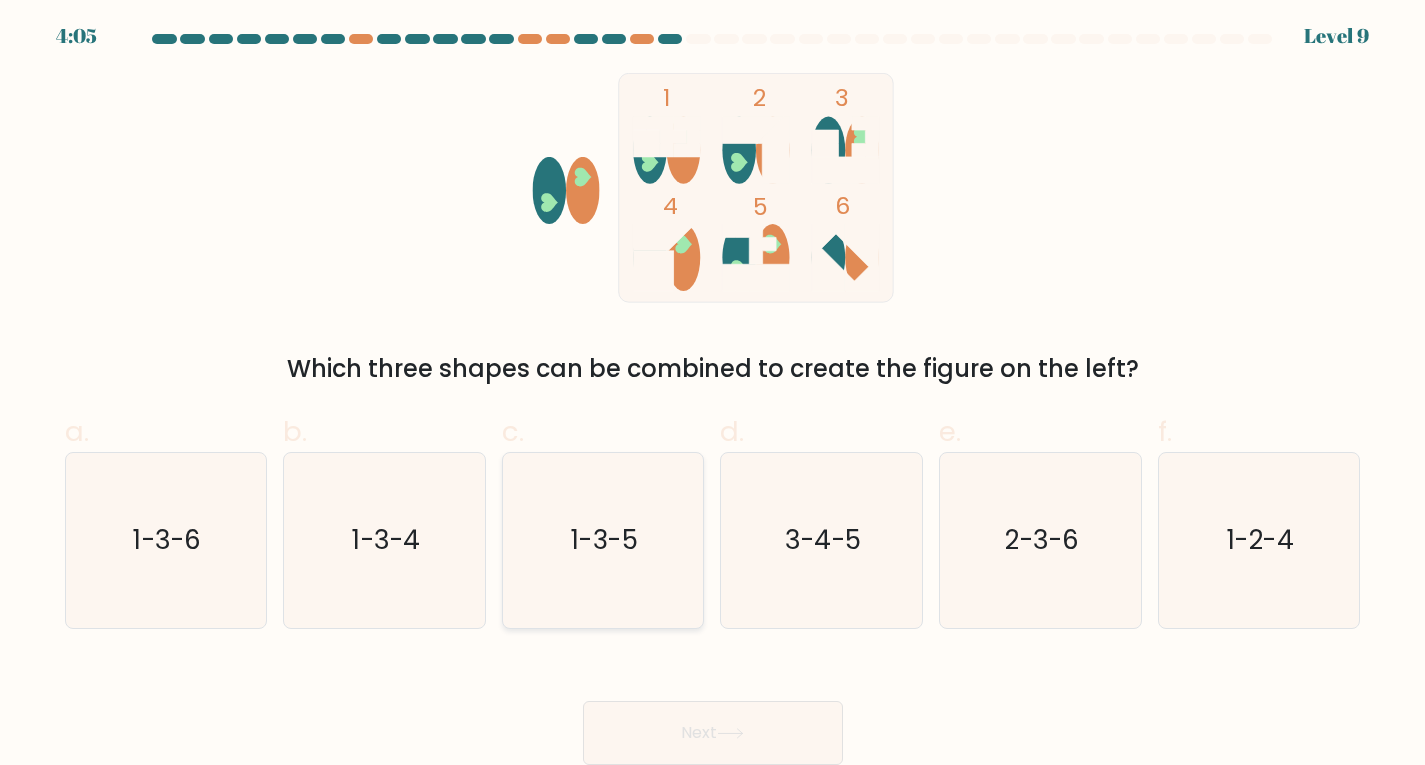 click on "1-3-5" at bounding box center (603, 540) 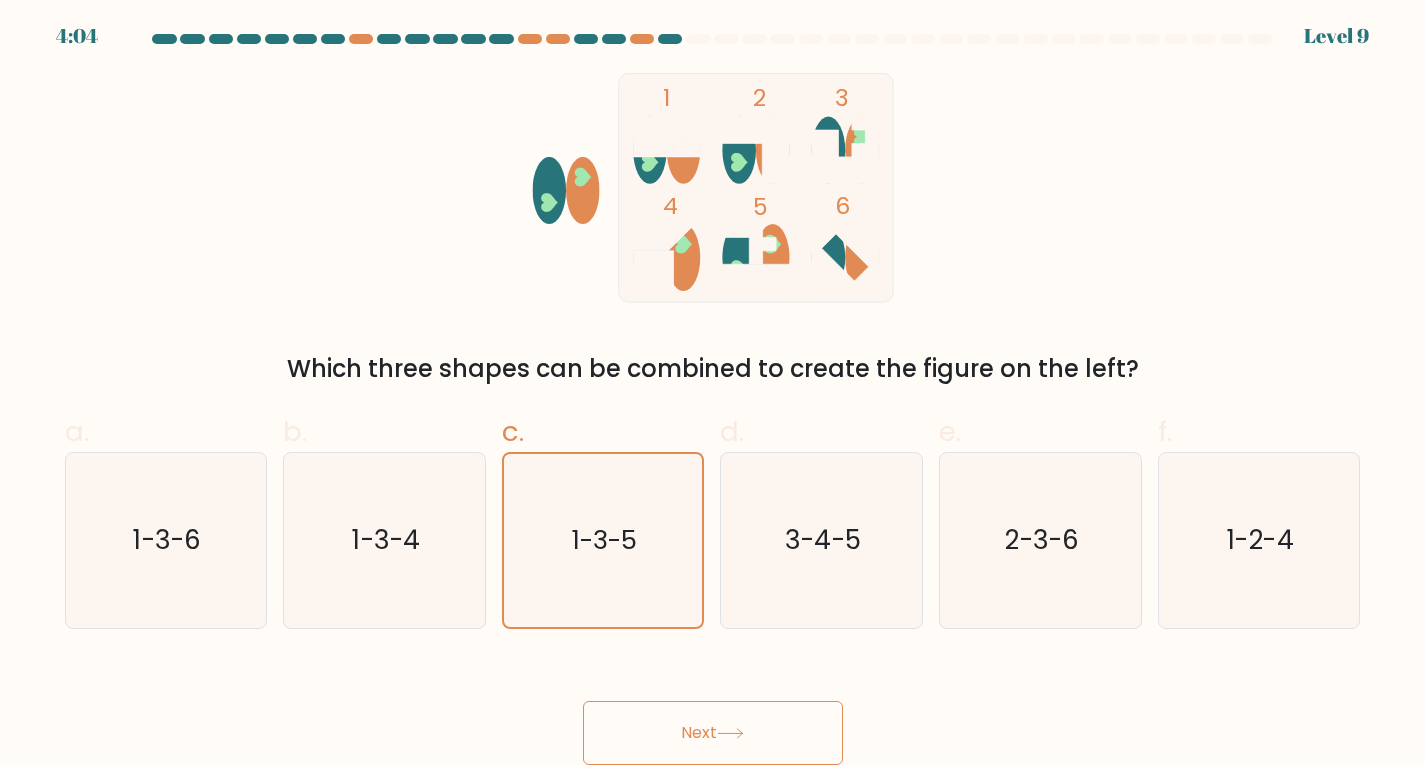 click on "Next" at bounding box center [713, 709] 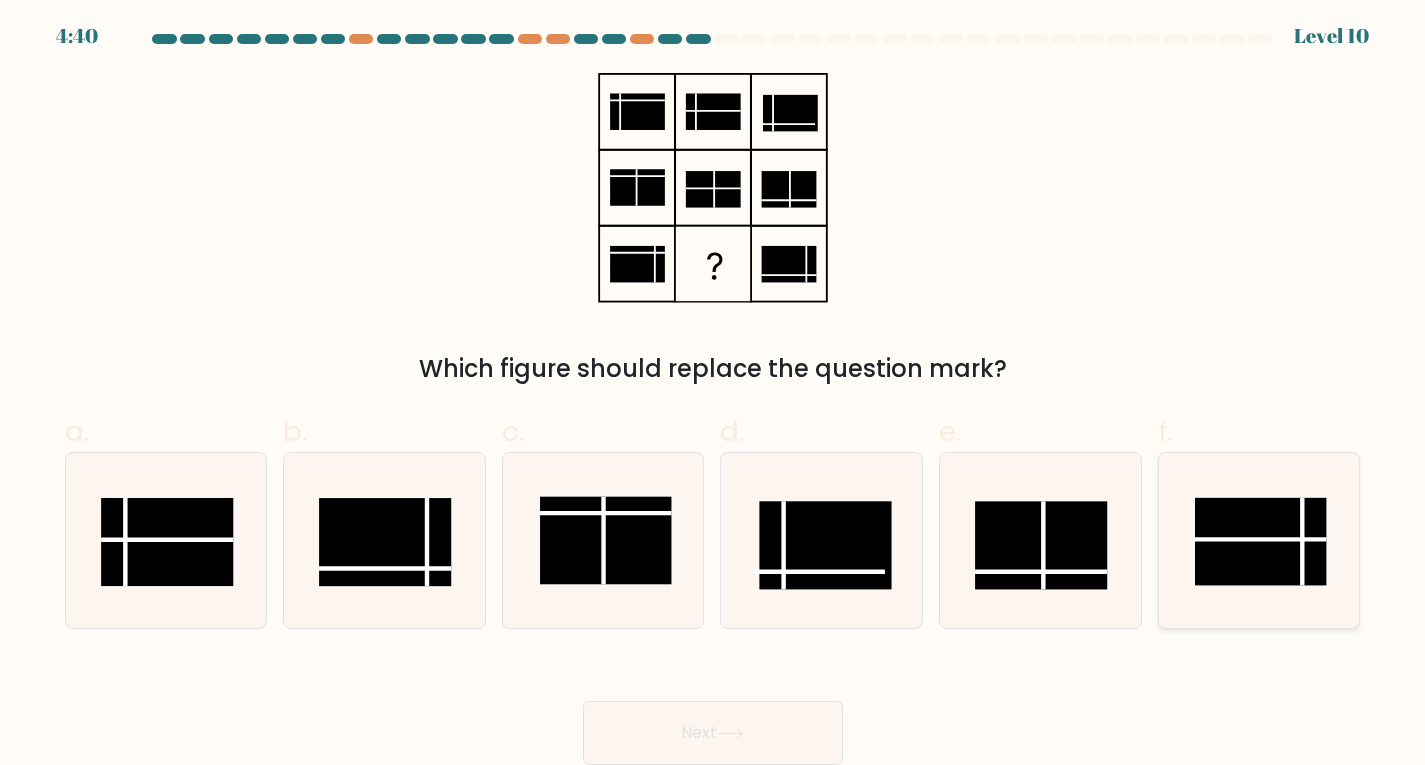 click at bounding box center [1261, 542] 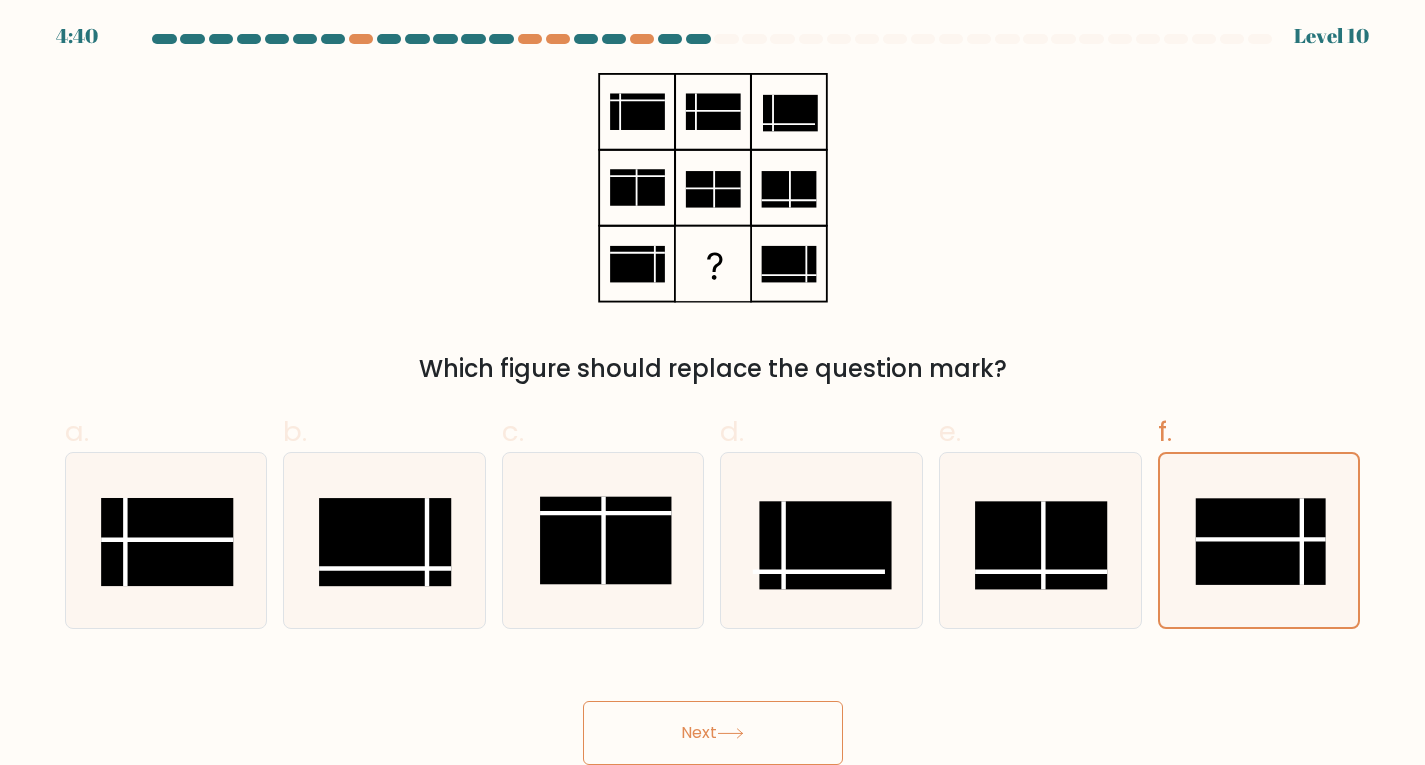 click on "Next" at bounding box center [713, 733] 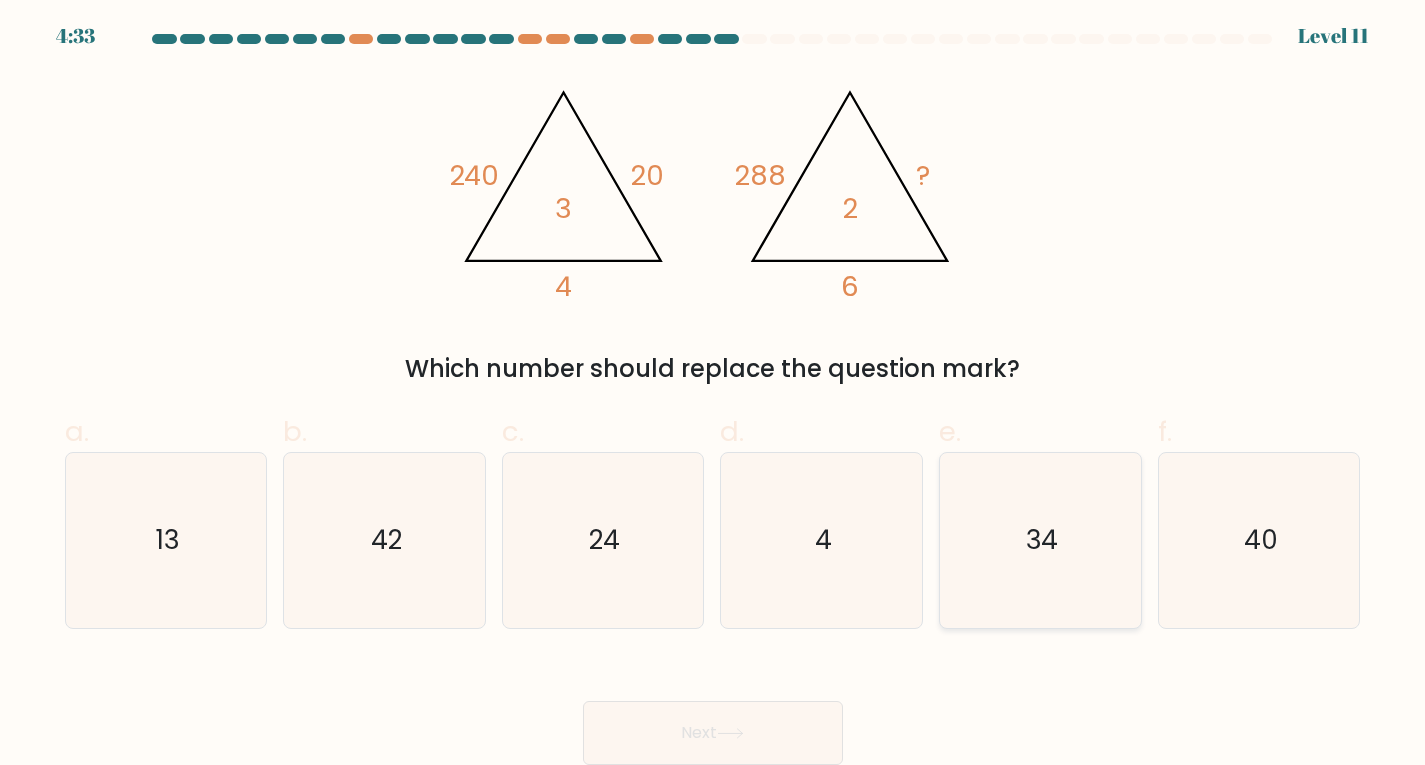 click on "34" at bounding box center [1040, 540] 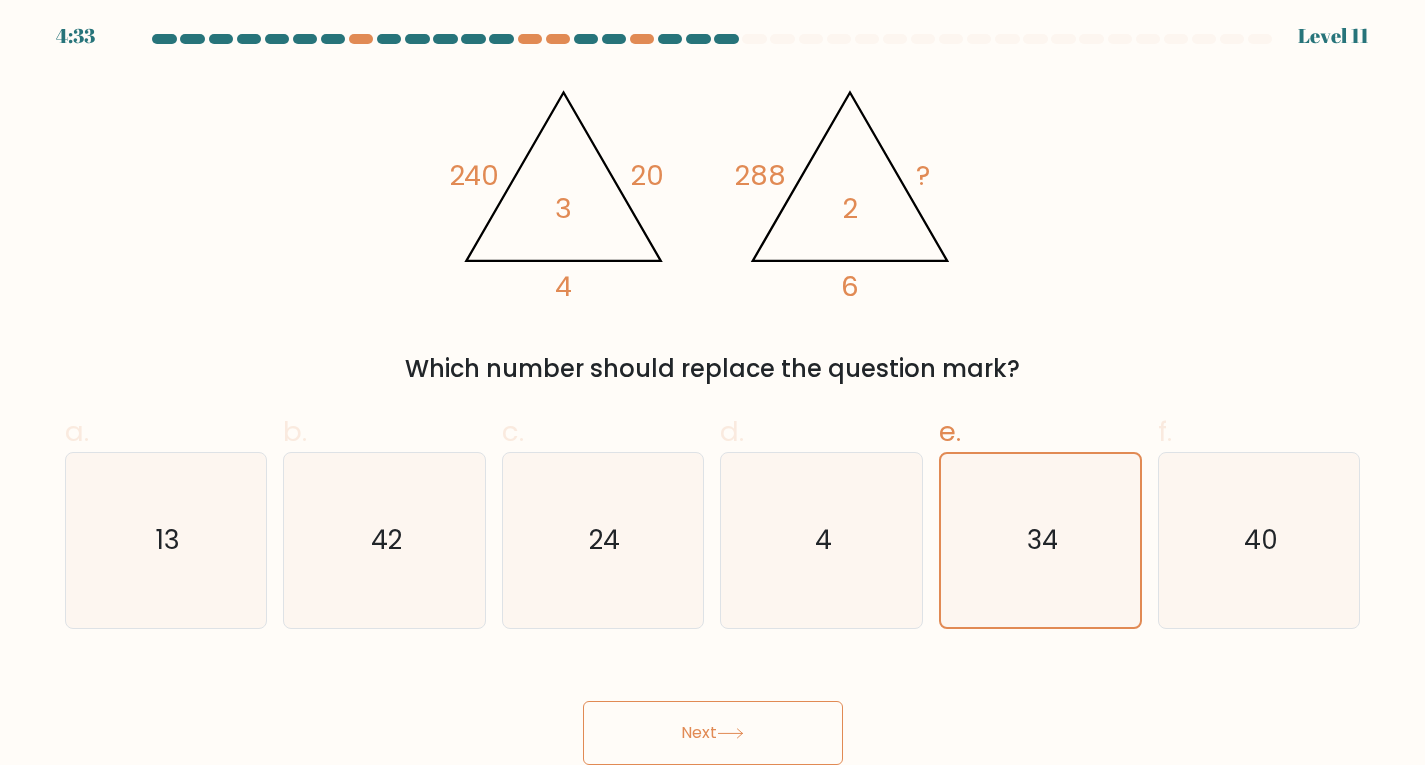 click on "Next" at bounding box center [713, 733] 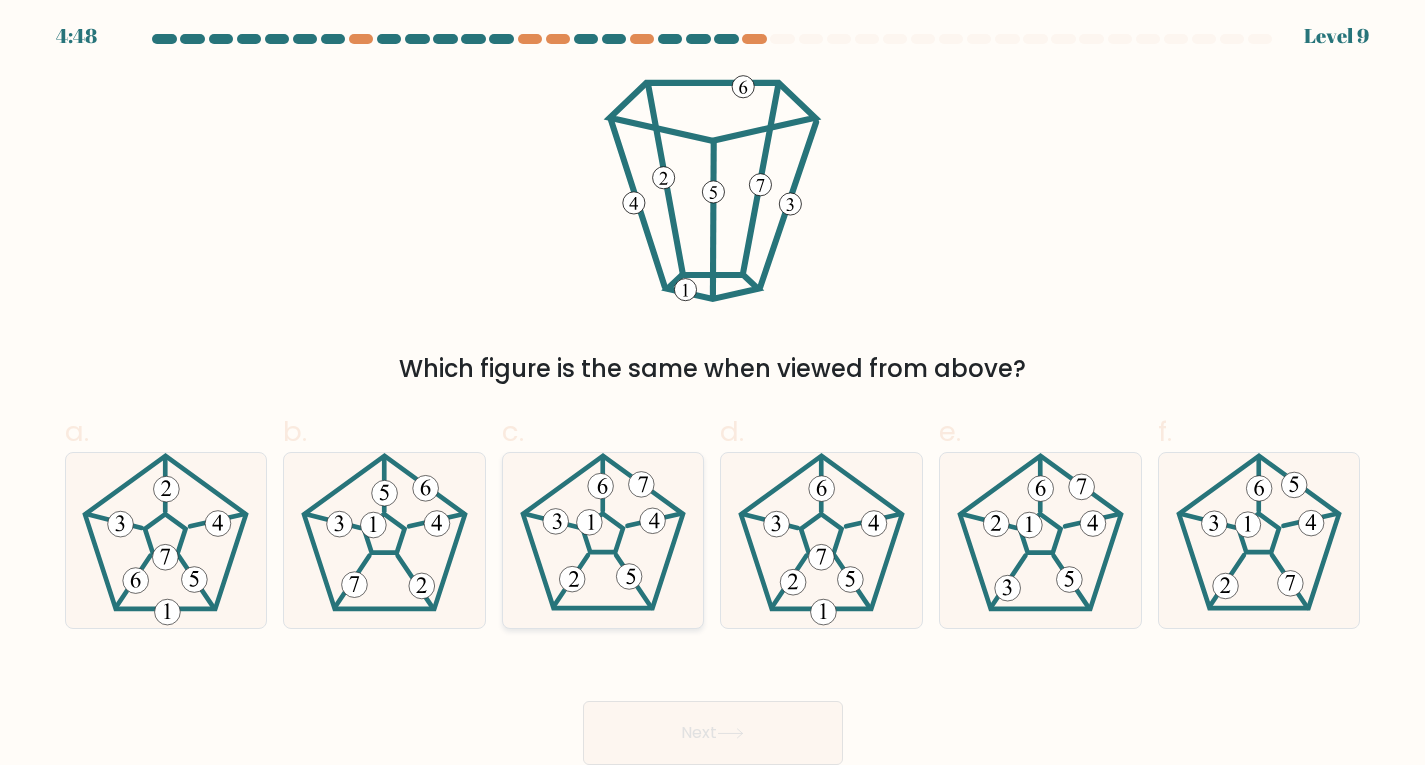 click at bounding box center [603, 533] 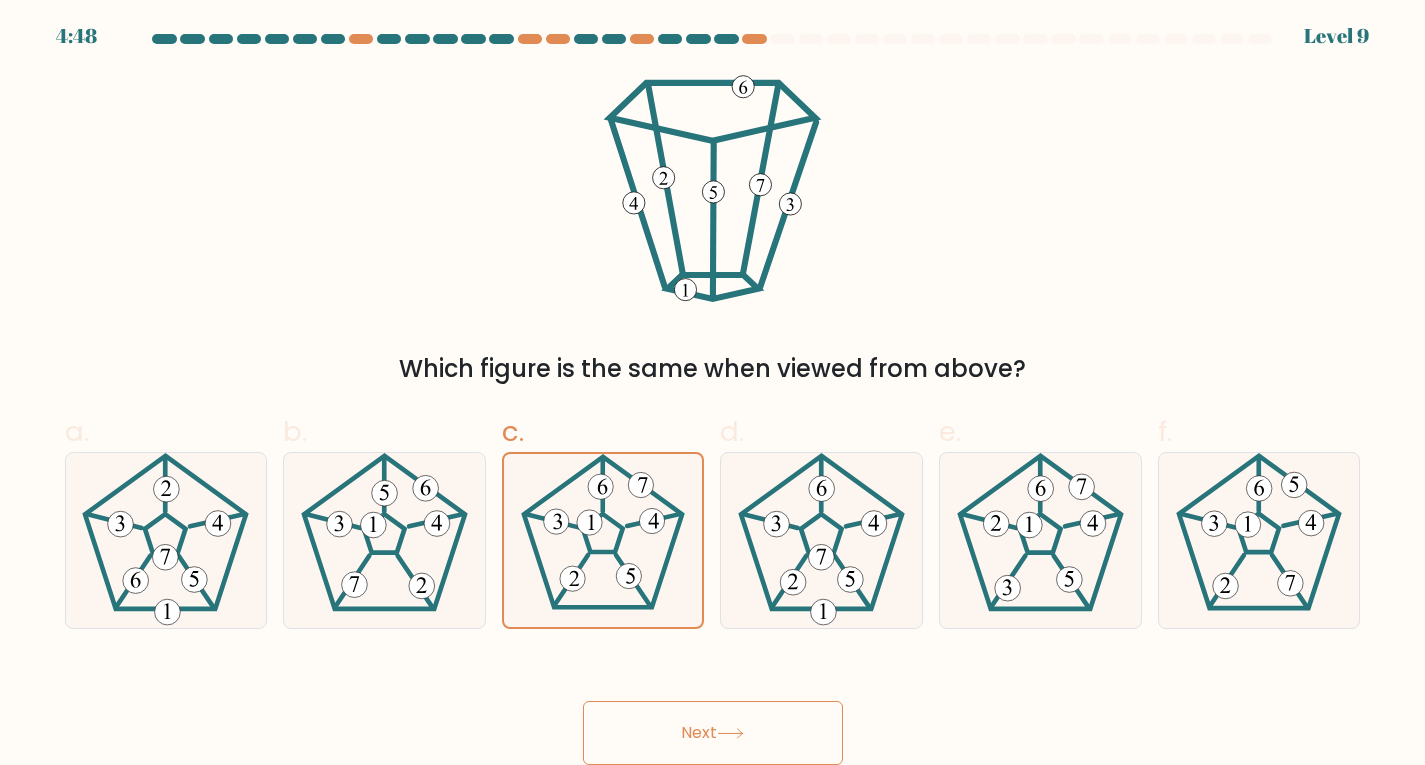 click on "Next" at bounding box center (713, 733) 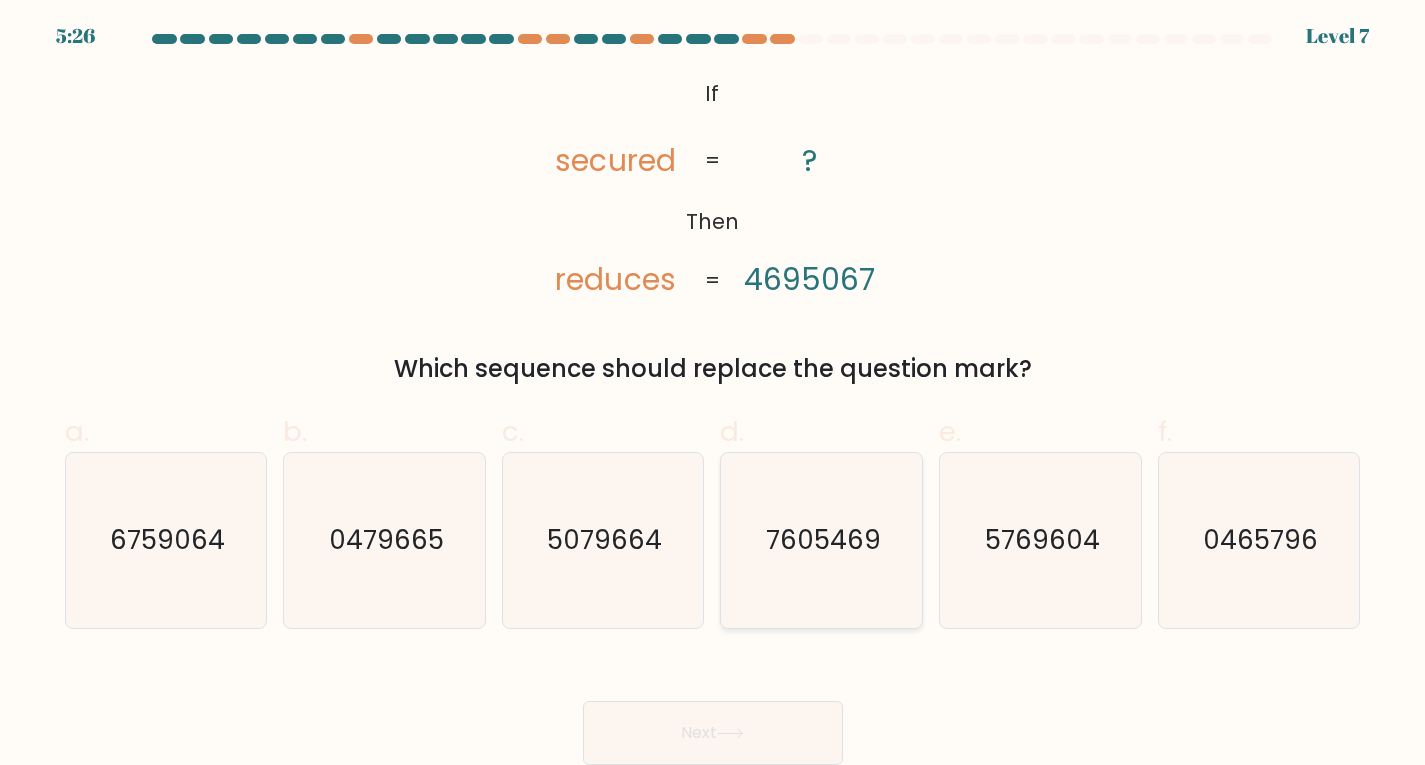 click on "7605469" at bounding box center [823, 540] 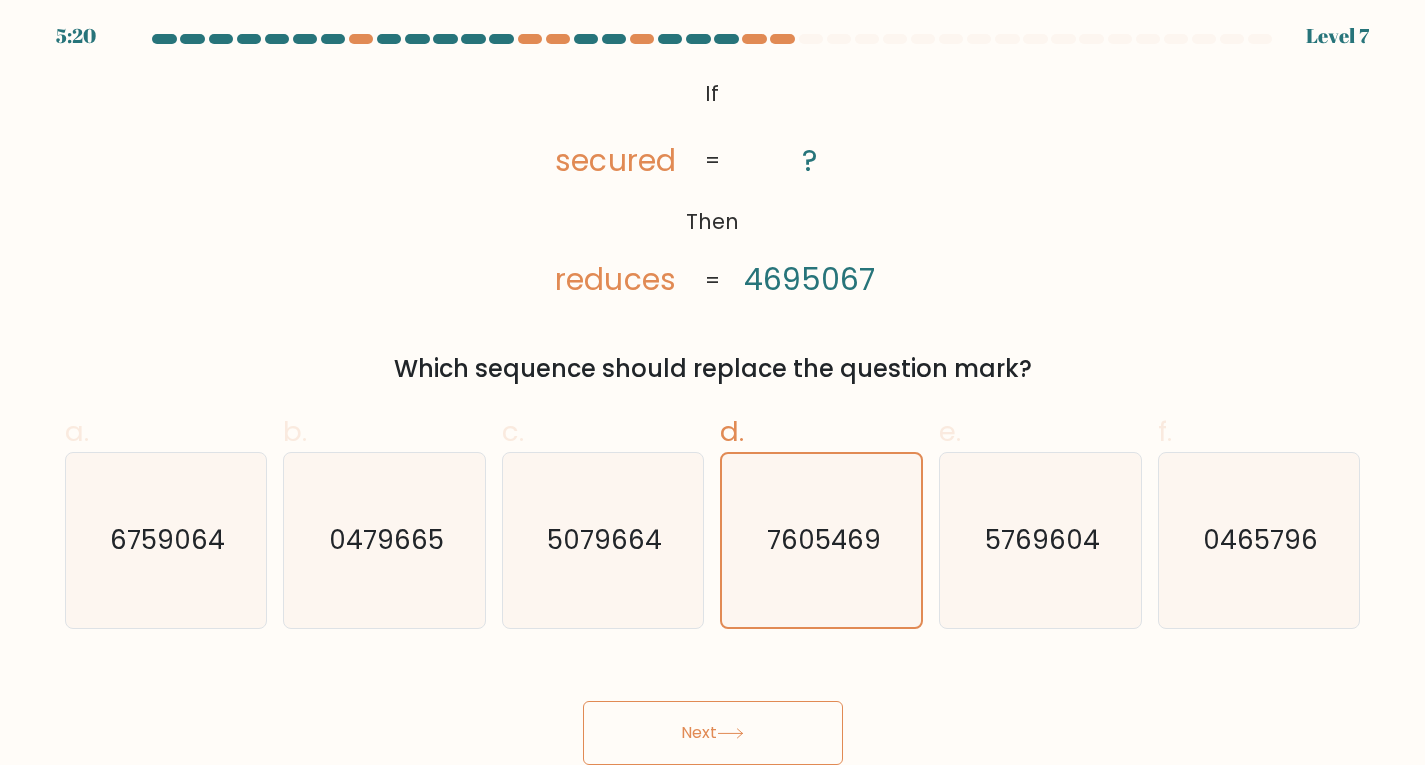 click on "Next" at bounding box center (713, 733) 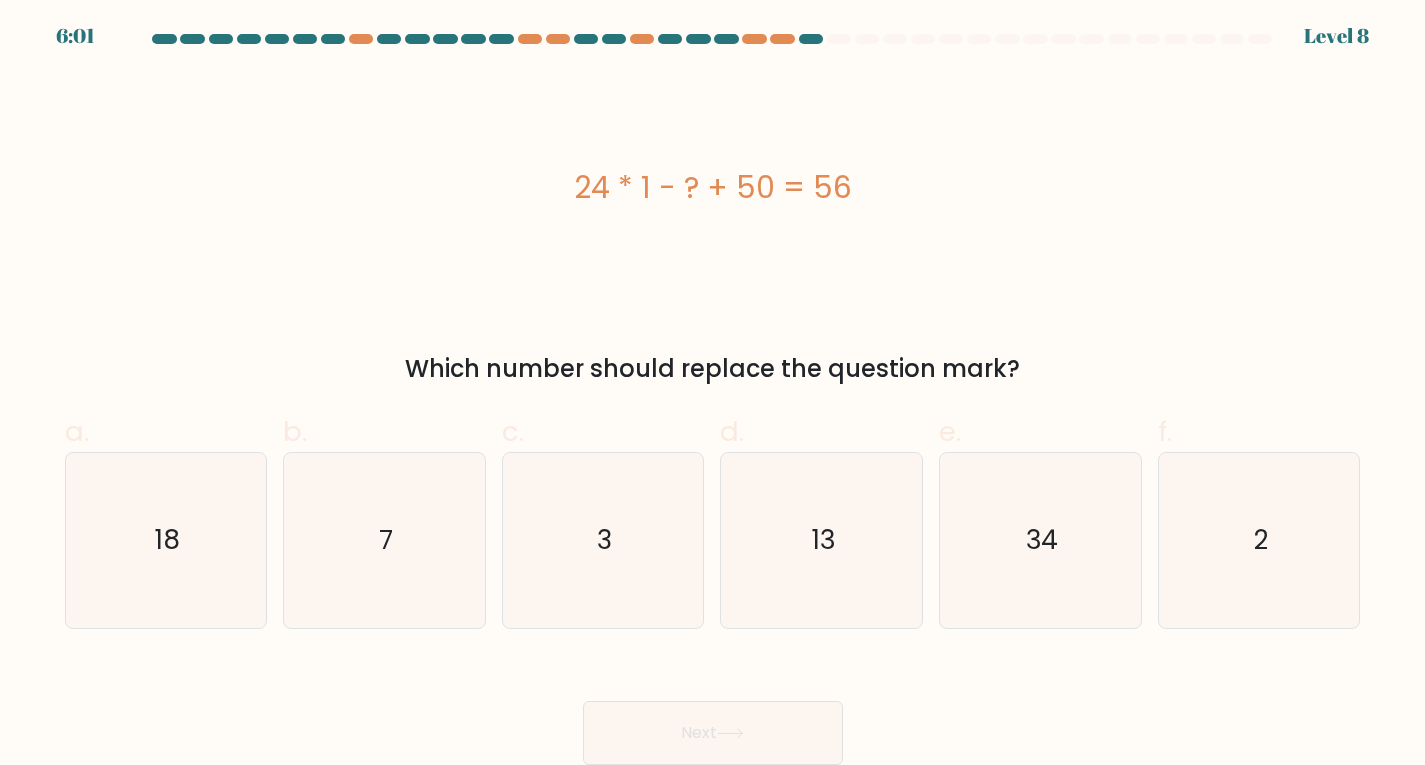 drag, startPoint x: 564, startPoint y: 194, endPoint x: 919, endPoint y: 205, distance: 355.17038 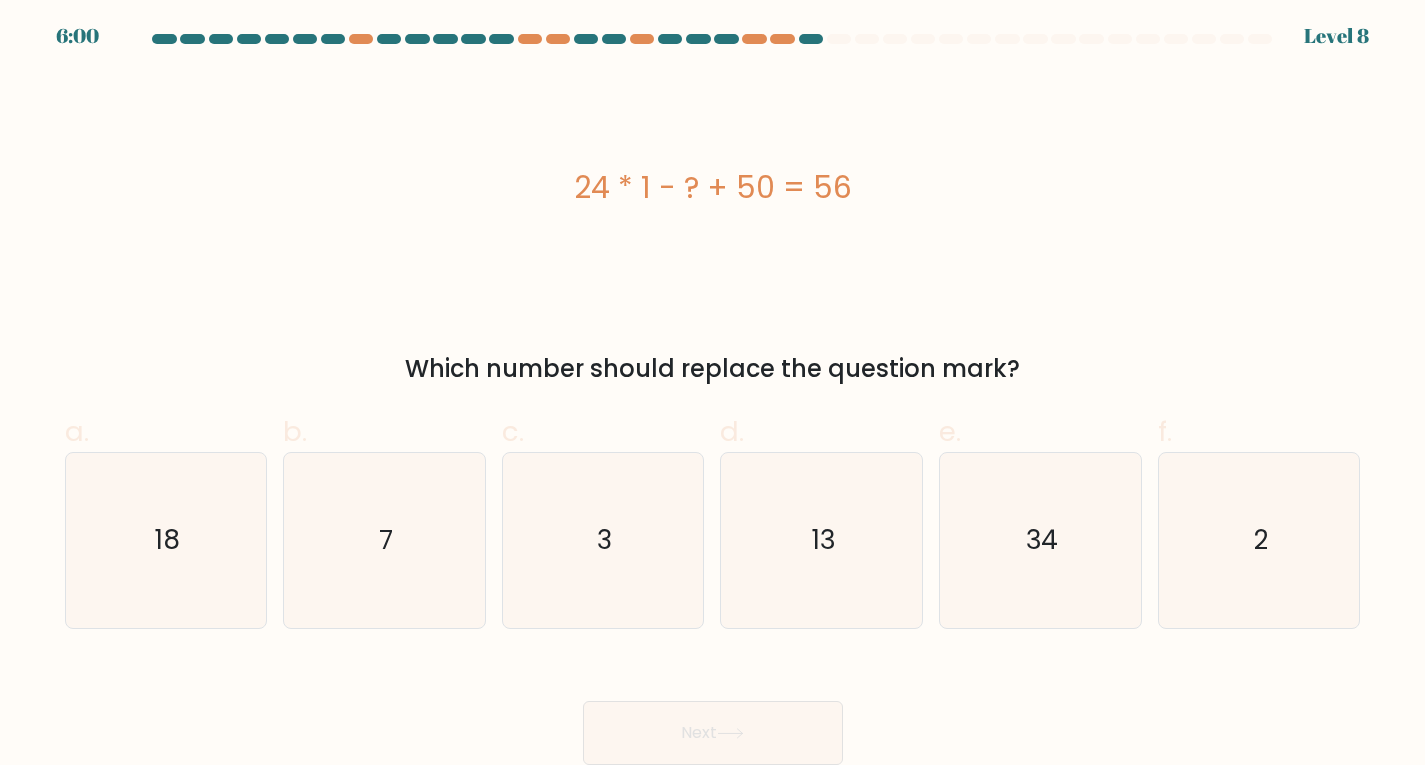 copy on "24 * 1 - ? + 50 = 56" 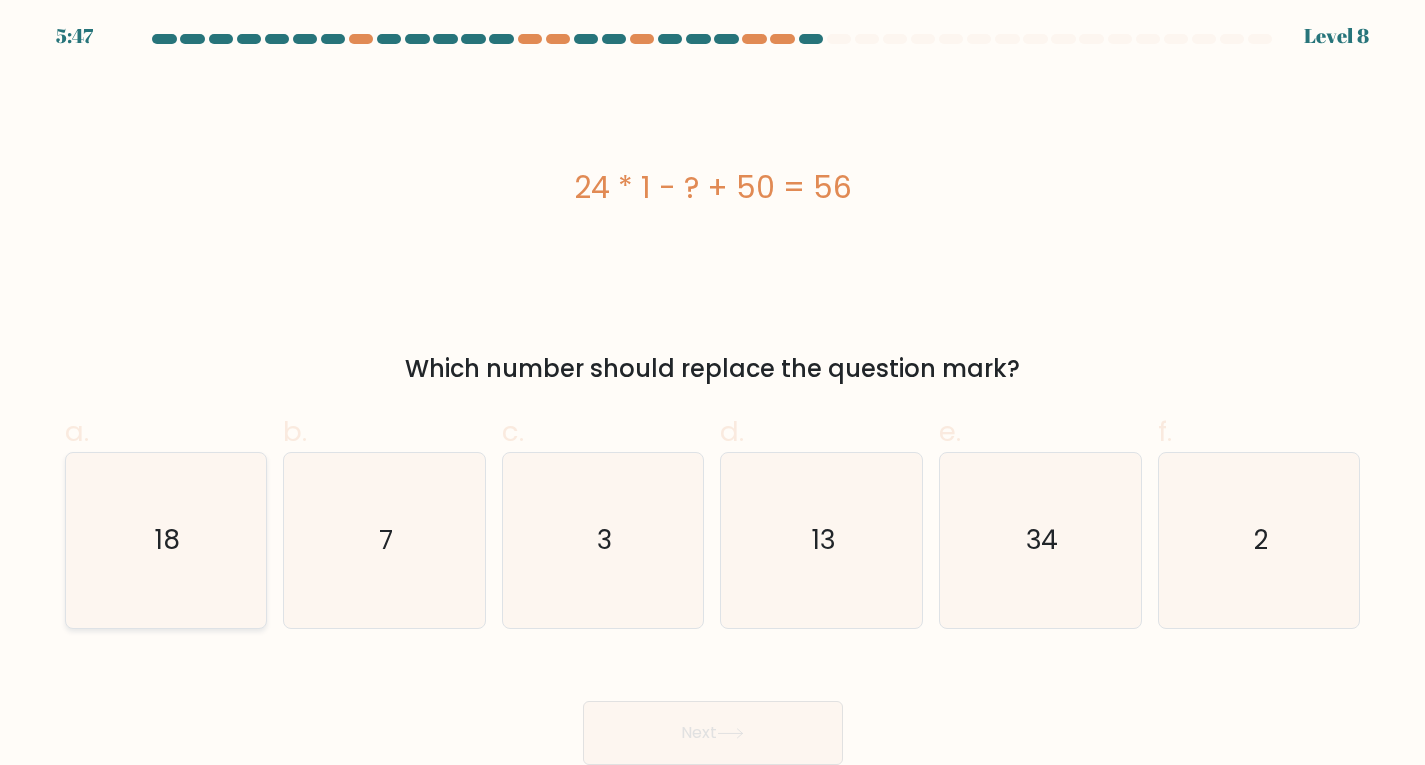 click on "18" at bounding box center [165, 540] 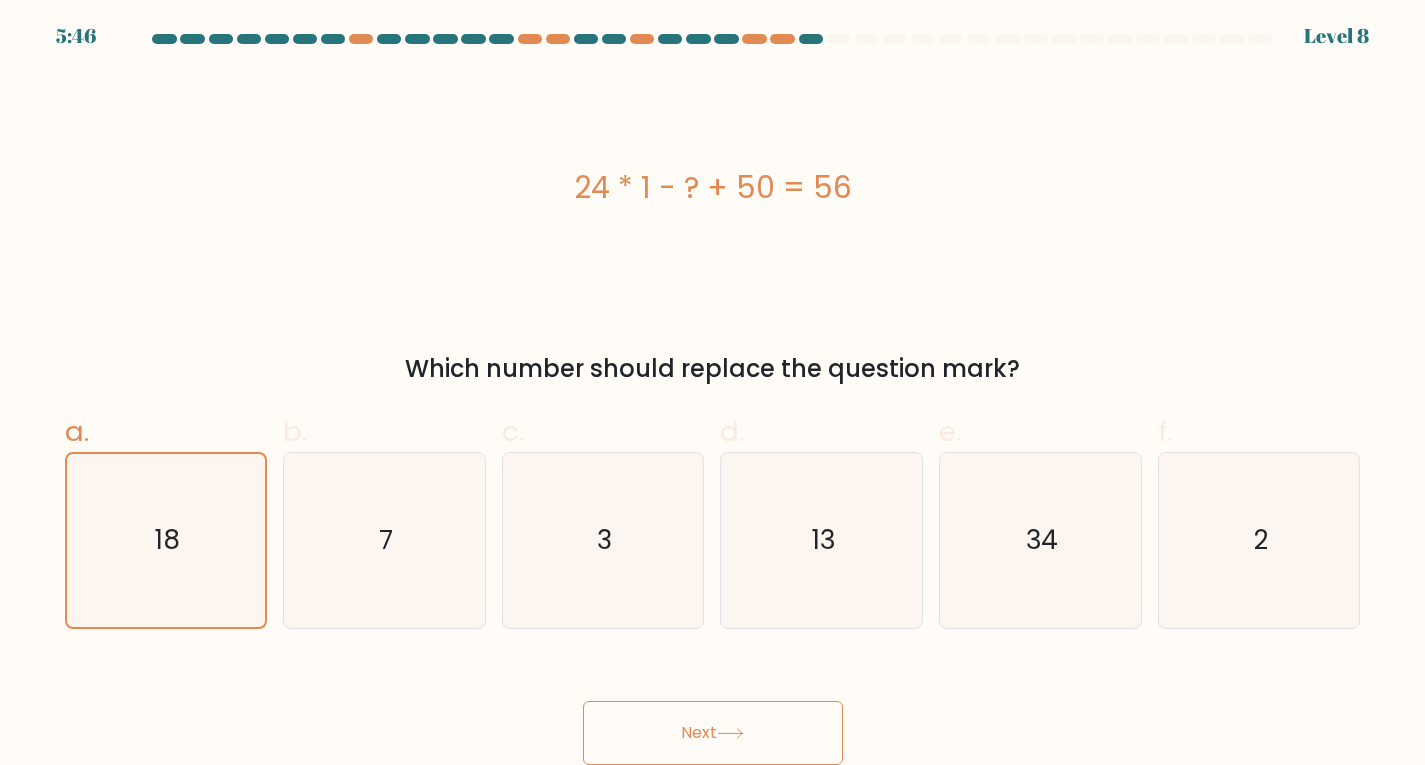 click on "Next" at bounding box center [713, 733] 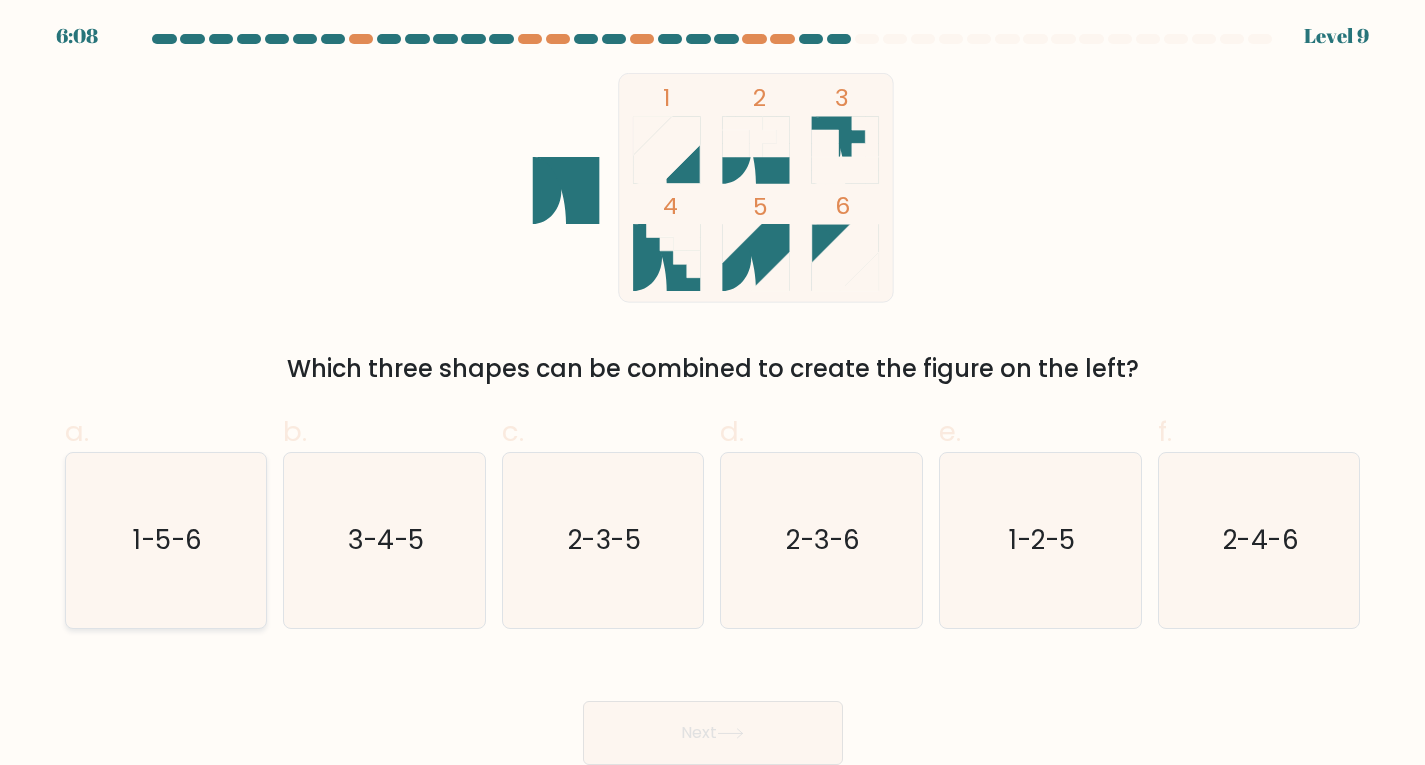 click on "1-5-6" at bounding box center (167, 540) 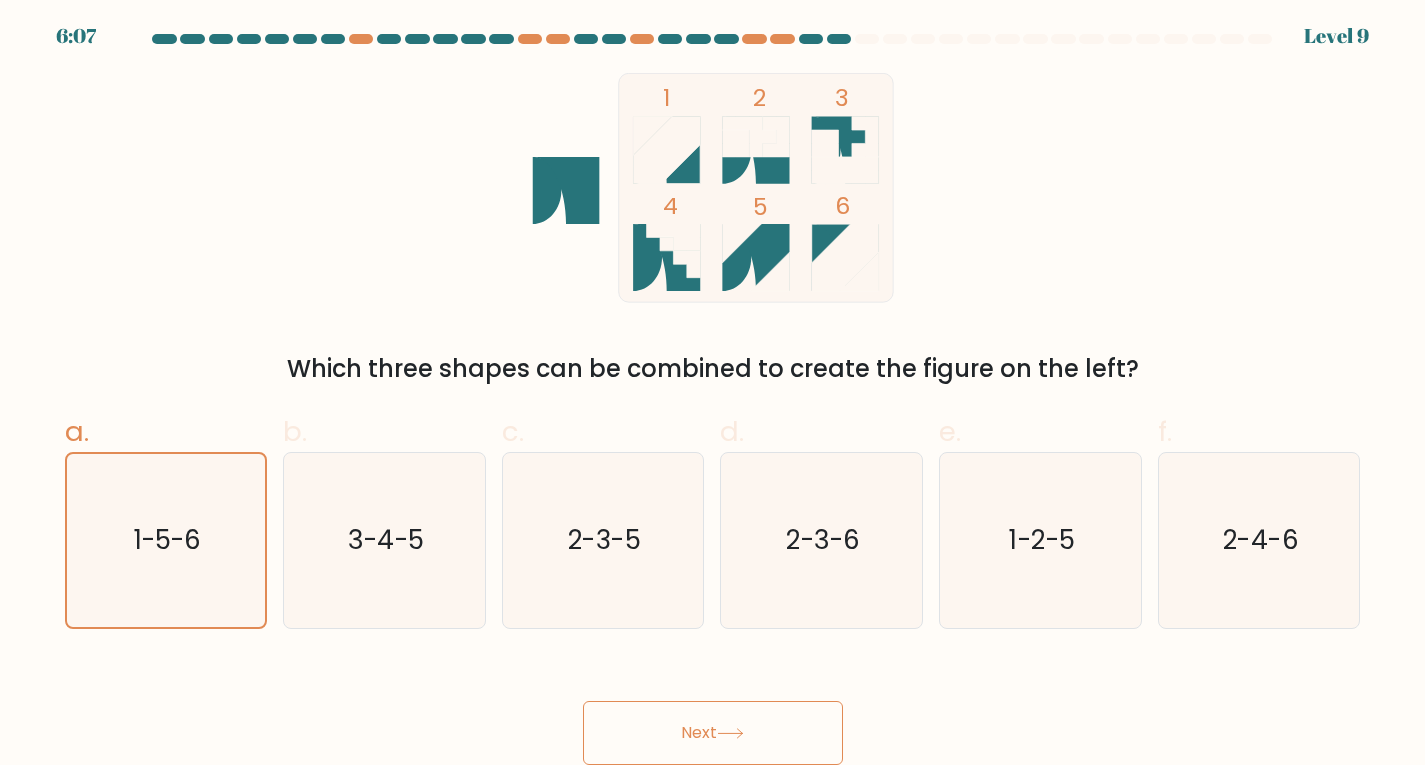 click on "Next" at bounding box center [713, 733] 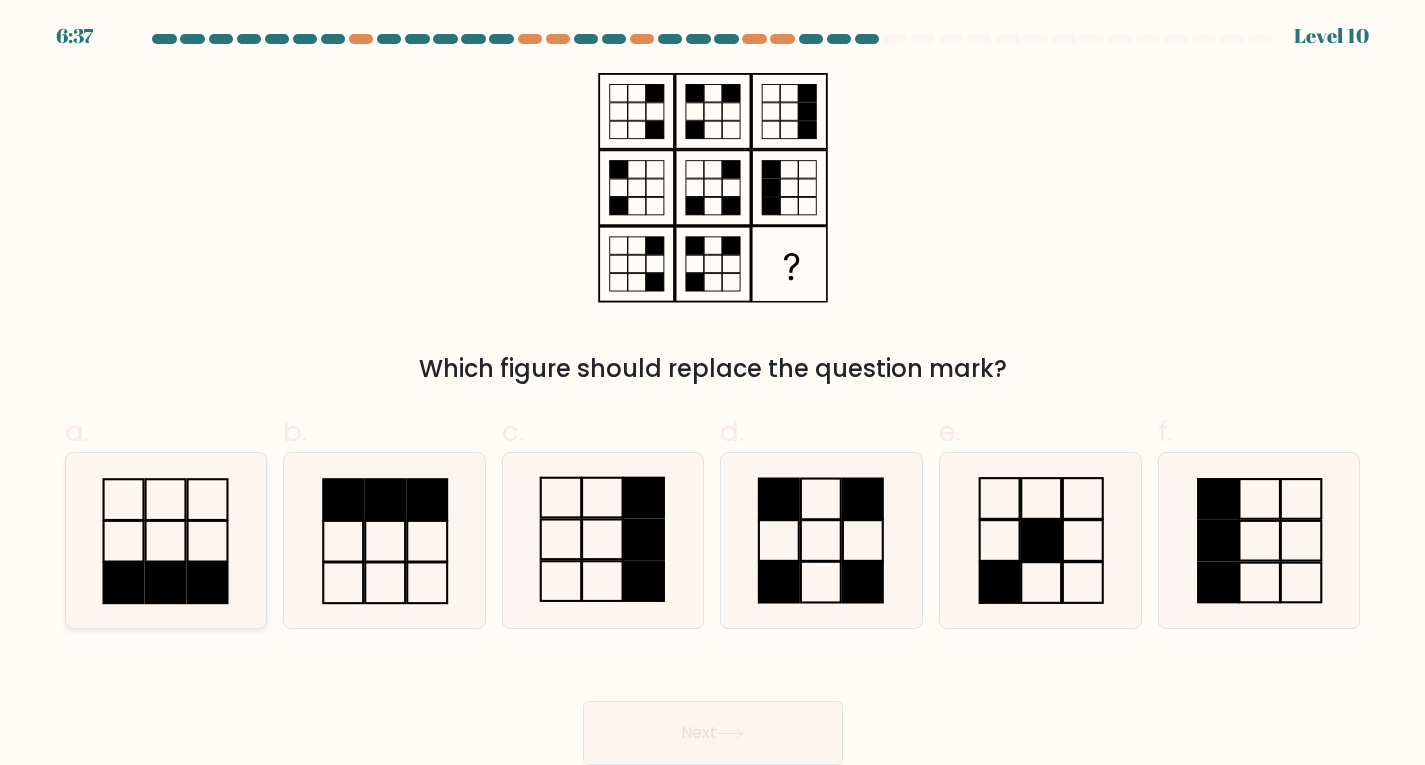 click at bounding box center [166, 541] 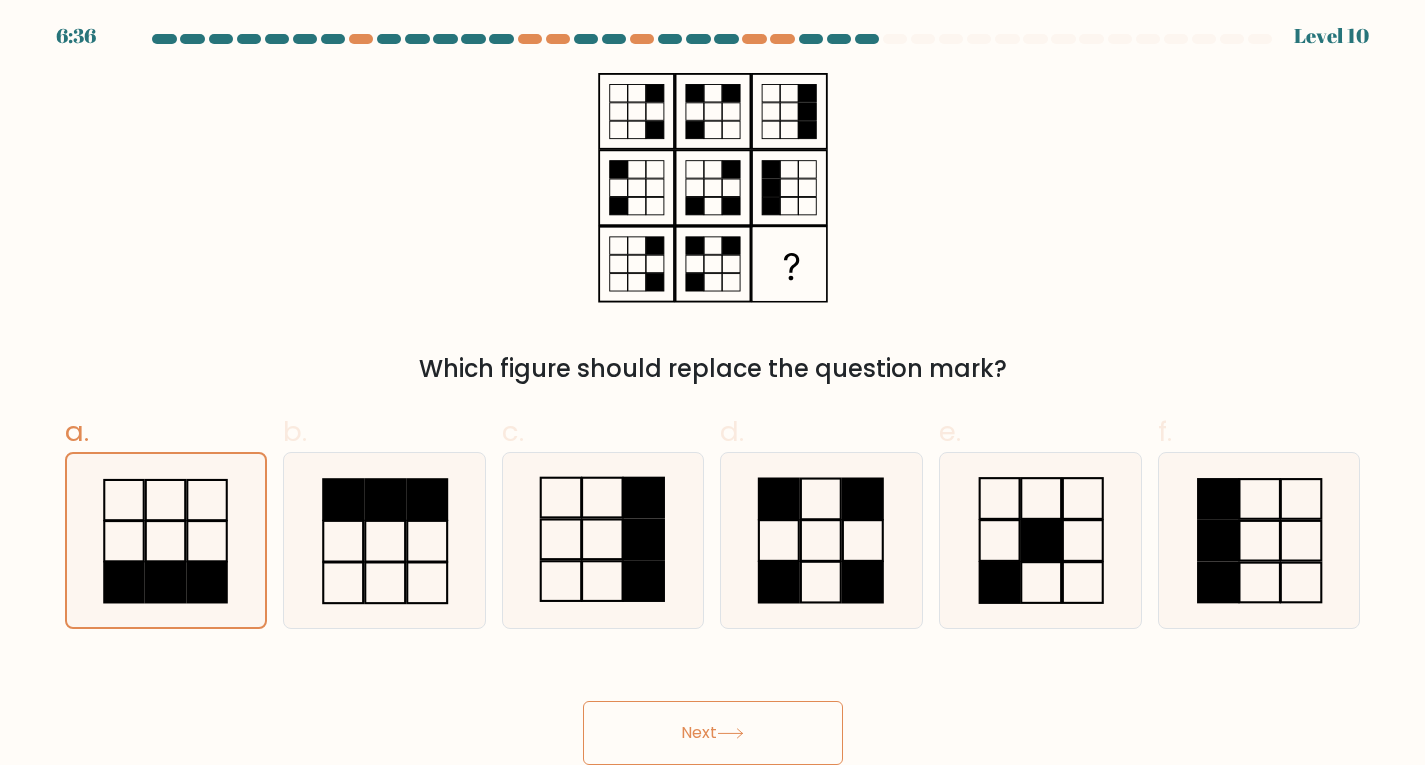 click on "Next" at bounding box center [713, 733] 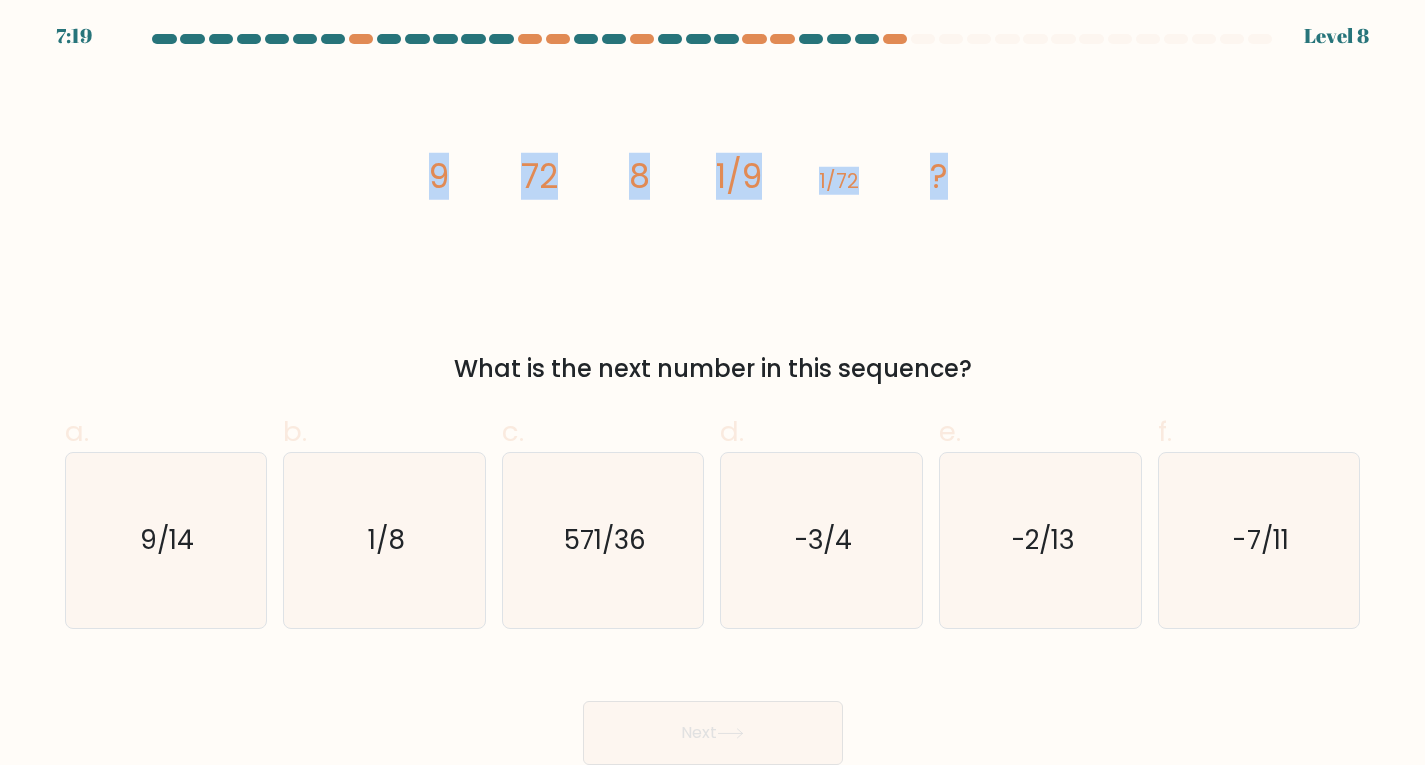 drag, startPoint x: 414, startPoint y: 163, endPoint x: 1054, endPoint y: 158, distance: 640.01953 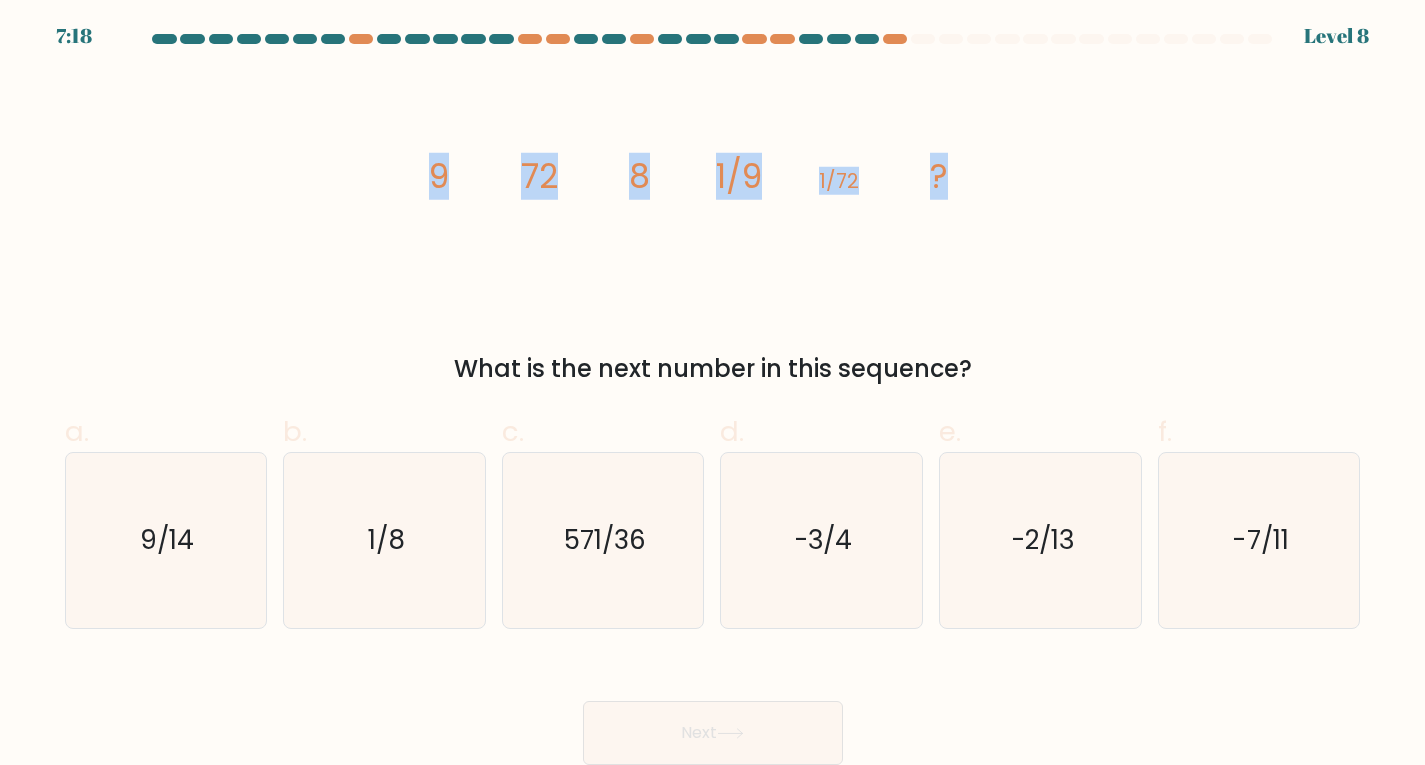 copy on "9
72
8
1/9
1/72
?" 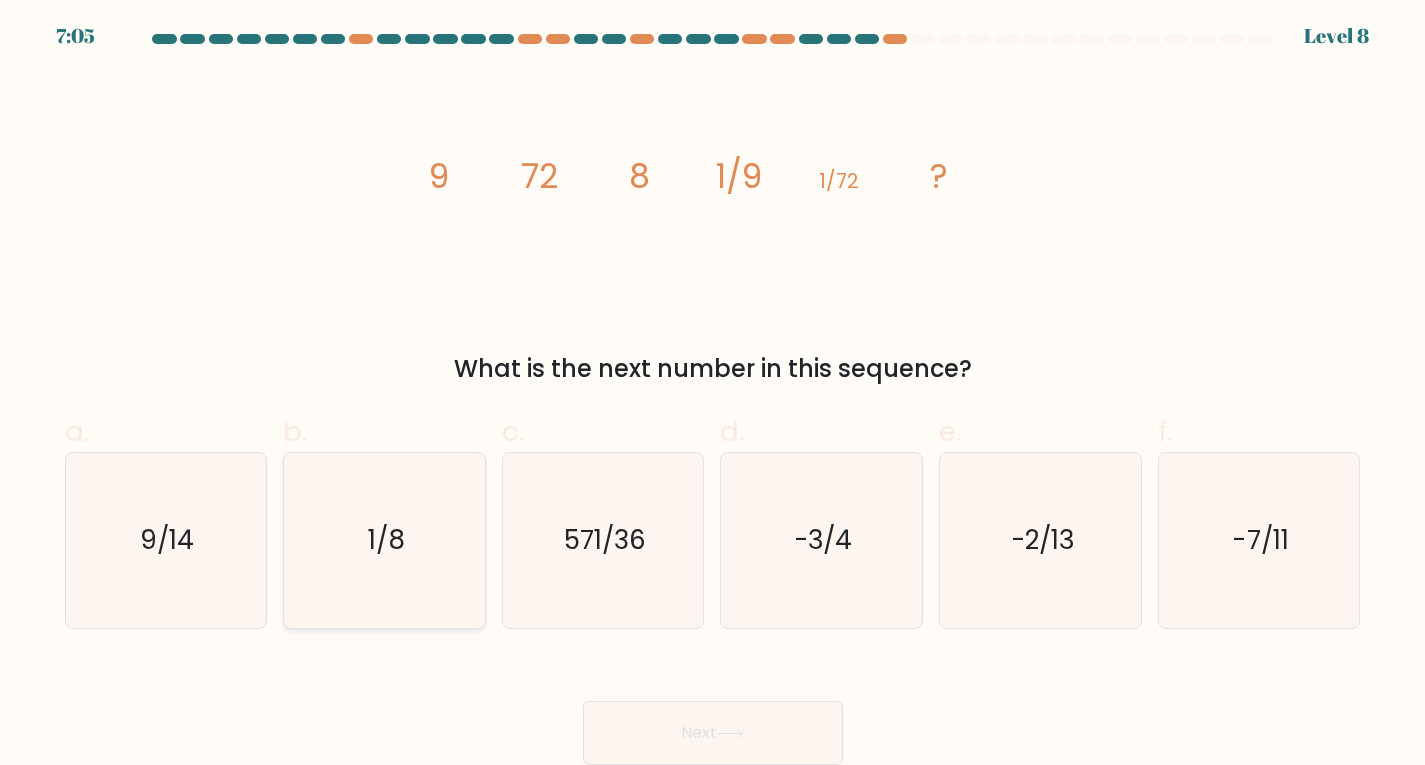 click on "1/8" at bounding box center [384, 540] 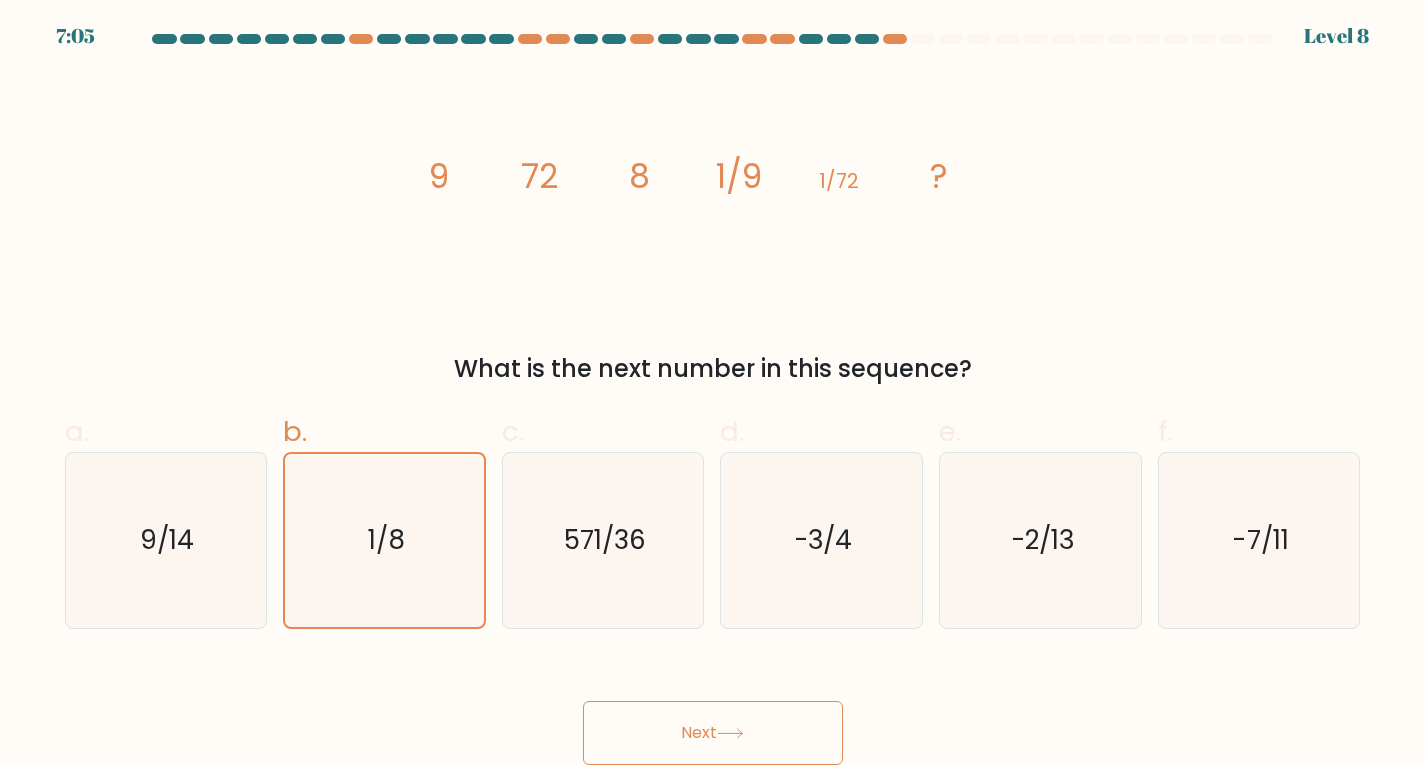 click on "Next" at bounding box center (713, 733) 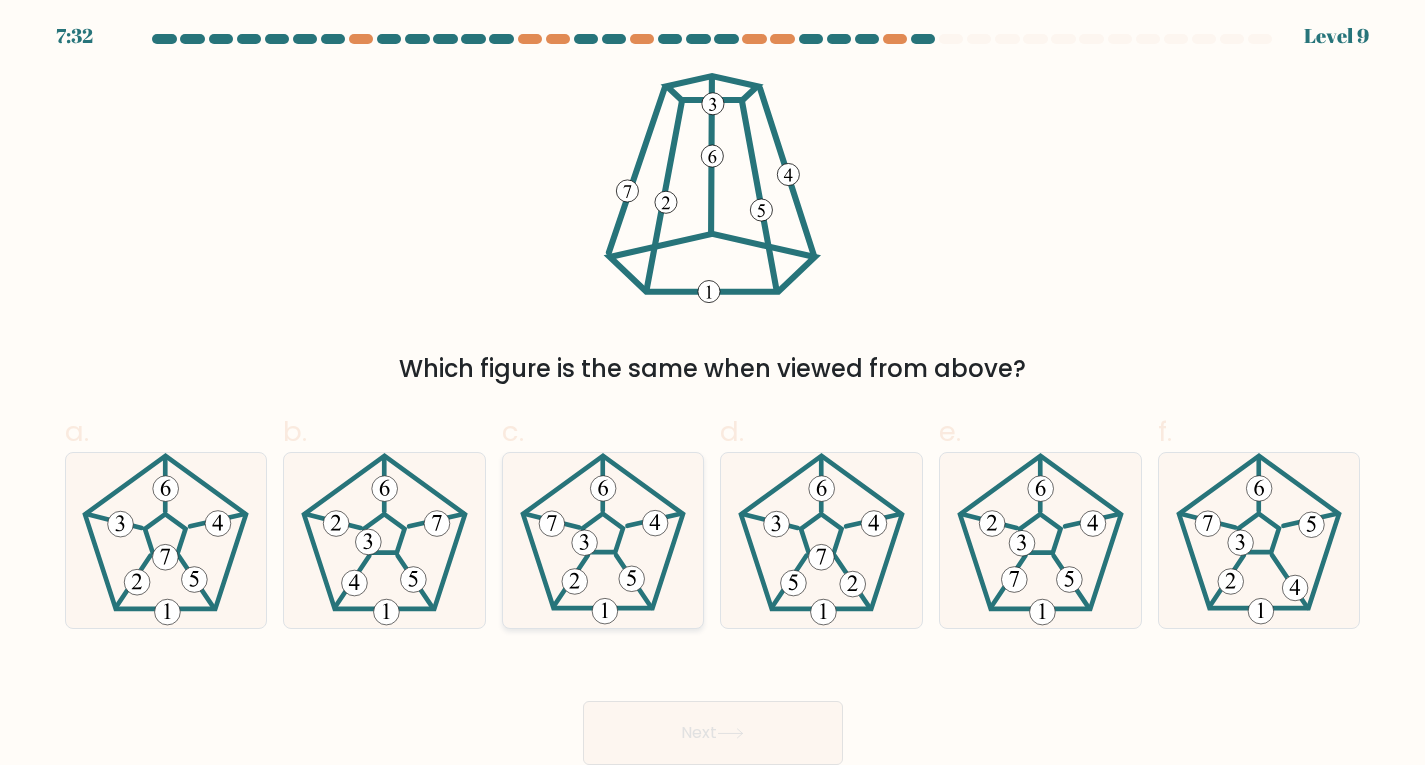click at bounding box center [603, 532] 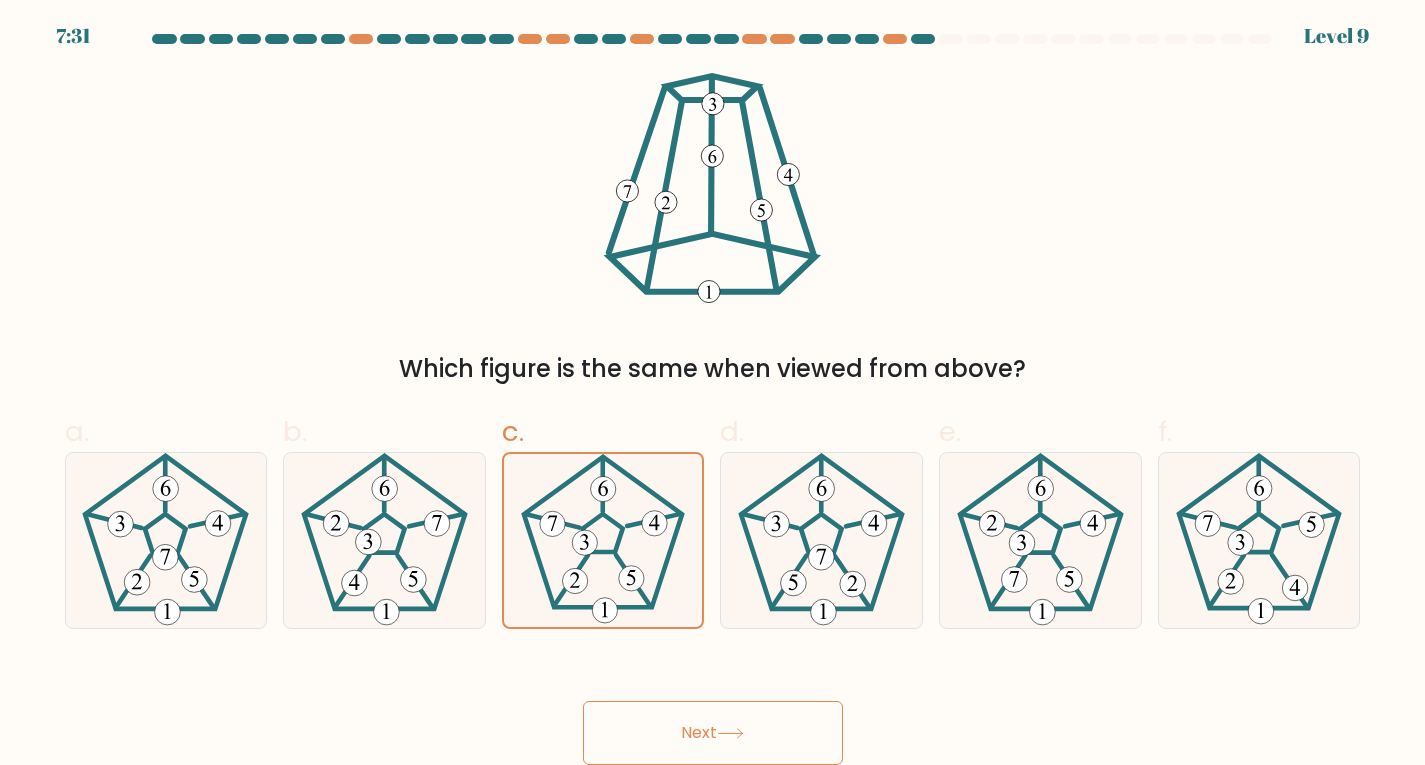 click on "Next" at bounding box center (713, 733) 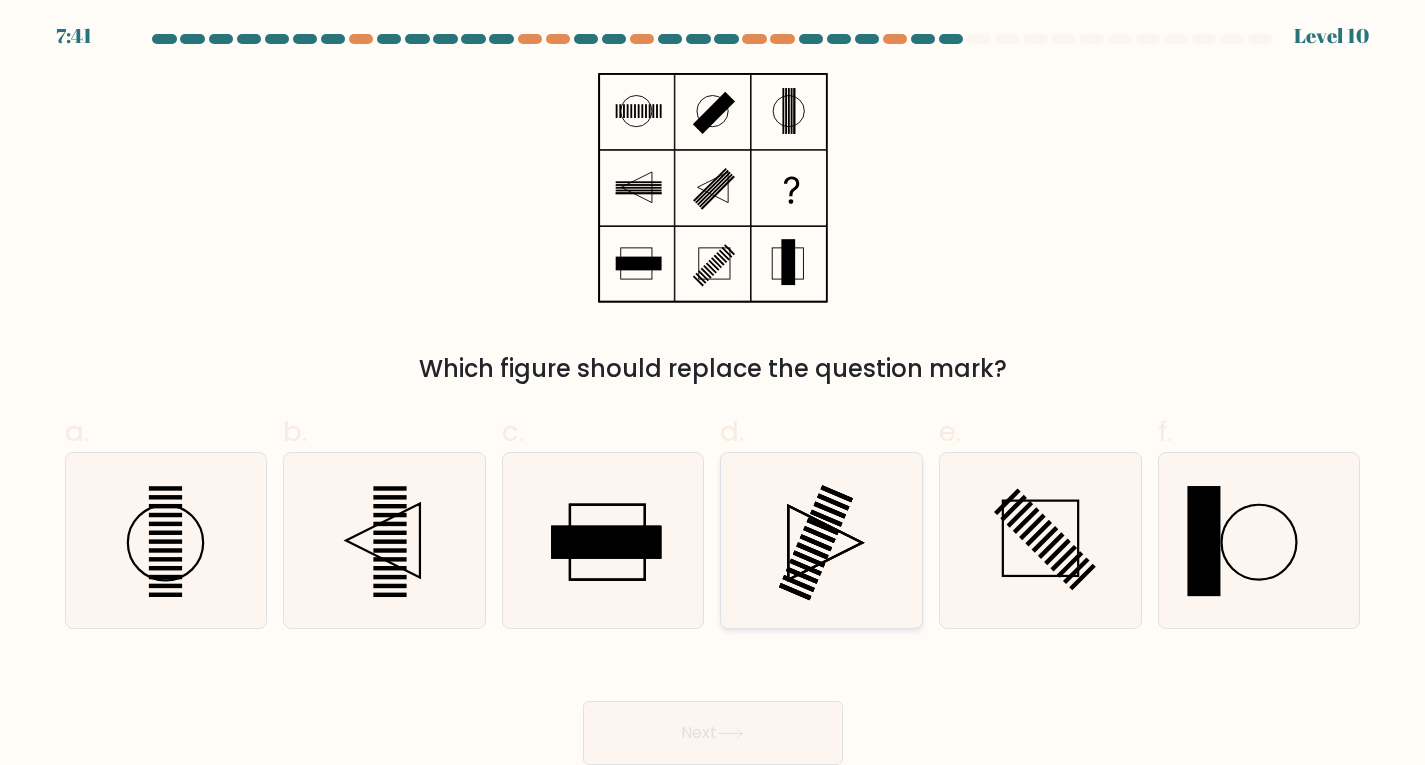 click at bounding box center [821, 540] 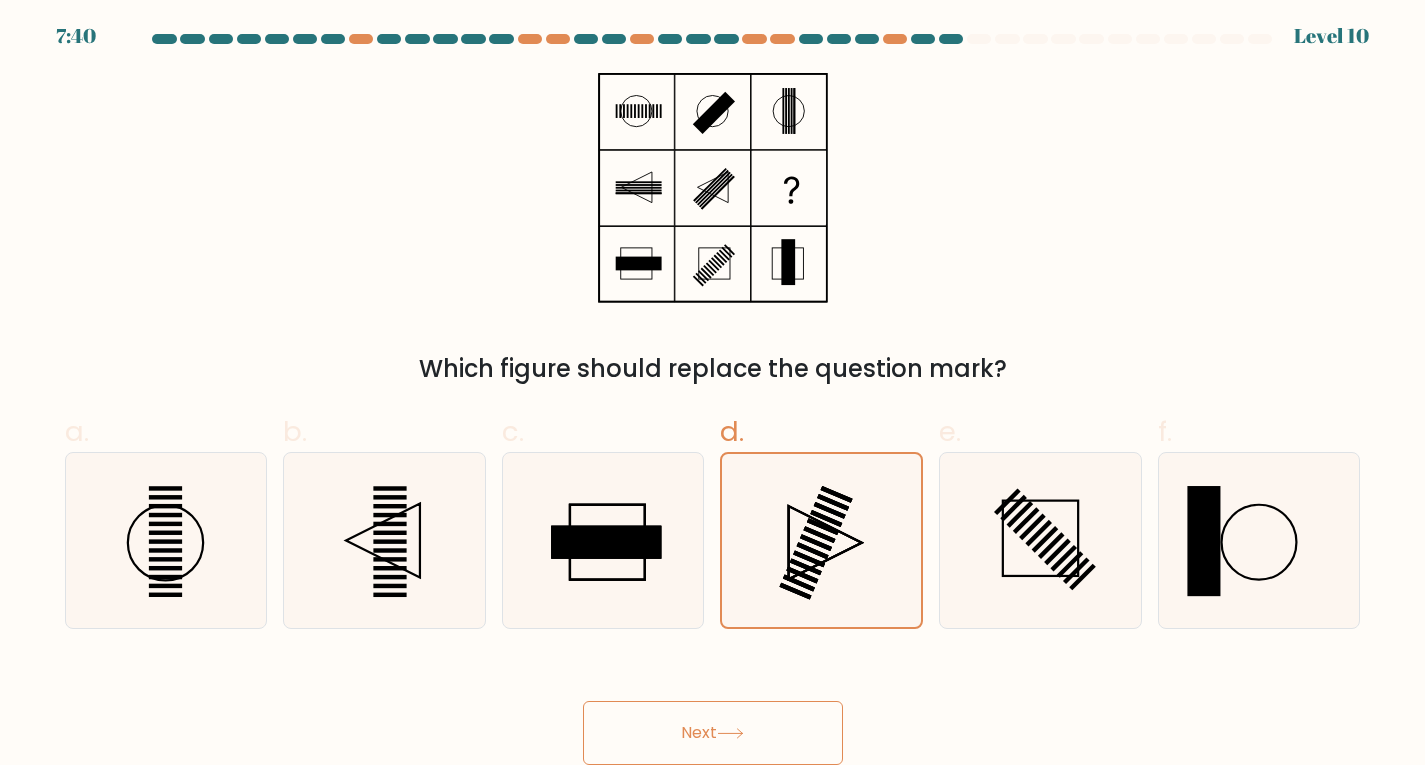 click on "Next" at bounding box center (713, 733) 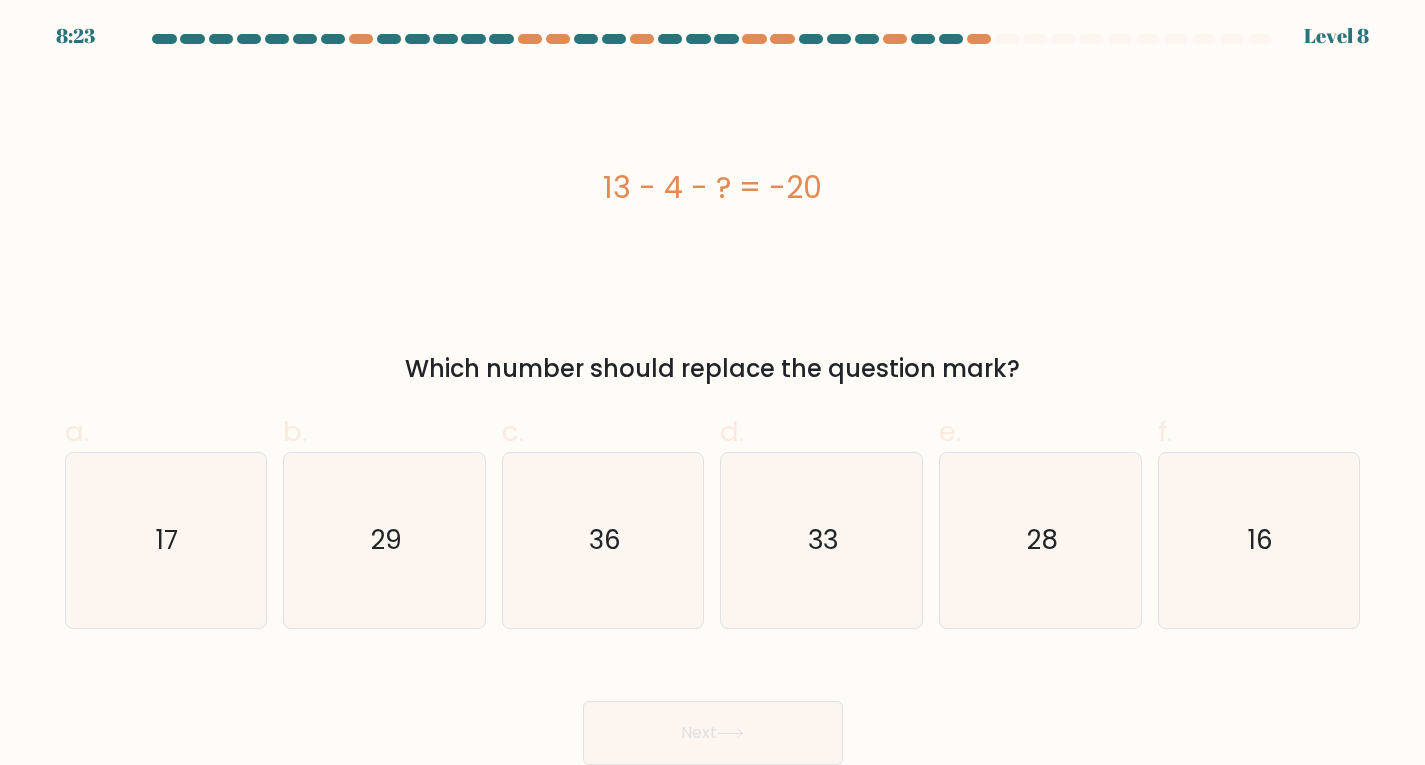 drag, startPoint x: 591, startPoint y: 189, endPoint x: 987, endPoint y: 181, distance: 396.0808 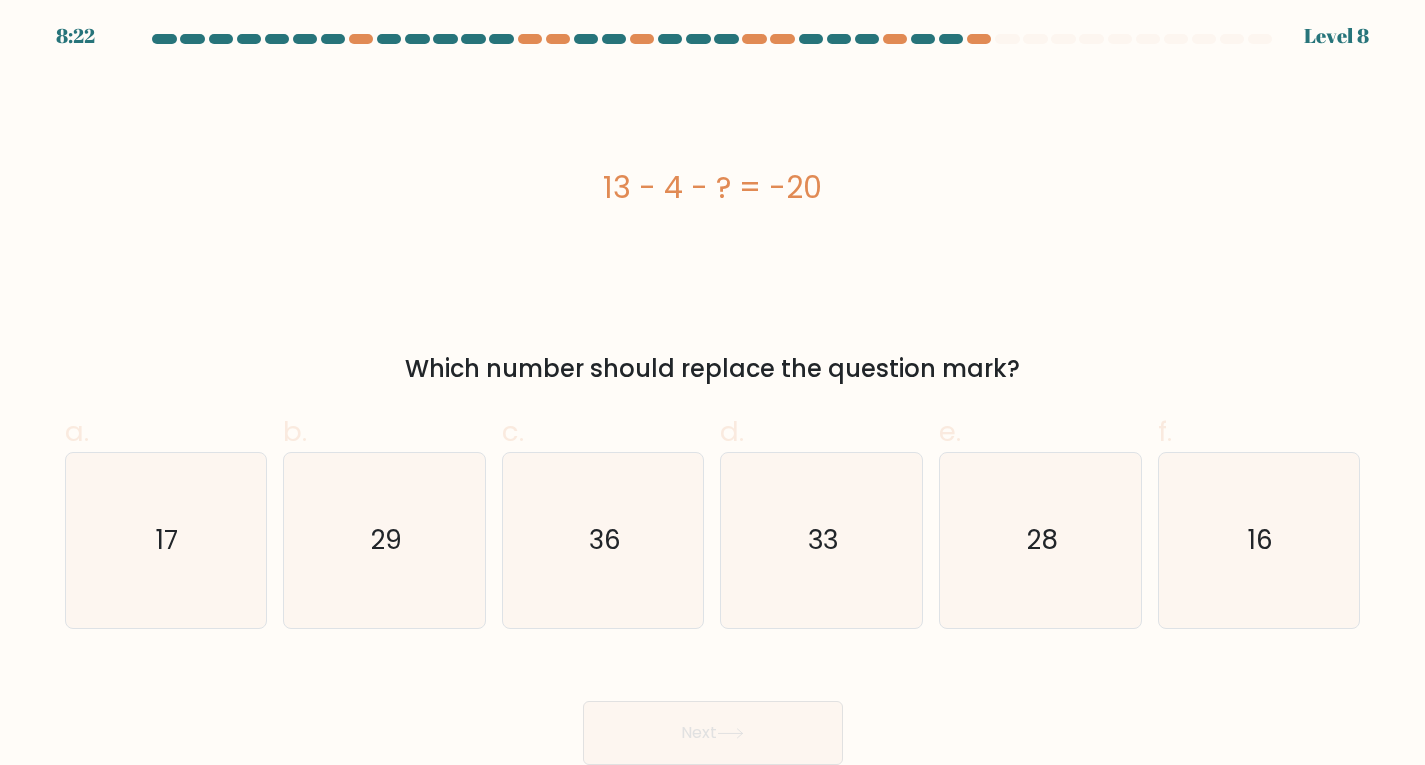 copy on "13 - 4 - ? = -20" 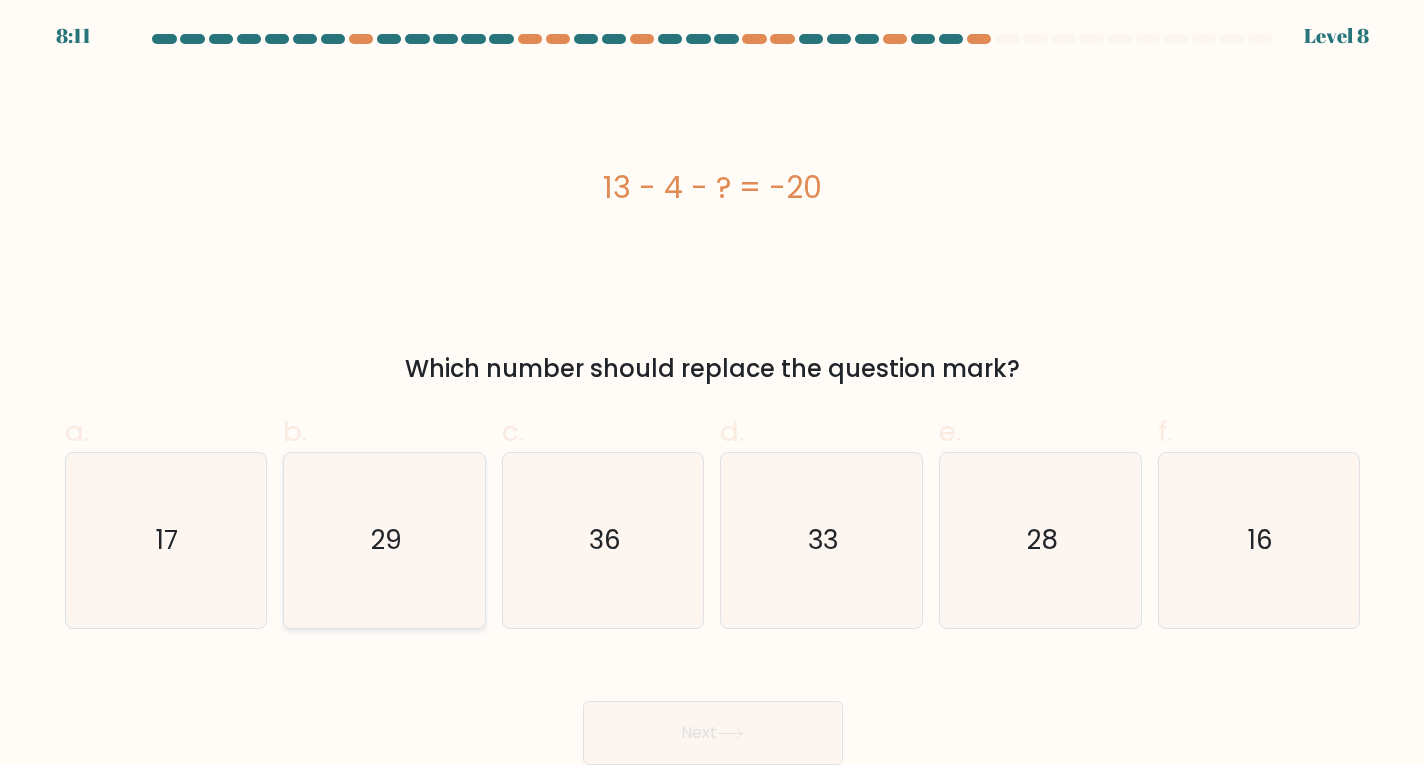 click on "29" at bounding box center [384, 540] 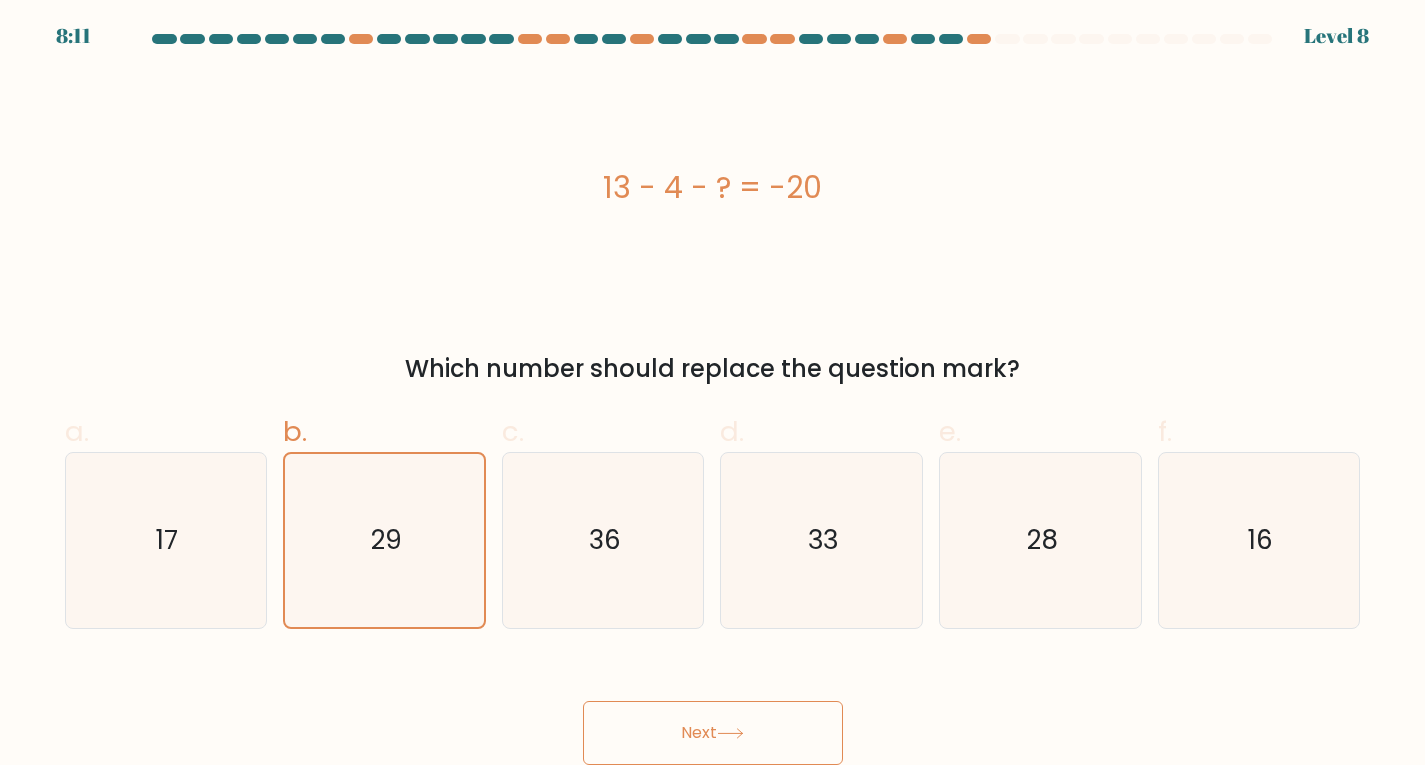 click on "Next" at bounding box center [713, 733] 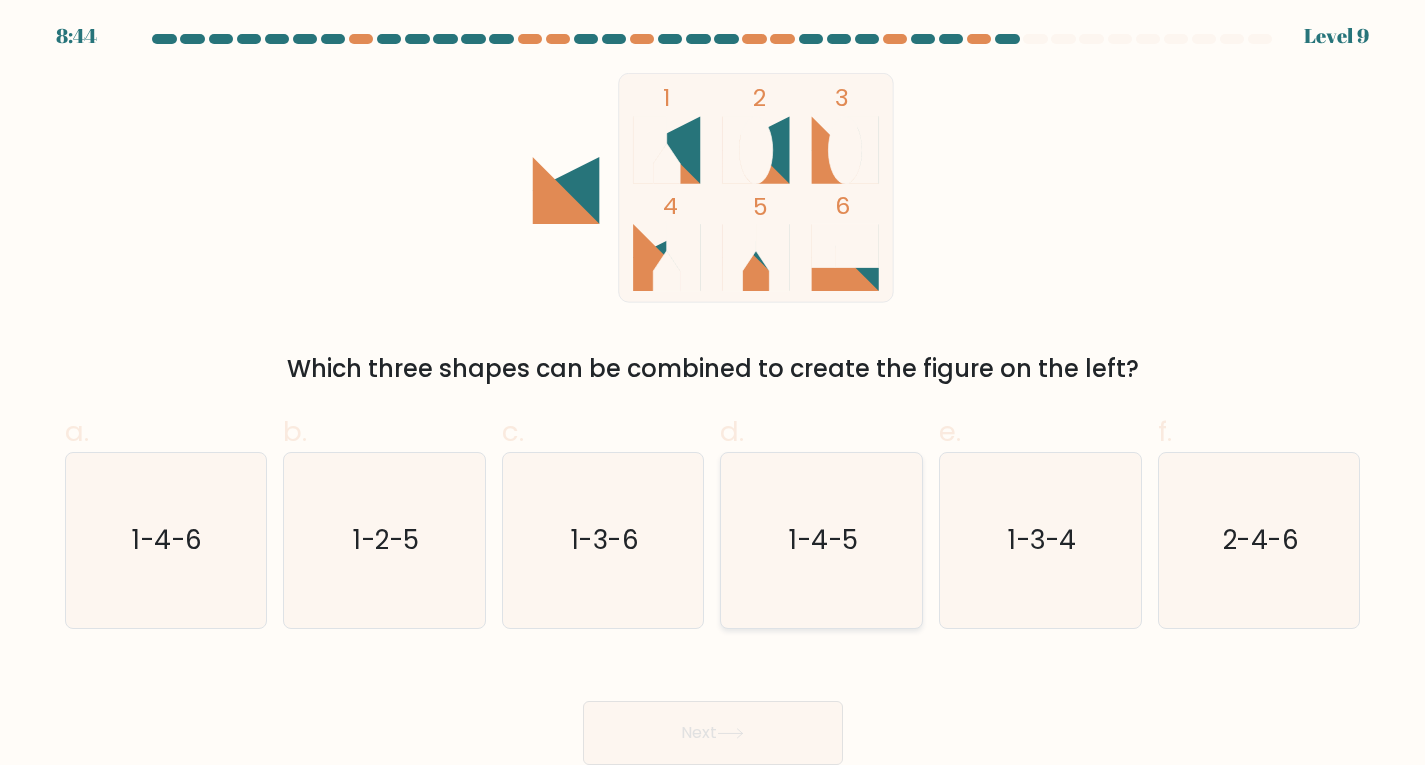 click on "1-4-5" at bounding box center [821, 540] 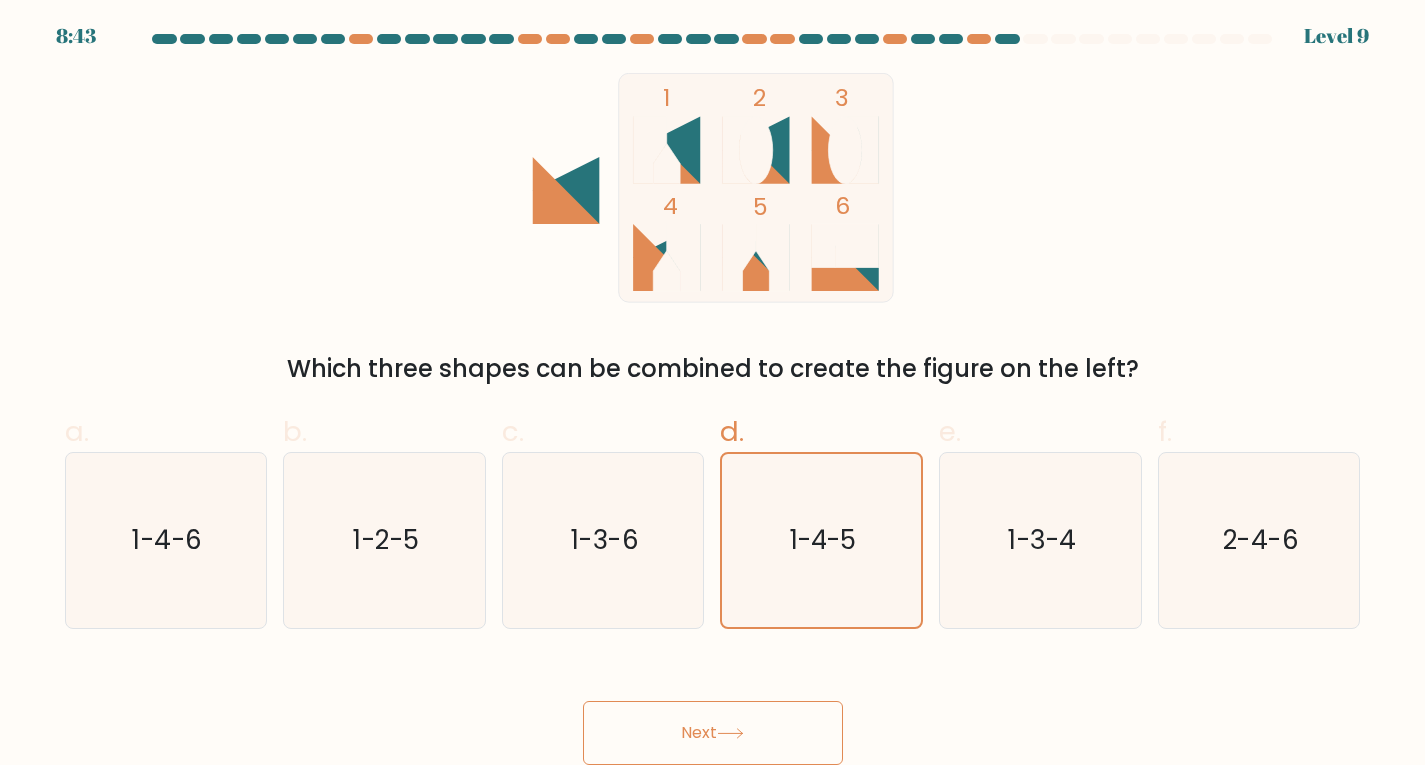 click on "Next" at bounding box center (713, 733) 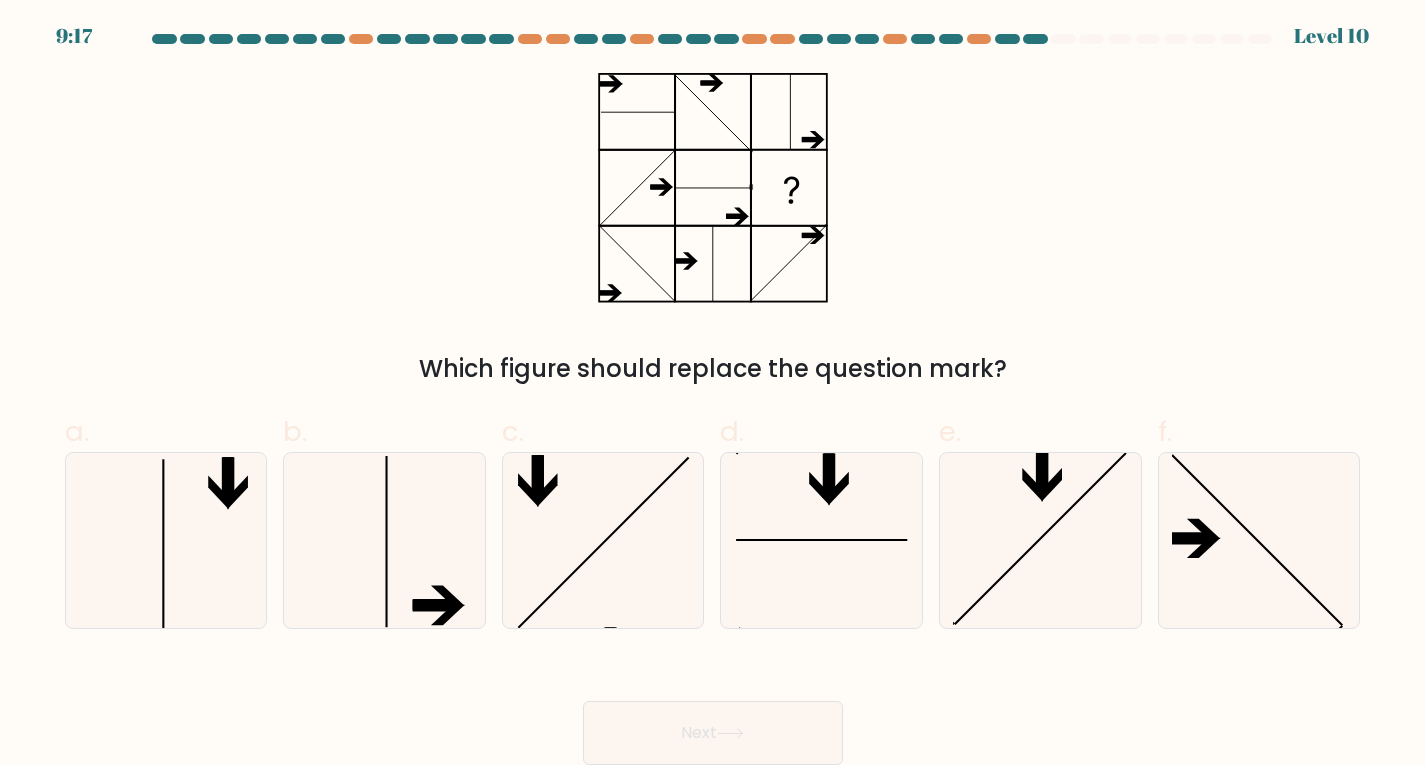 drag, startPoint x: 782, startPoint y: 179, endPoint x: 872, endPoint y: 233, distance: 104.95713 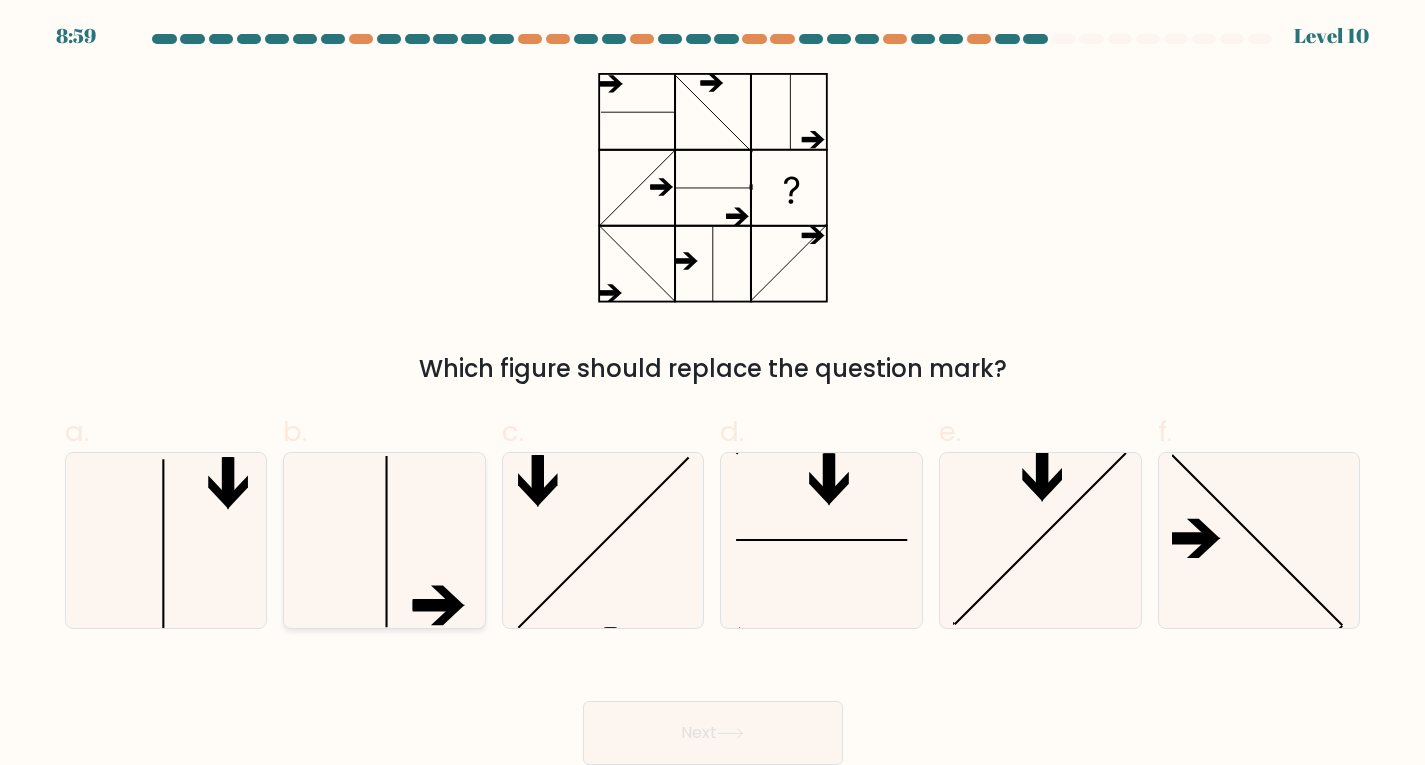 click at bounding box center [384, 540] 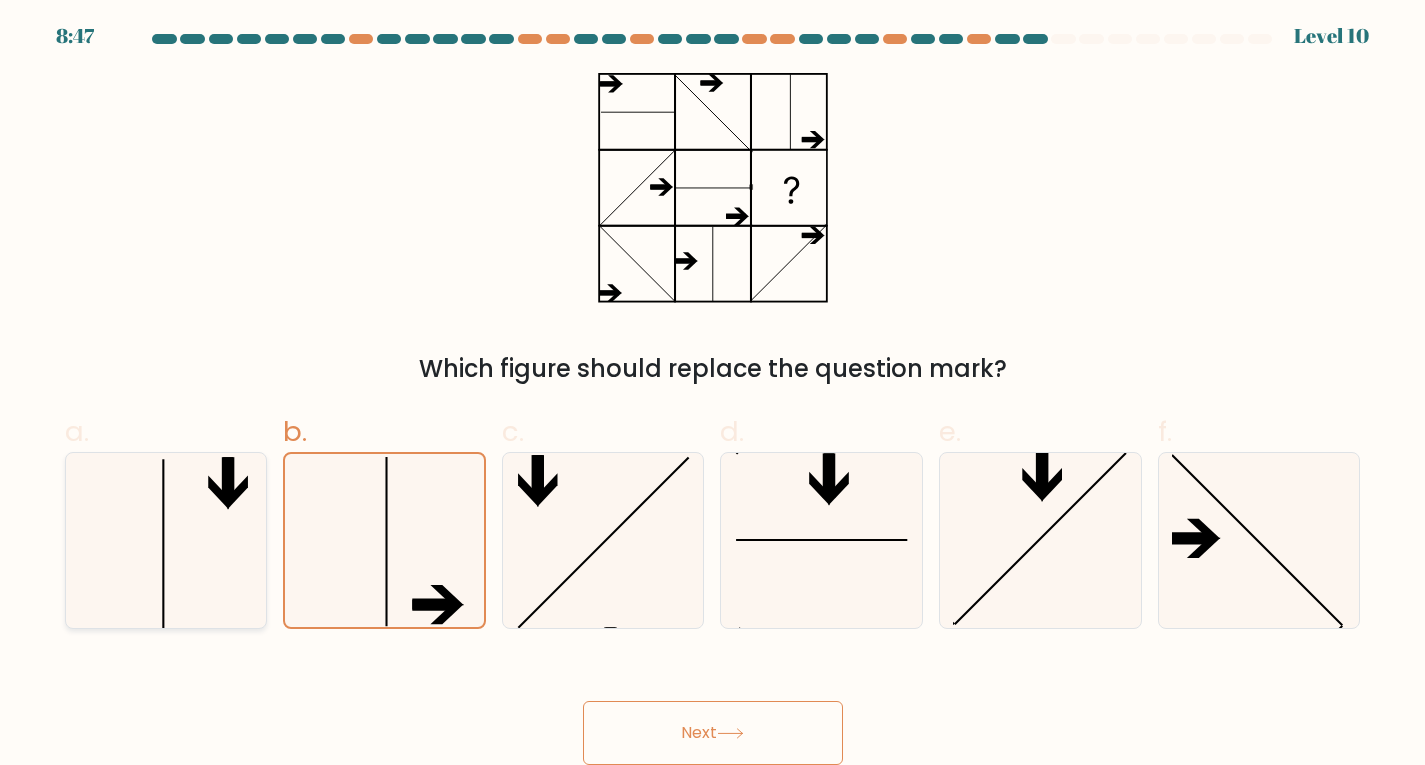 click at bounding box center (165, 540) 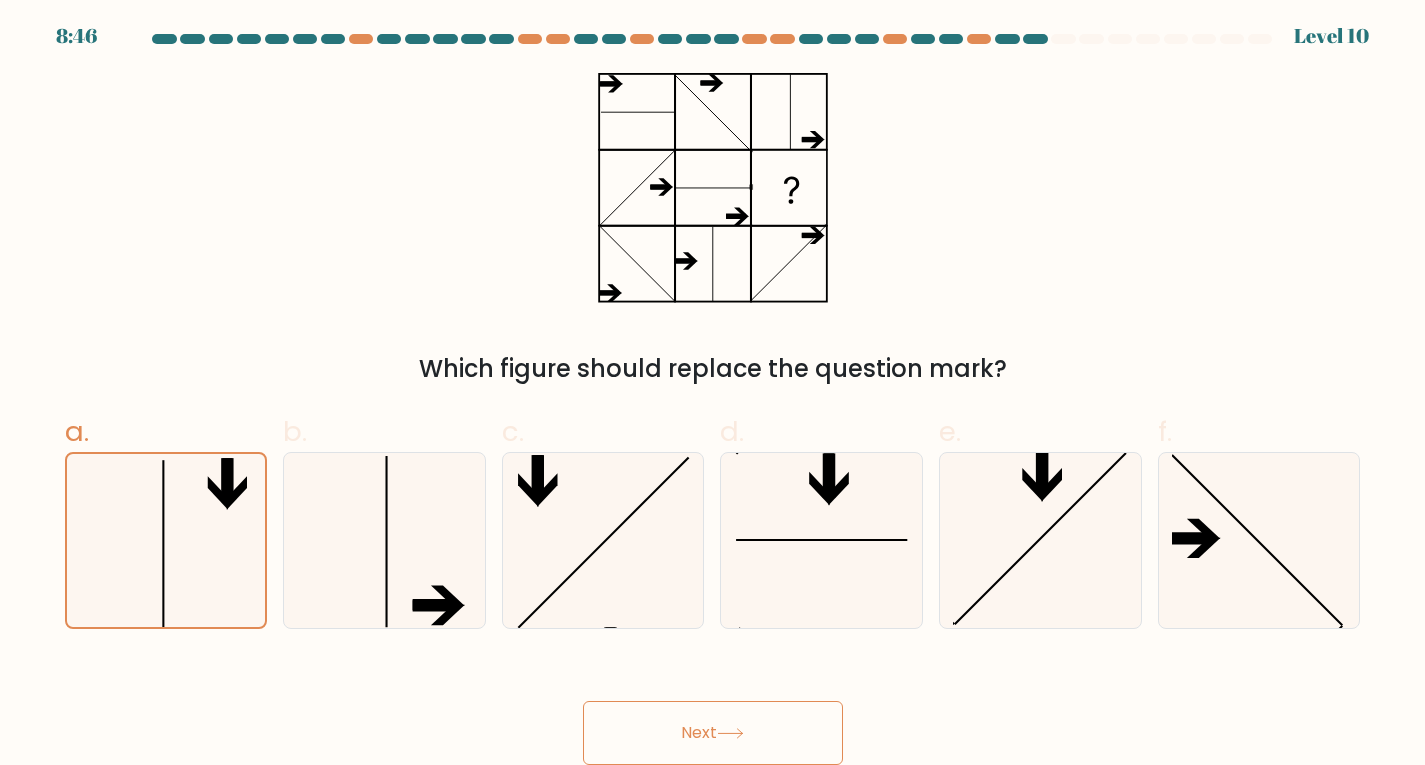 click on "Next" at bounding box center (713, 733) 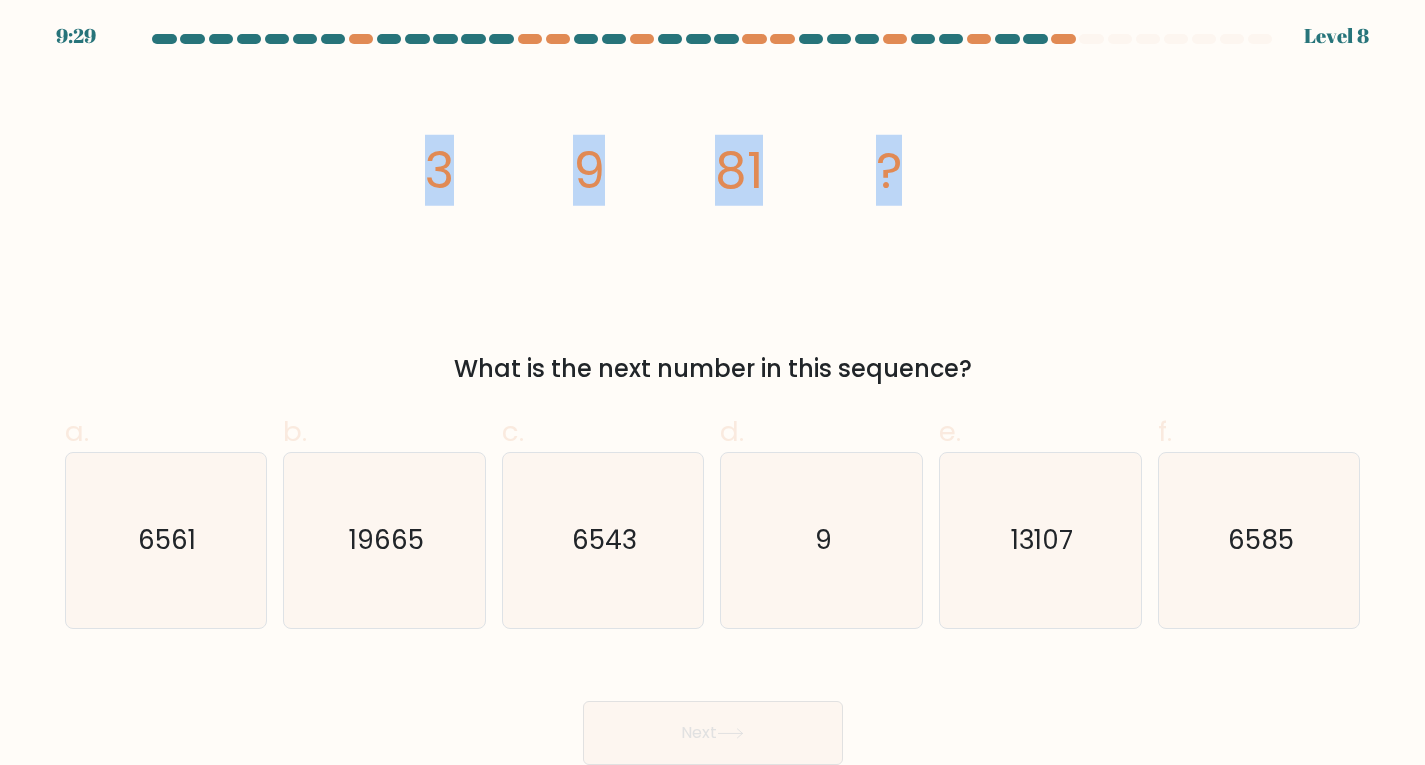 drag, startPoint x: 385, startPoint y: 200, endPoint x: 1100, endPoint y: 144, distance: 717.18964 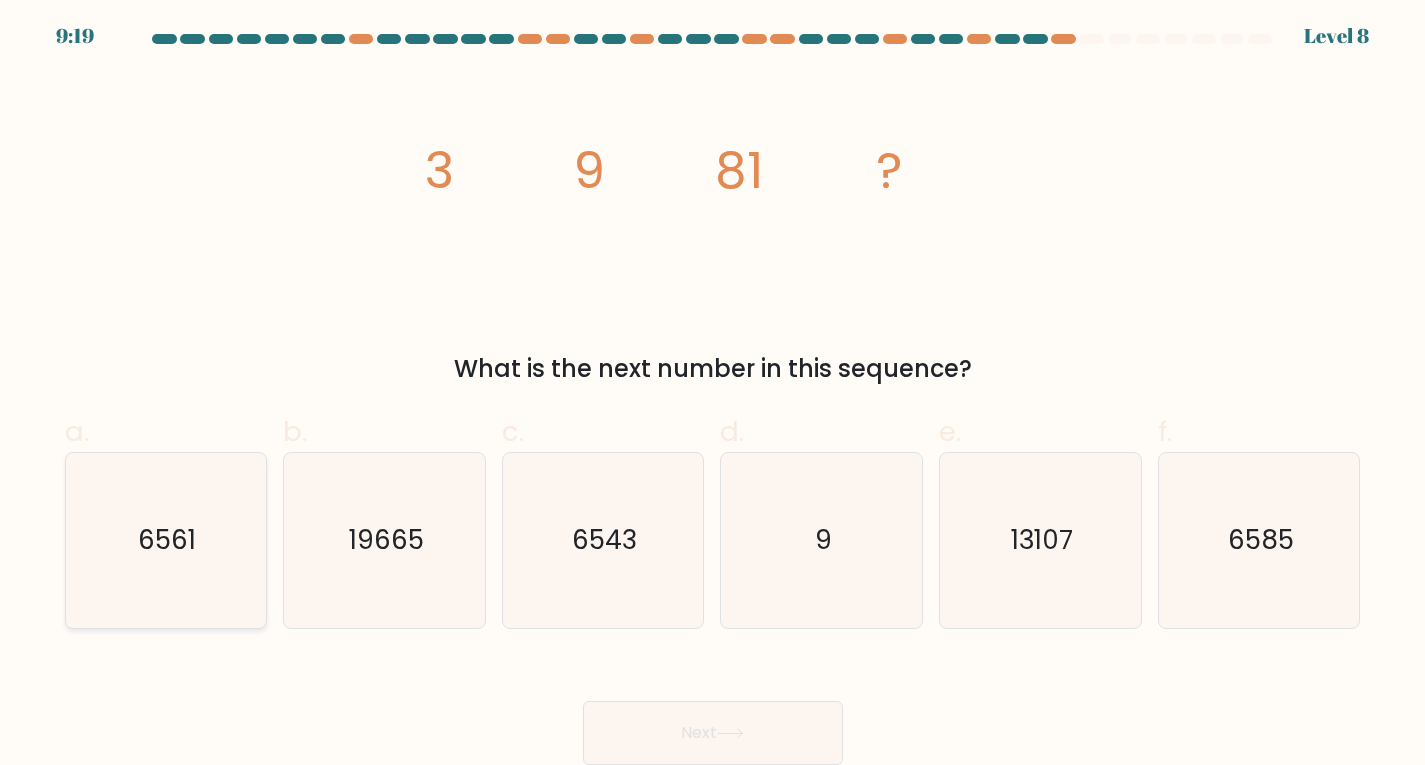 click on "6561" at bounding box center [168, 540] 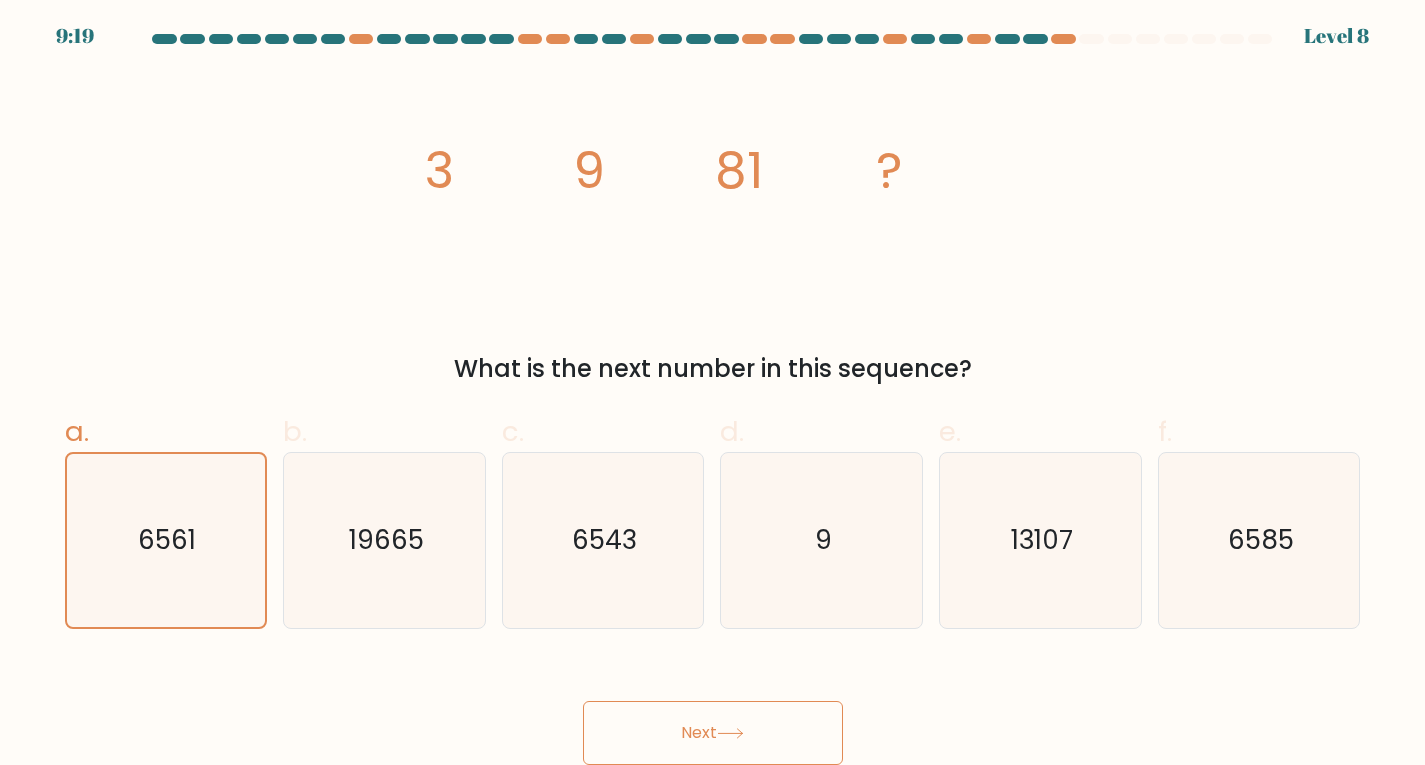 click on "Next" at bounding box center (713, 733) 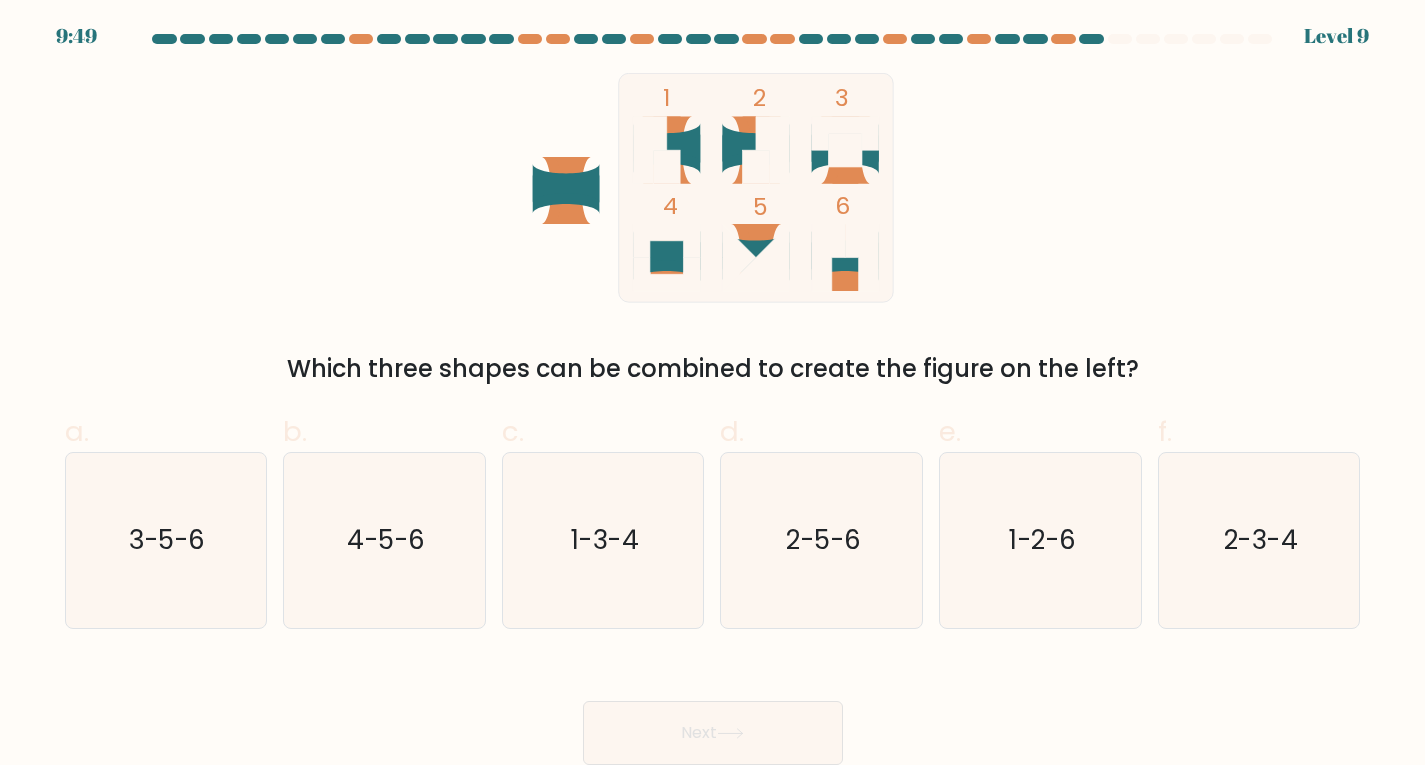 click at bounding box center (666, 241) 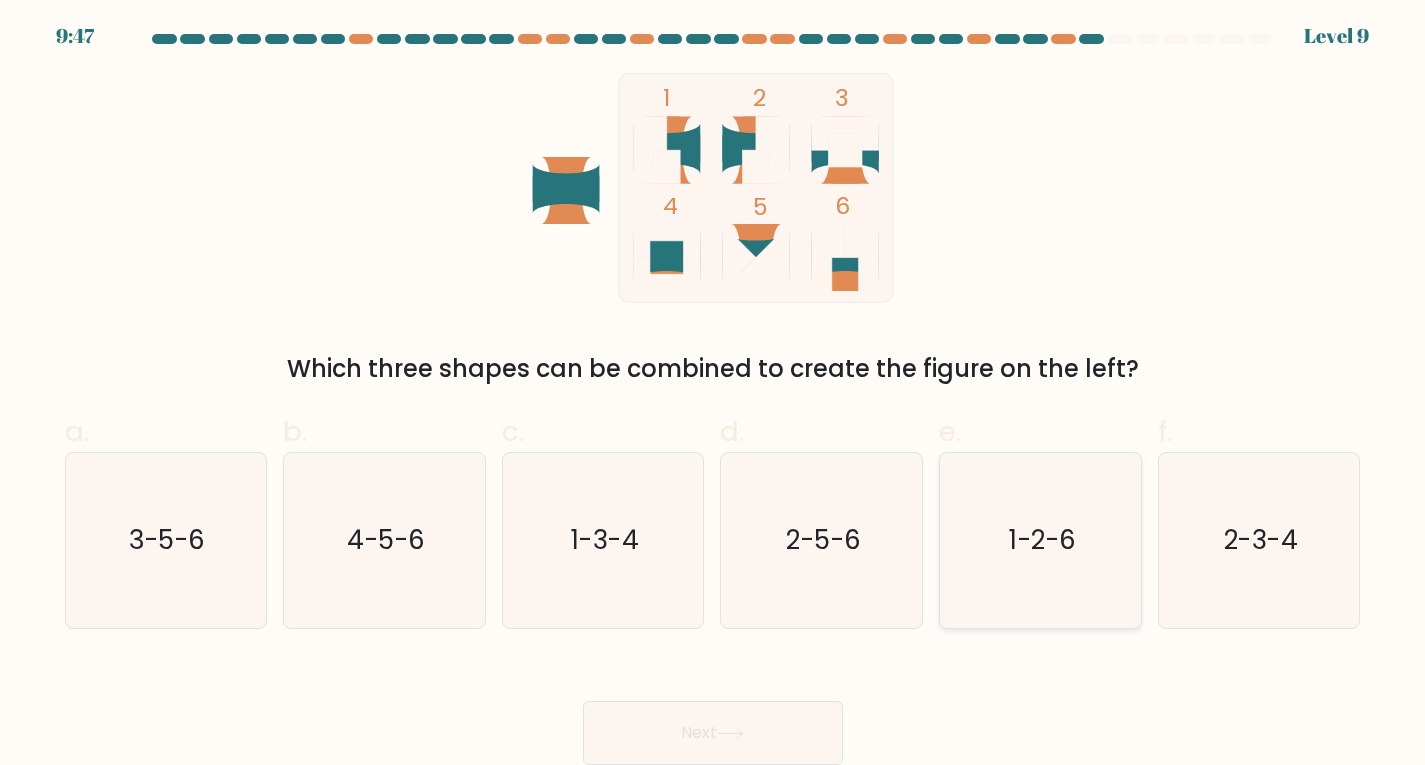 click on "1-2-6" at bounding box center (1040, 540) 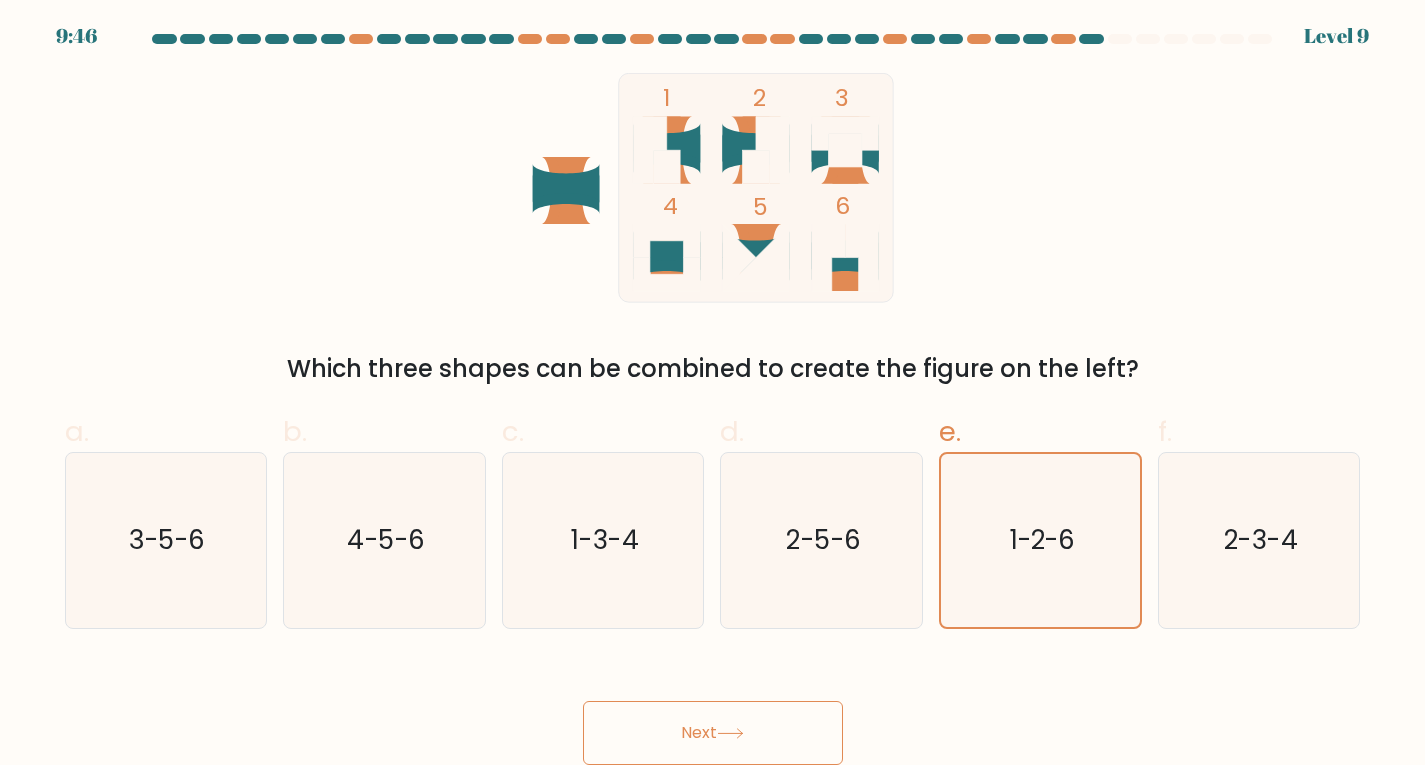 click on "Next" at bounding box center (713, 733) 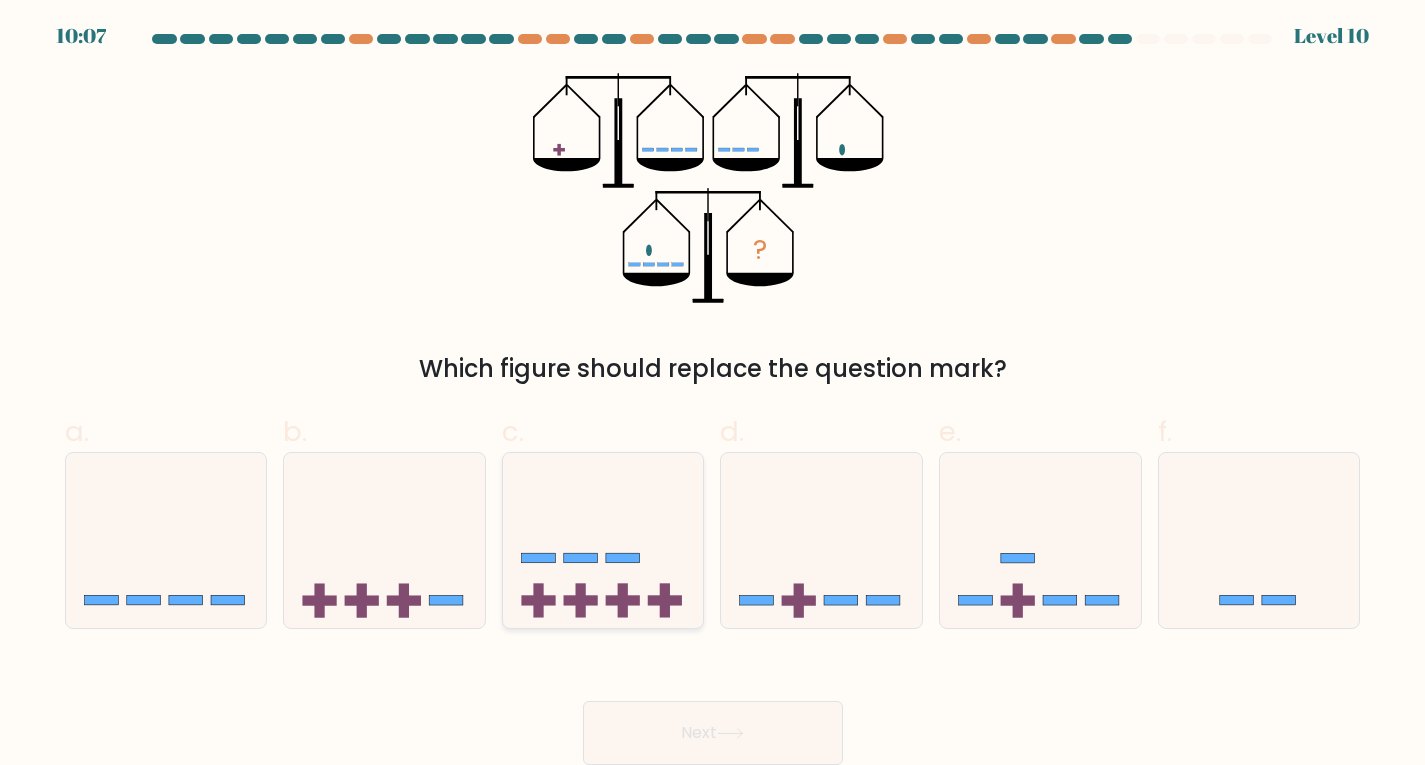 click at bounding box center (581, 601) 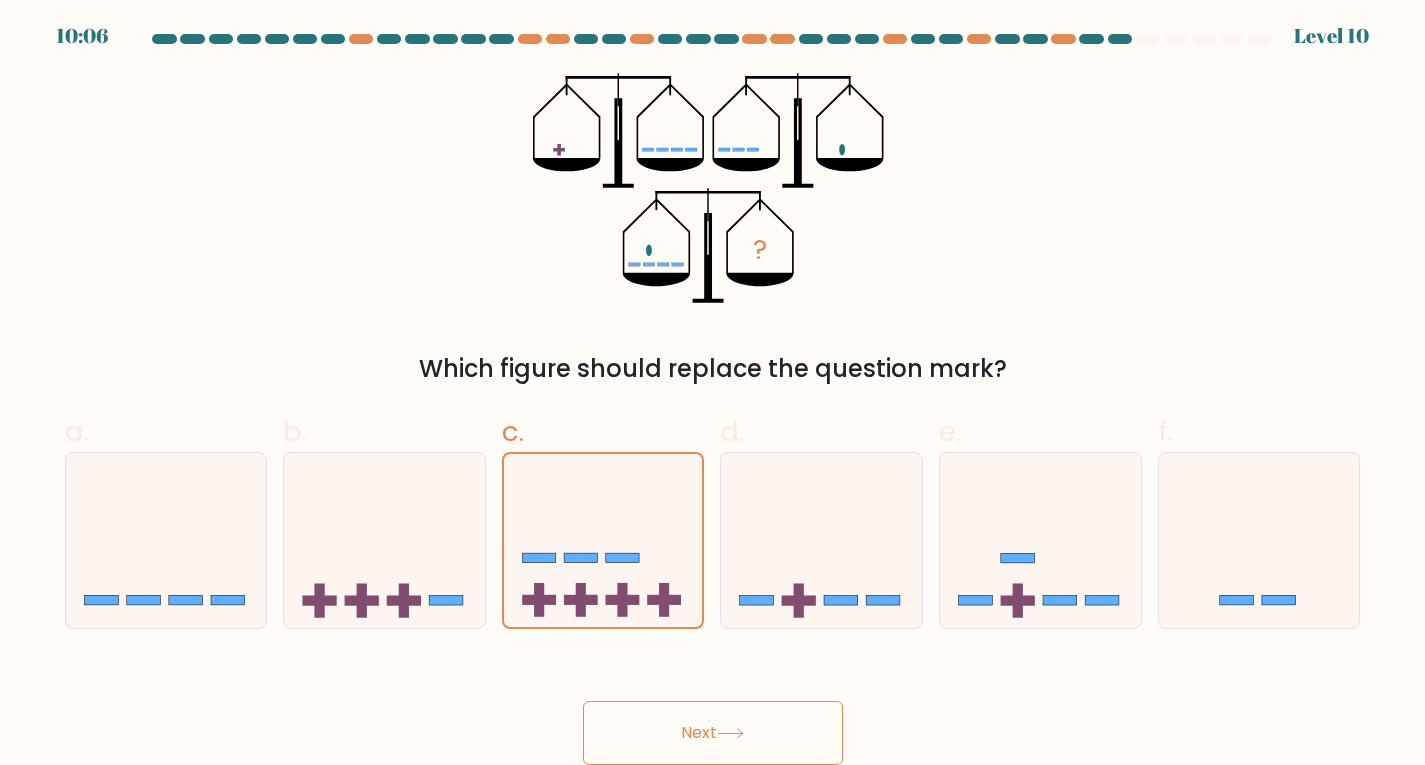 click on "Next" at bounding box center (713, 733) 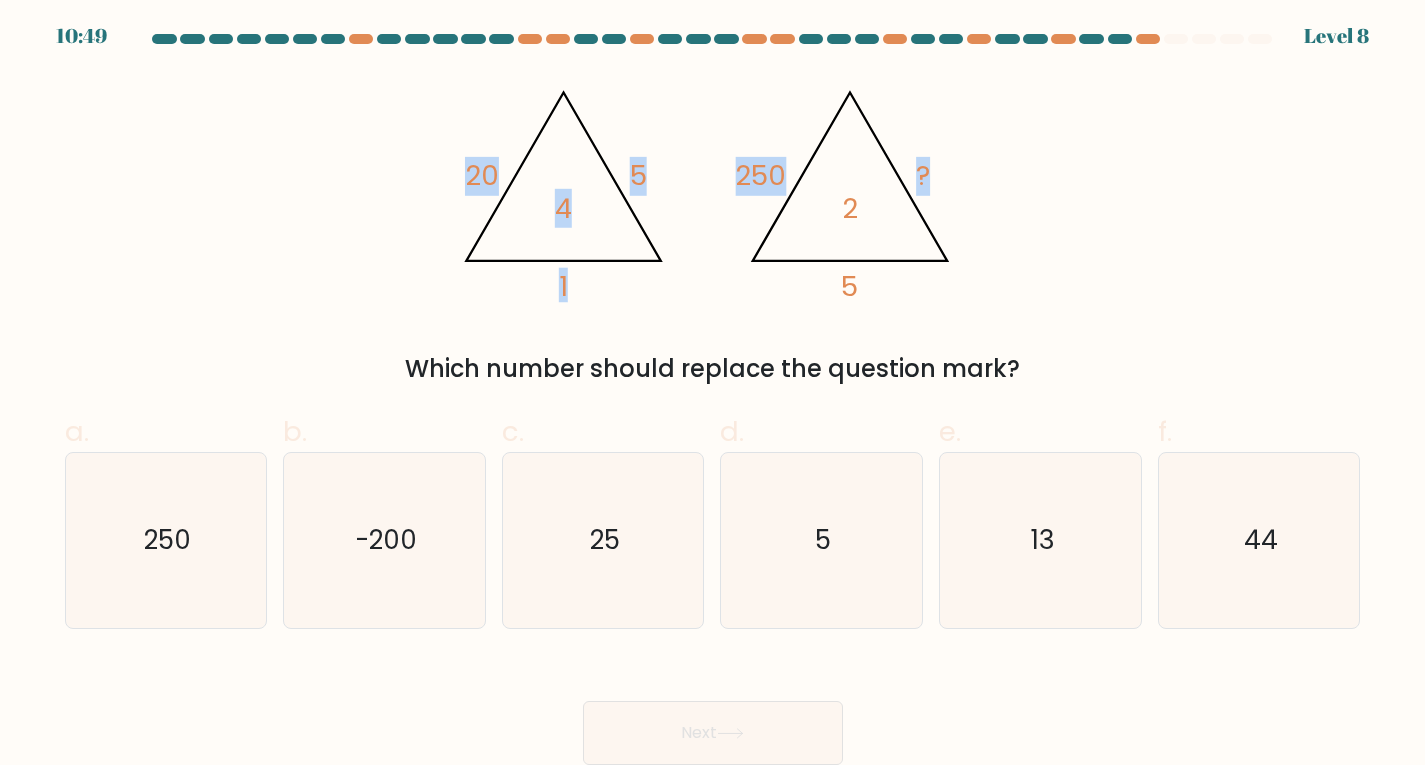 drag, startPoint x: 270, startPoint y: 182, endPoint x: 1004, endPoint y: 245, distance: 736.6987 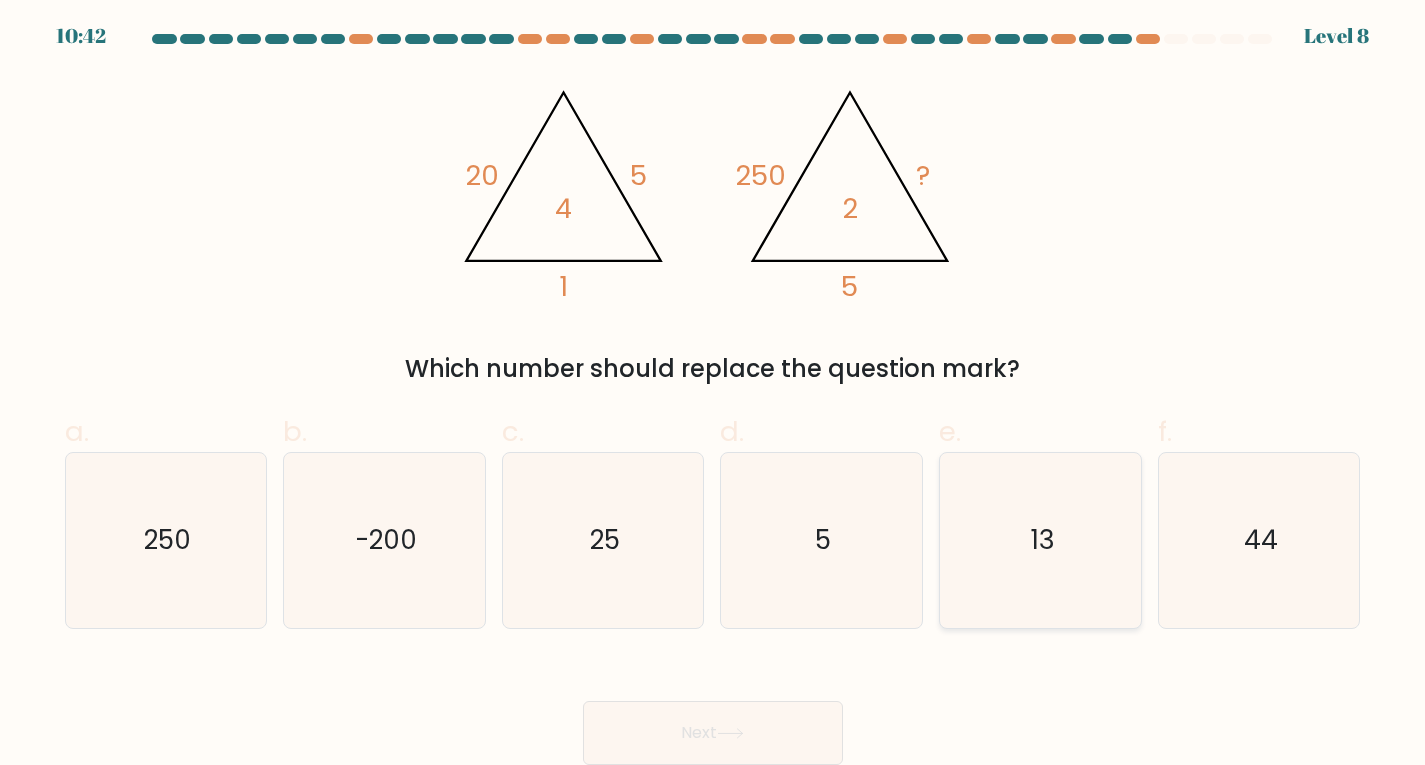 click on "13" at bounding box center (1040, 540) 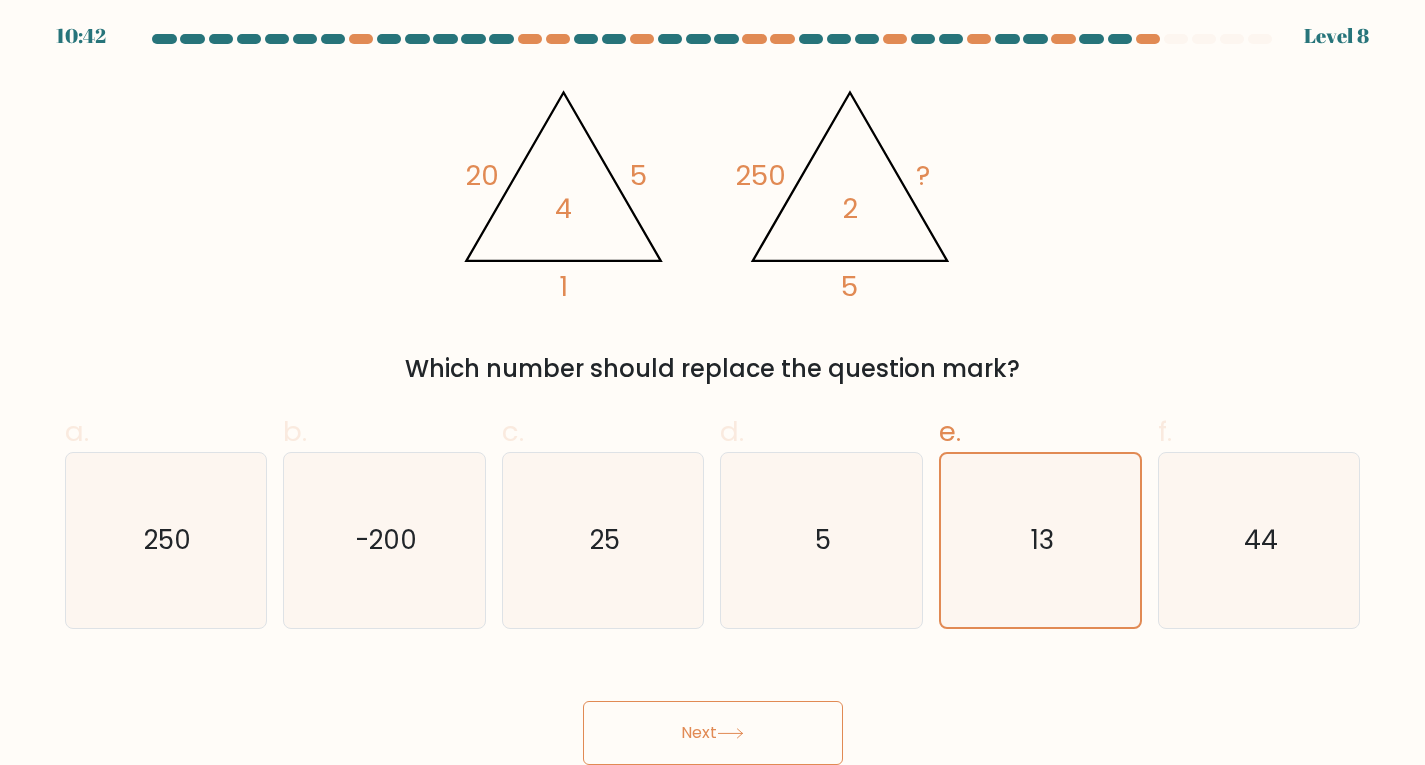 click on "Next" at bounding box center [713, 733] 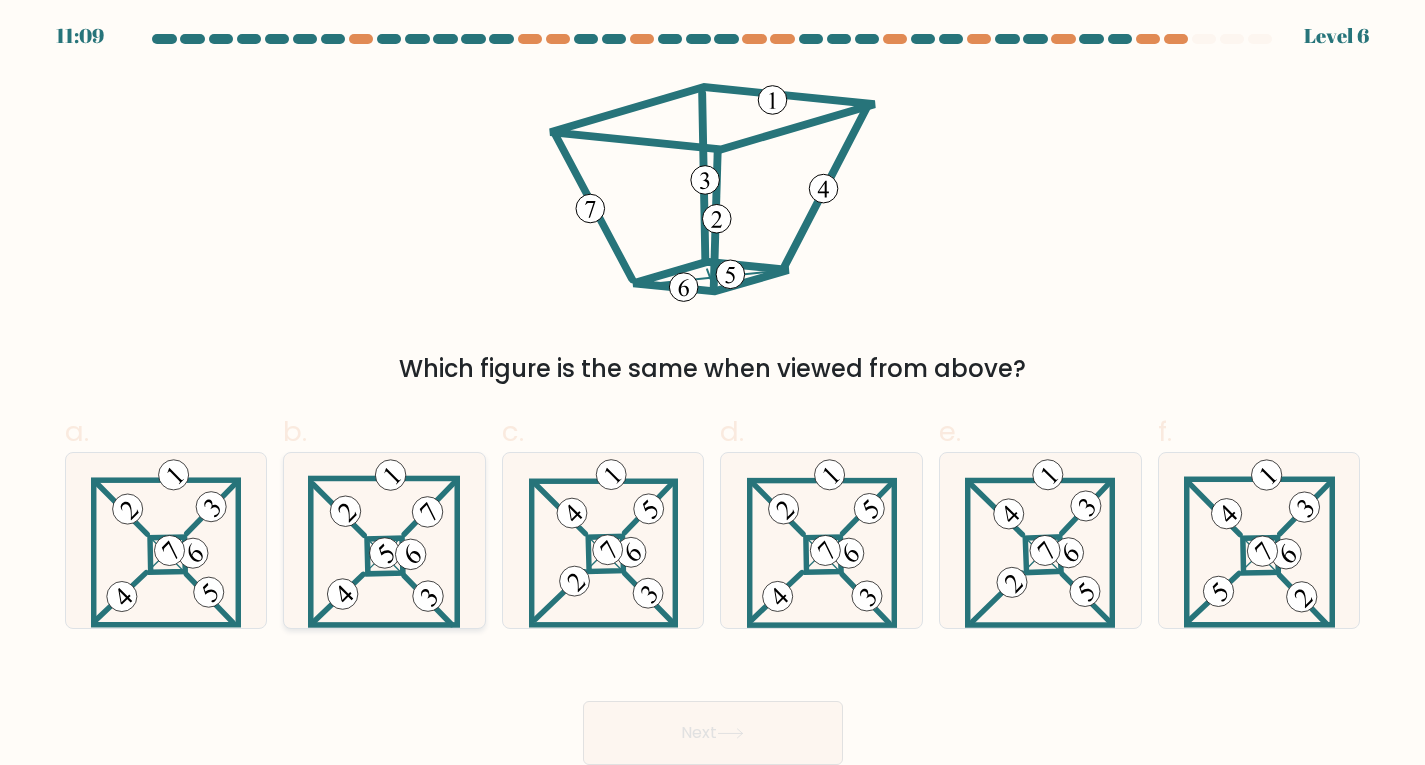 drag, startPoint x: 389, startPoint y: 559, endPoint x: 404, endPoint y: 551, distance: 17 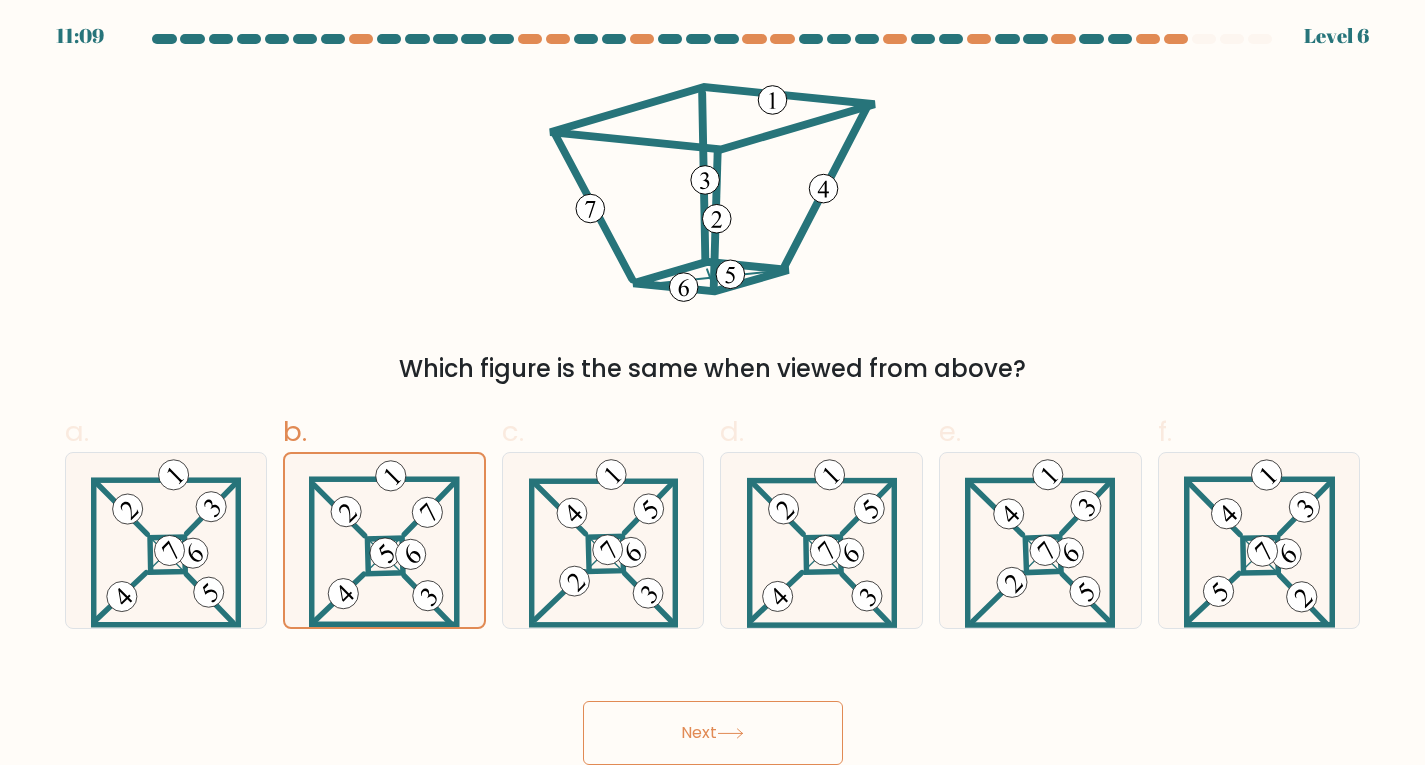 click on "Next" at bounding box center [713, 733] 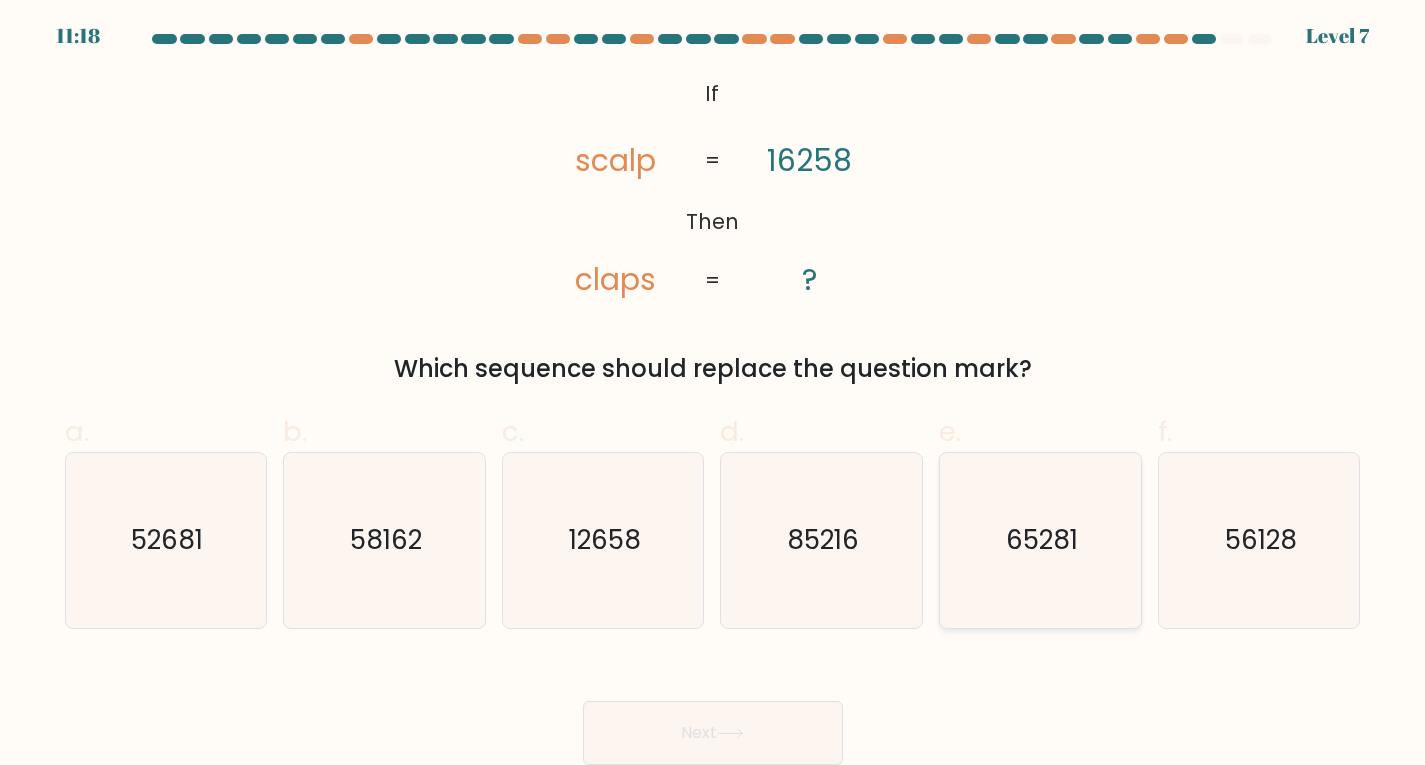 click on "65281" at bounding box center [1042, 540] 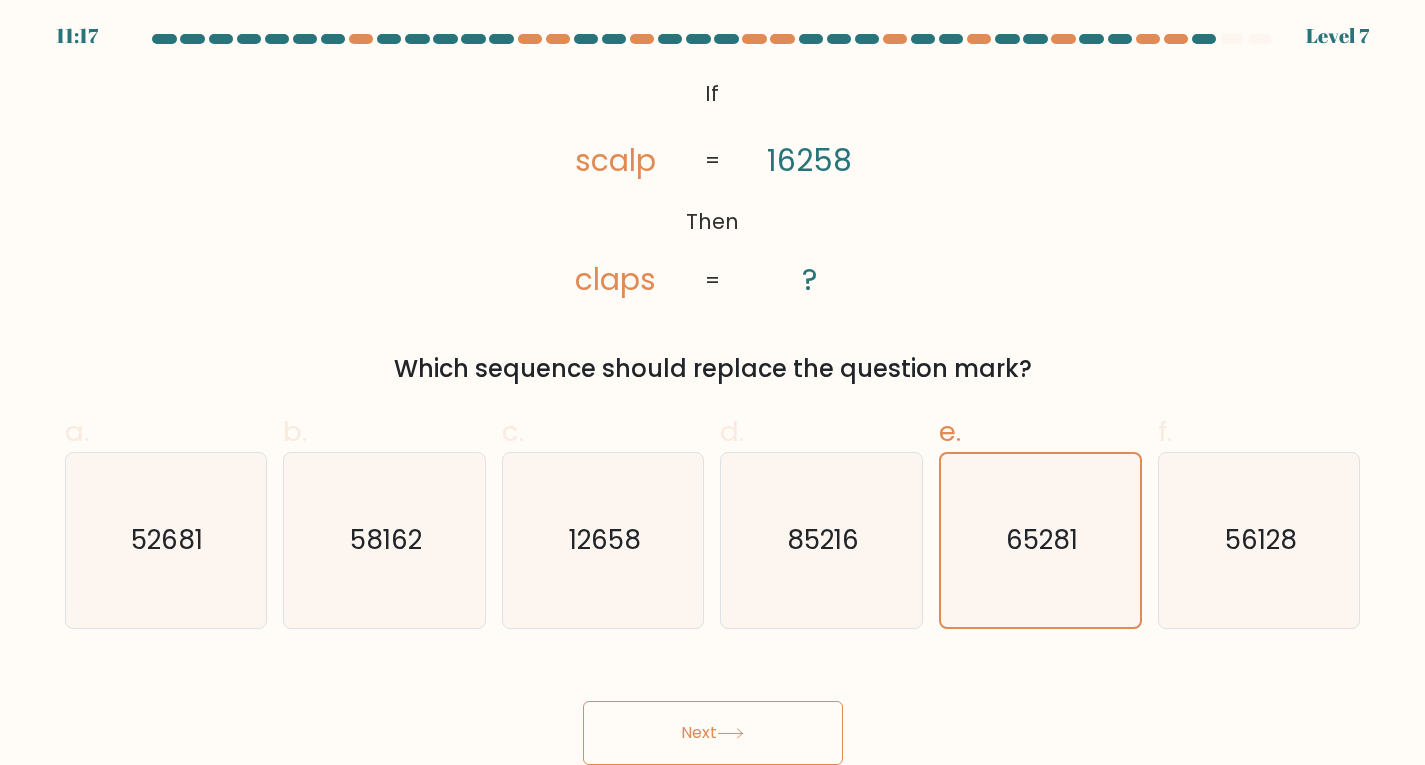 click on "Next" at bounding box center [713, 733] 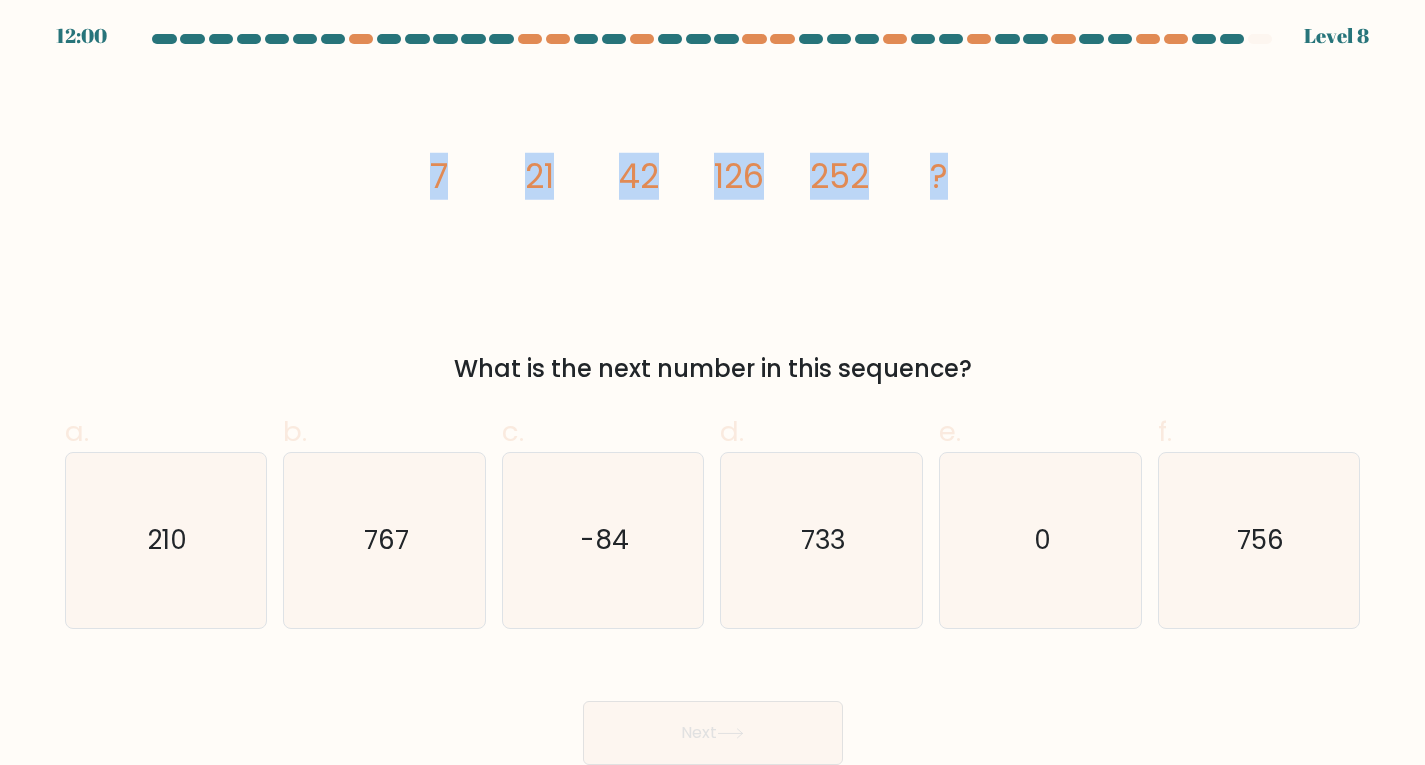 drag, startPoint x: 402, startPoint y: 165, endPoint x: 1216, endPoint y: 171, distance: 814.0221 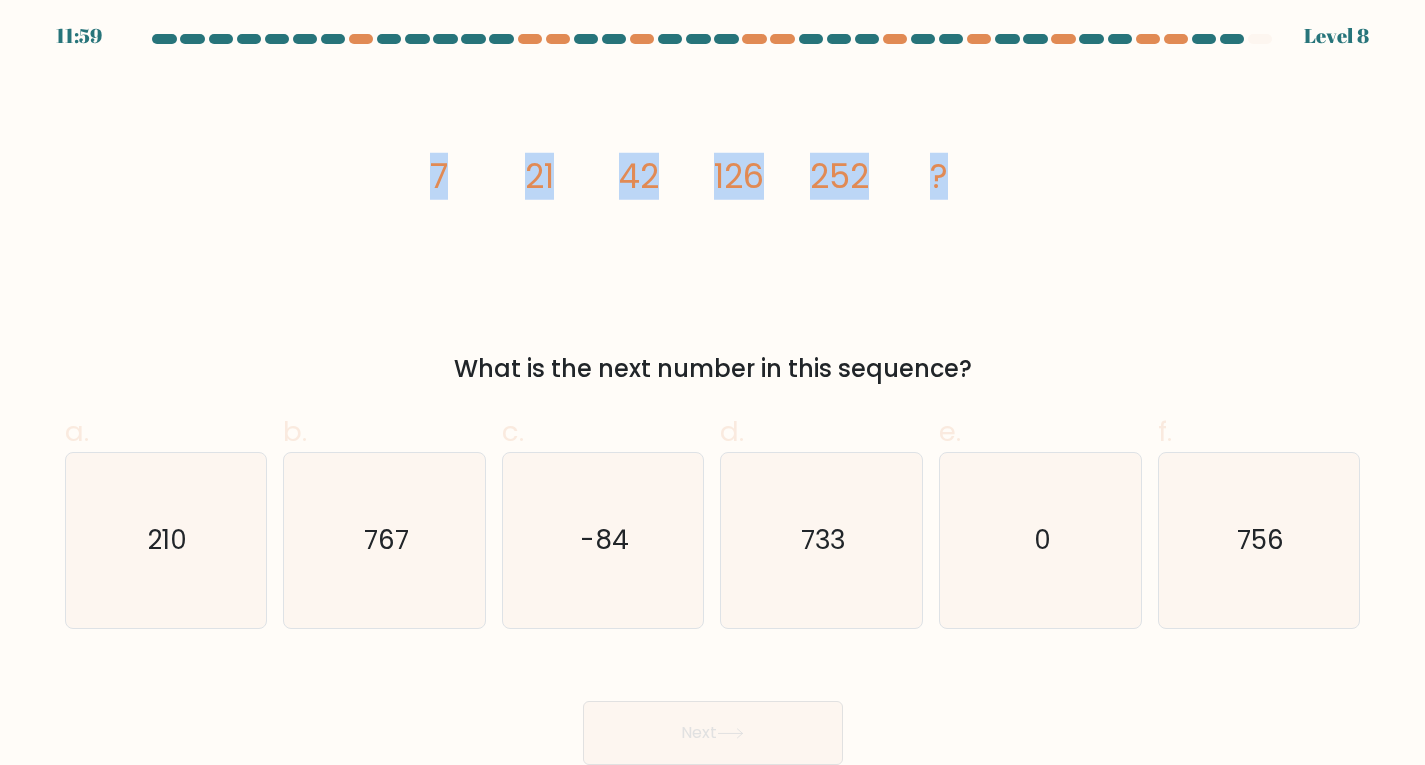 copy on "7
21
42
126
252
?" 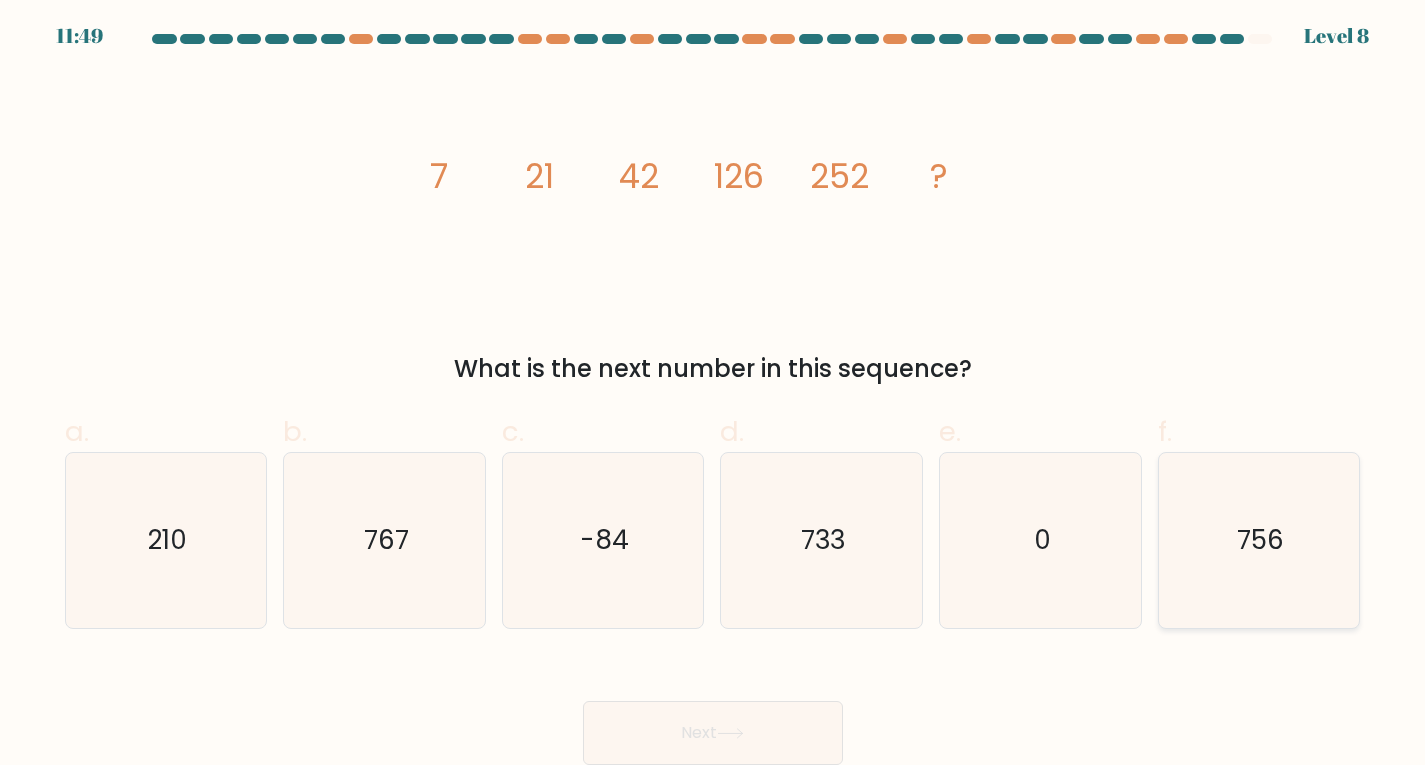 click on "756" at bounding box center (1260, 540) 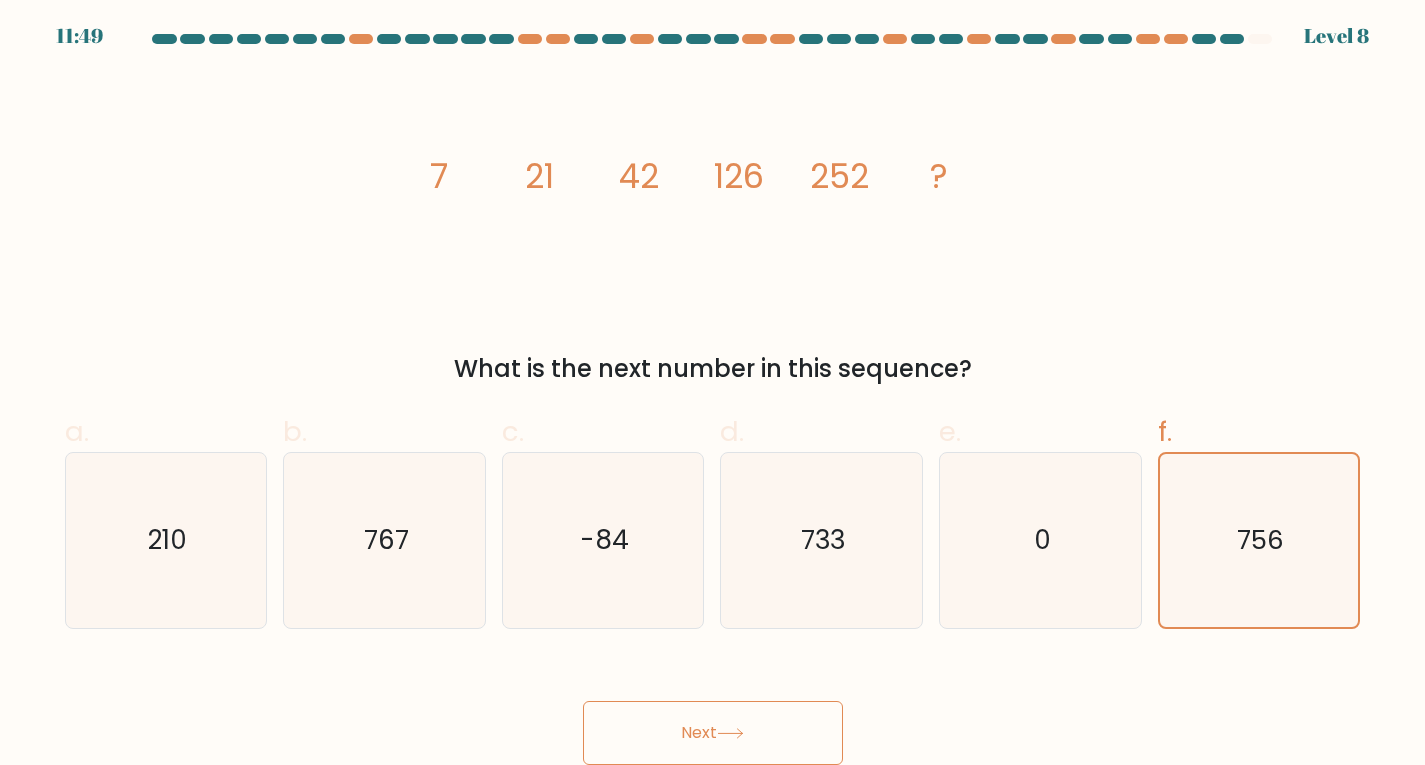 click on "Next" at bounding box center [713, 733] 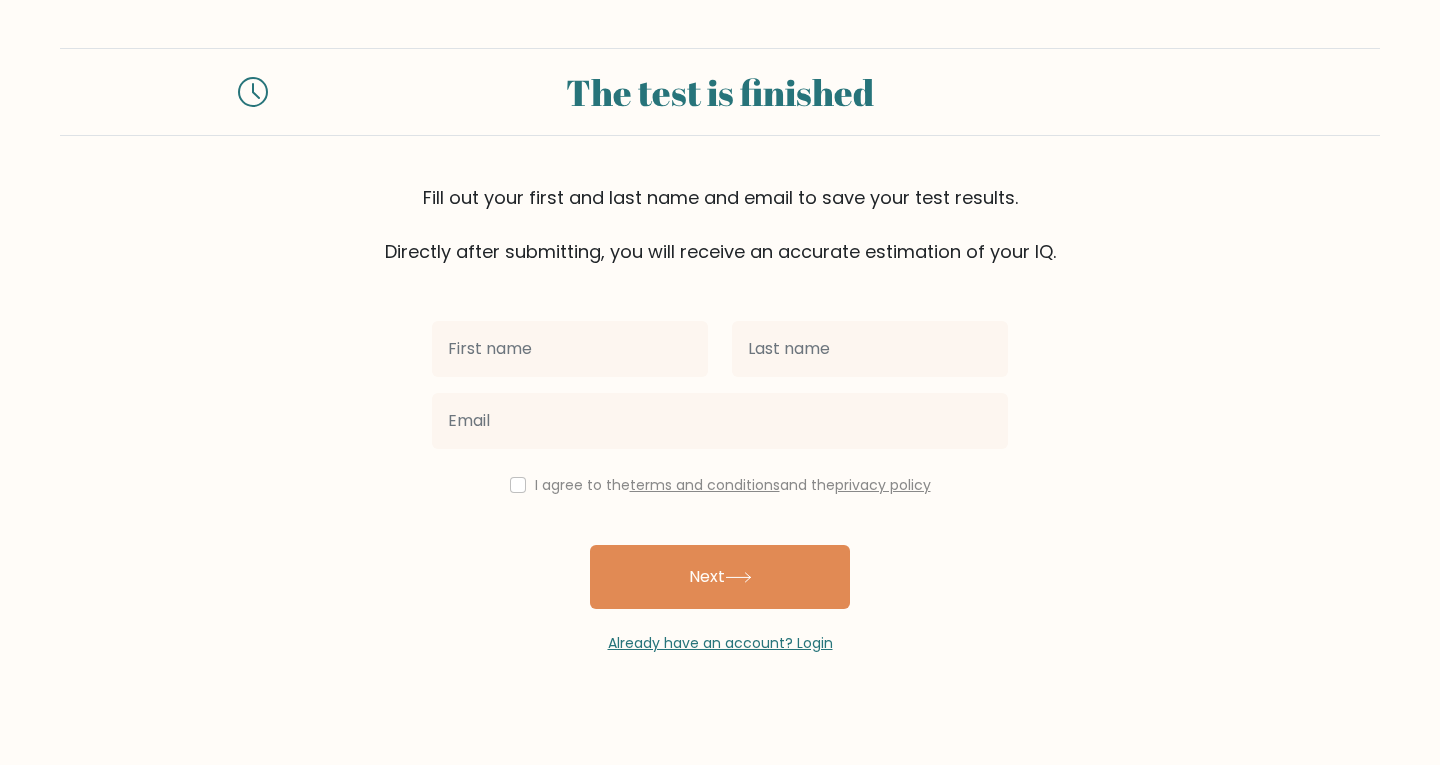 scroll, scrollTop: 0, scrollLeft: 0, axis: both 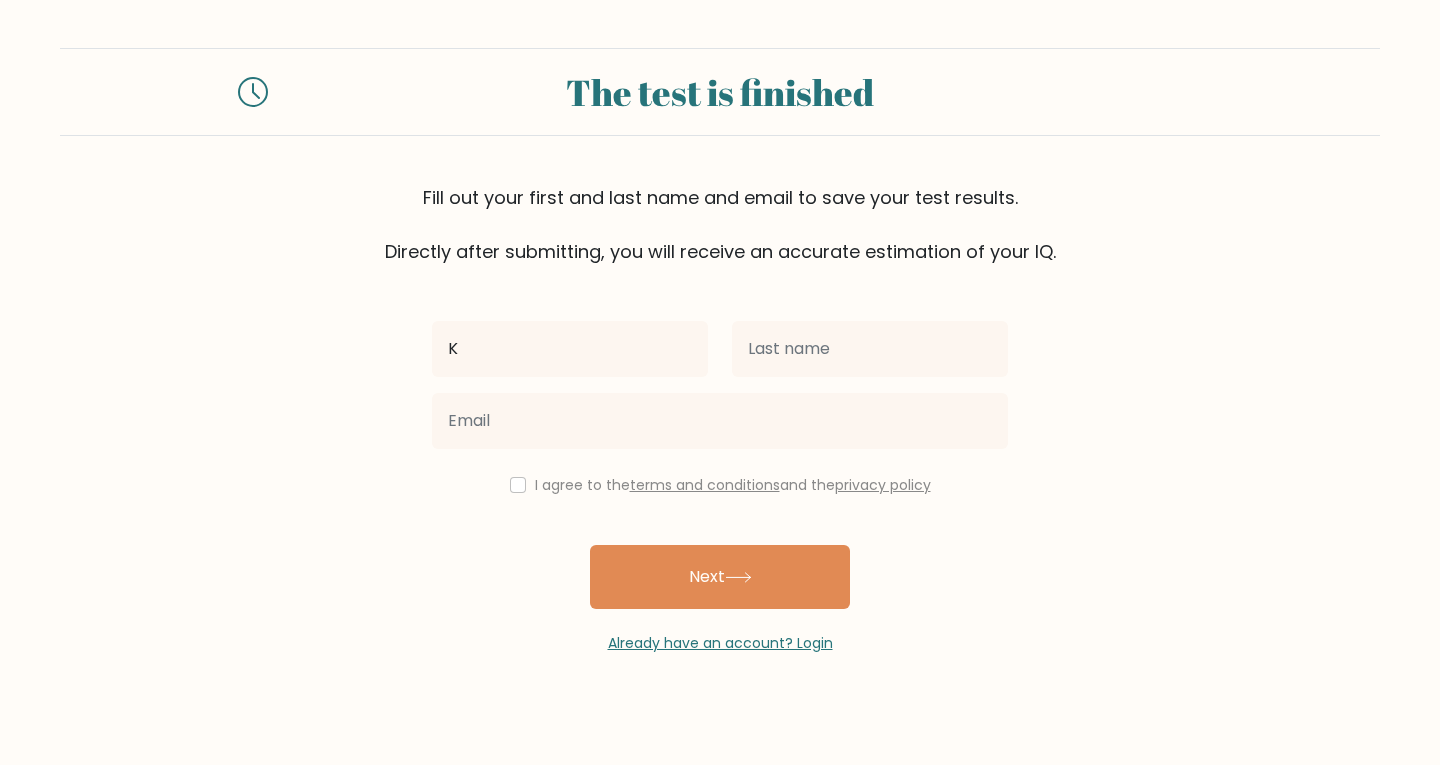 type on "K" 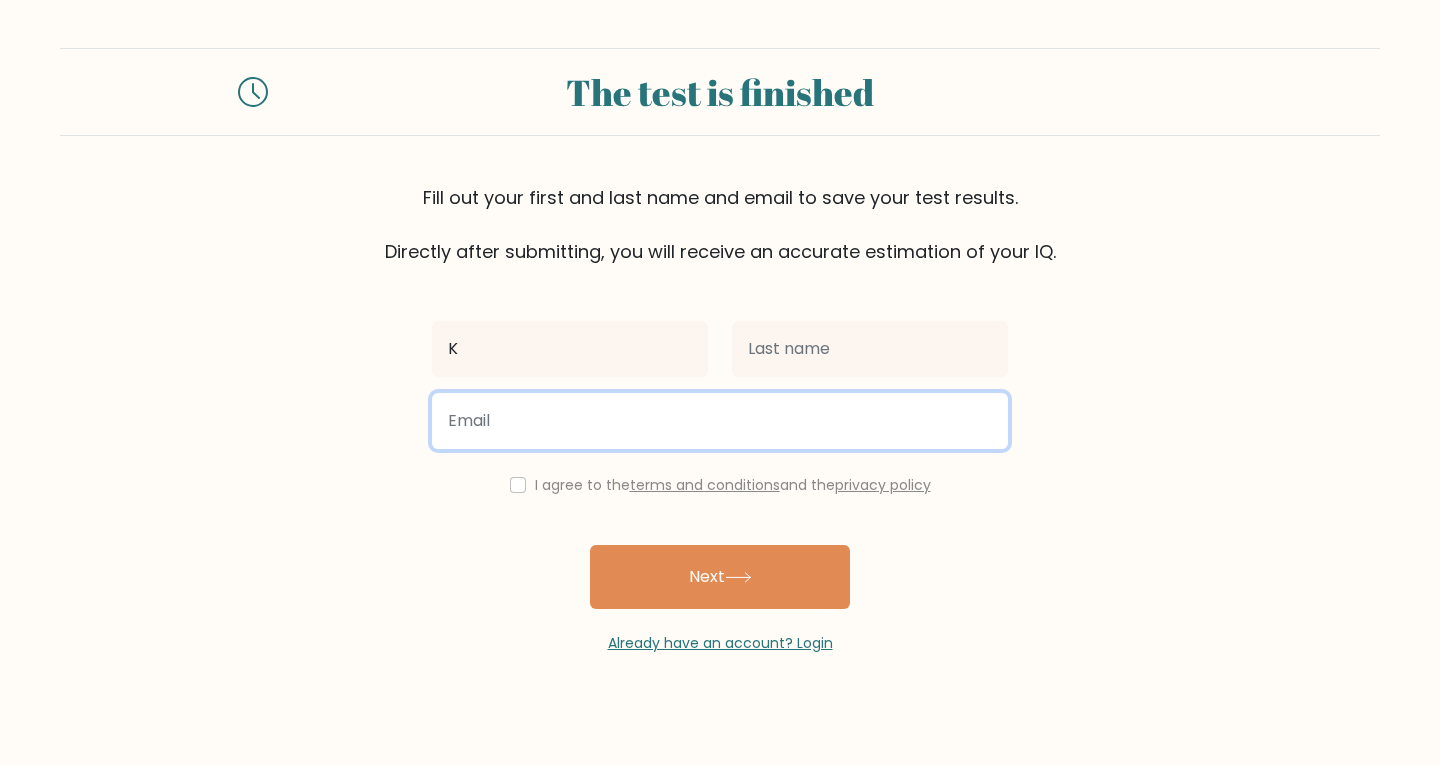 click at bounding box center (720, 421) 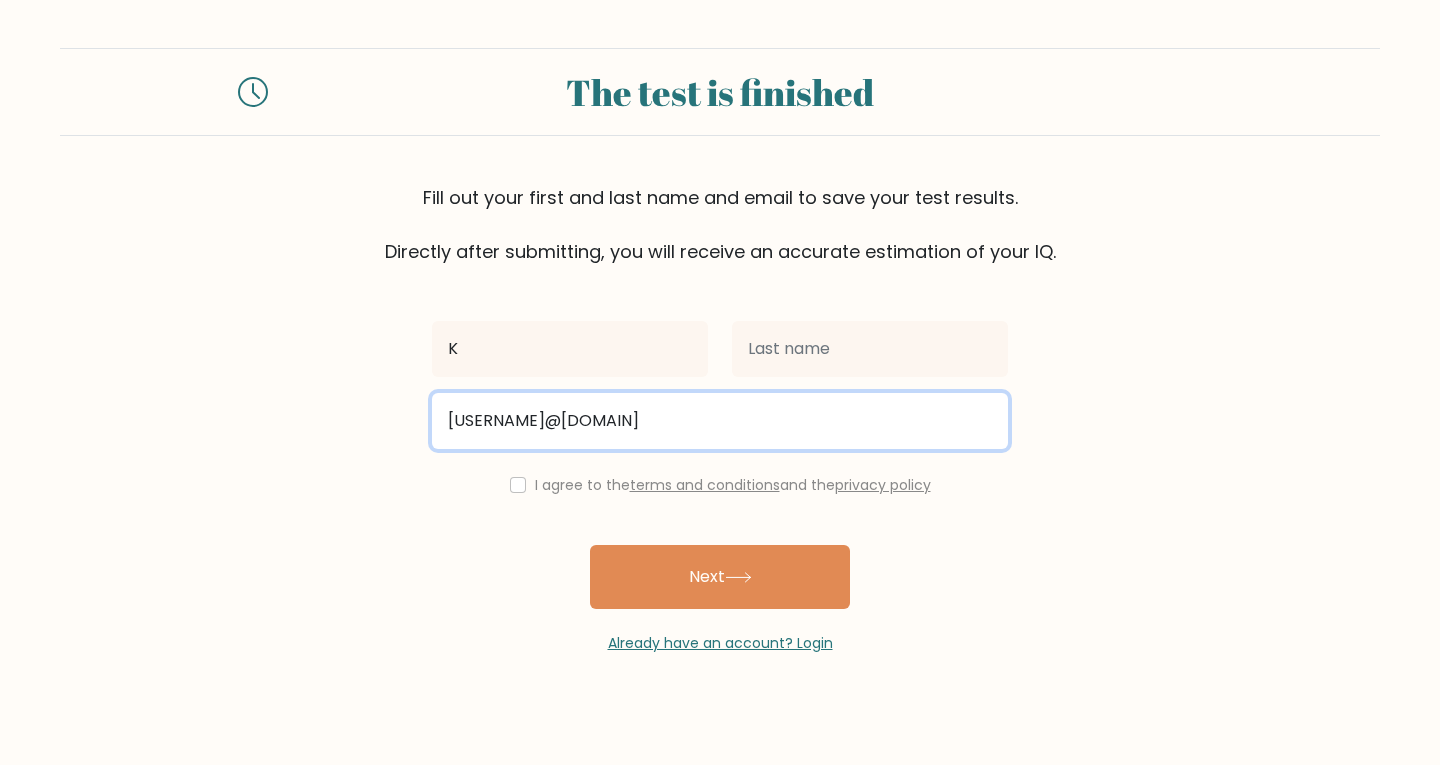type on "klarisseflores.05@gmail.com" 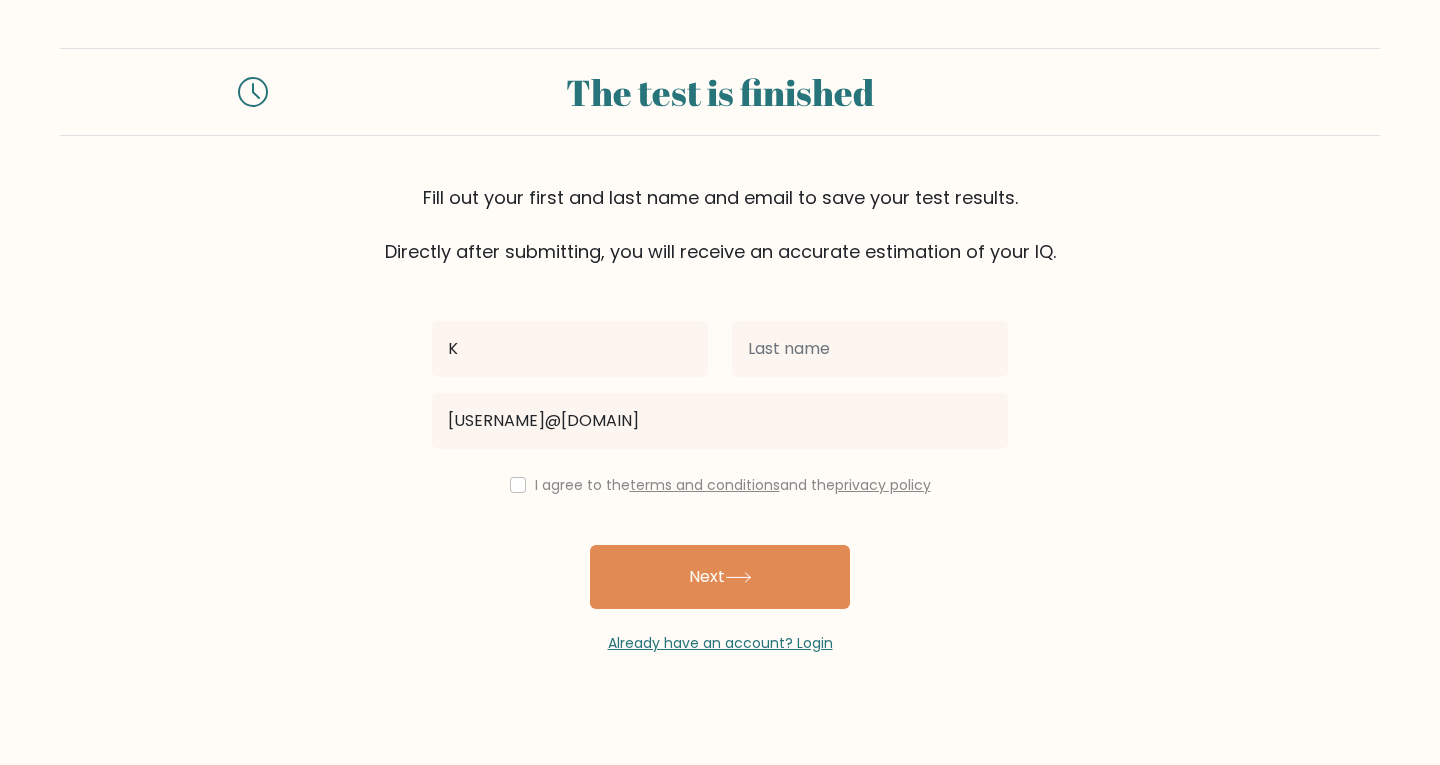 click on "I agree to the  terms and conditions  and the  privacy policy" at bounding box center [720, 485] 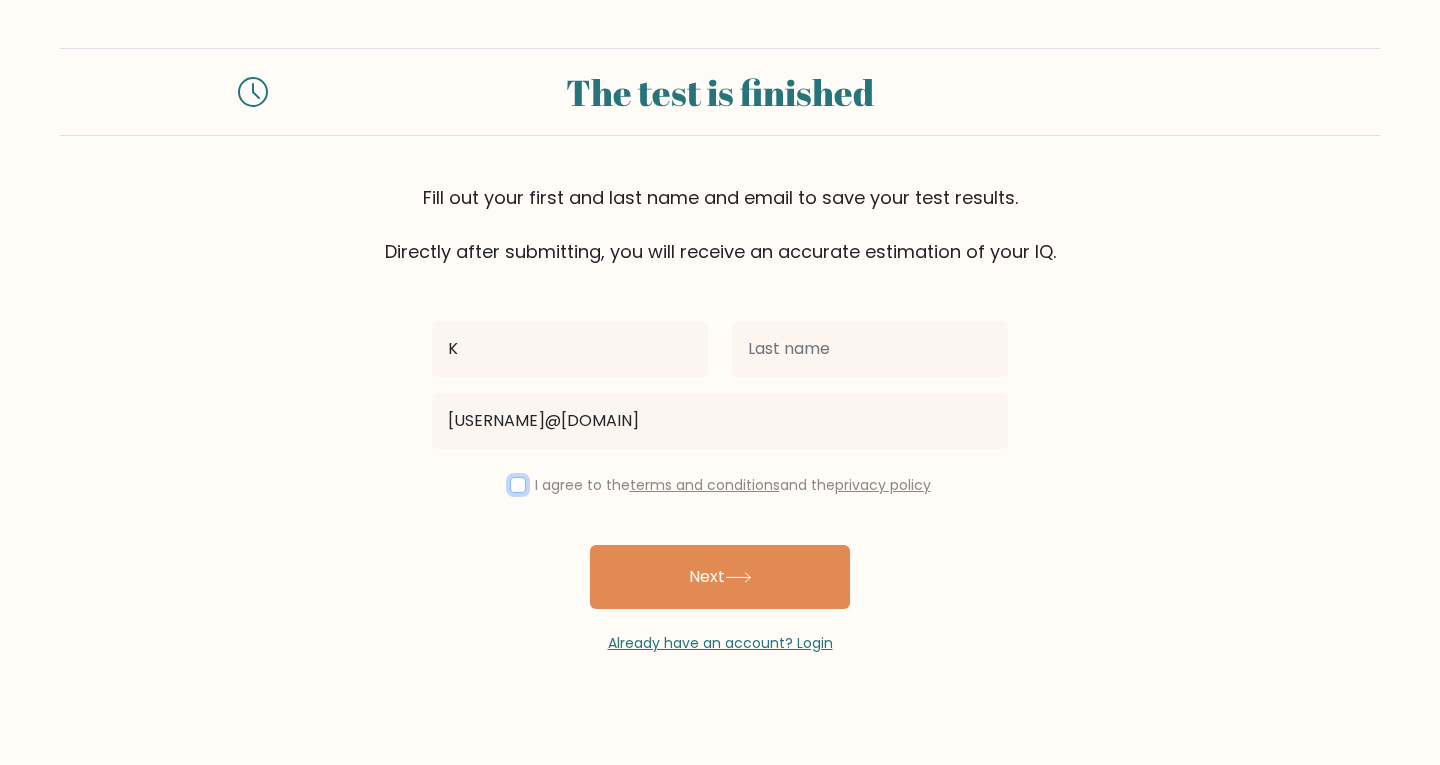click at bounding box center [518, 485] 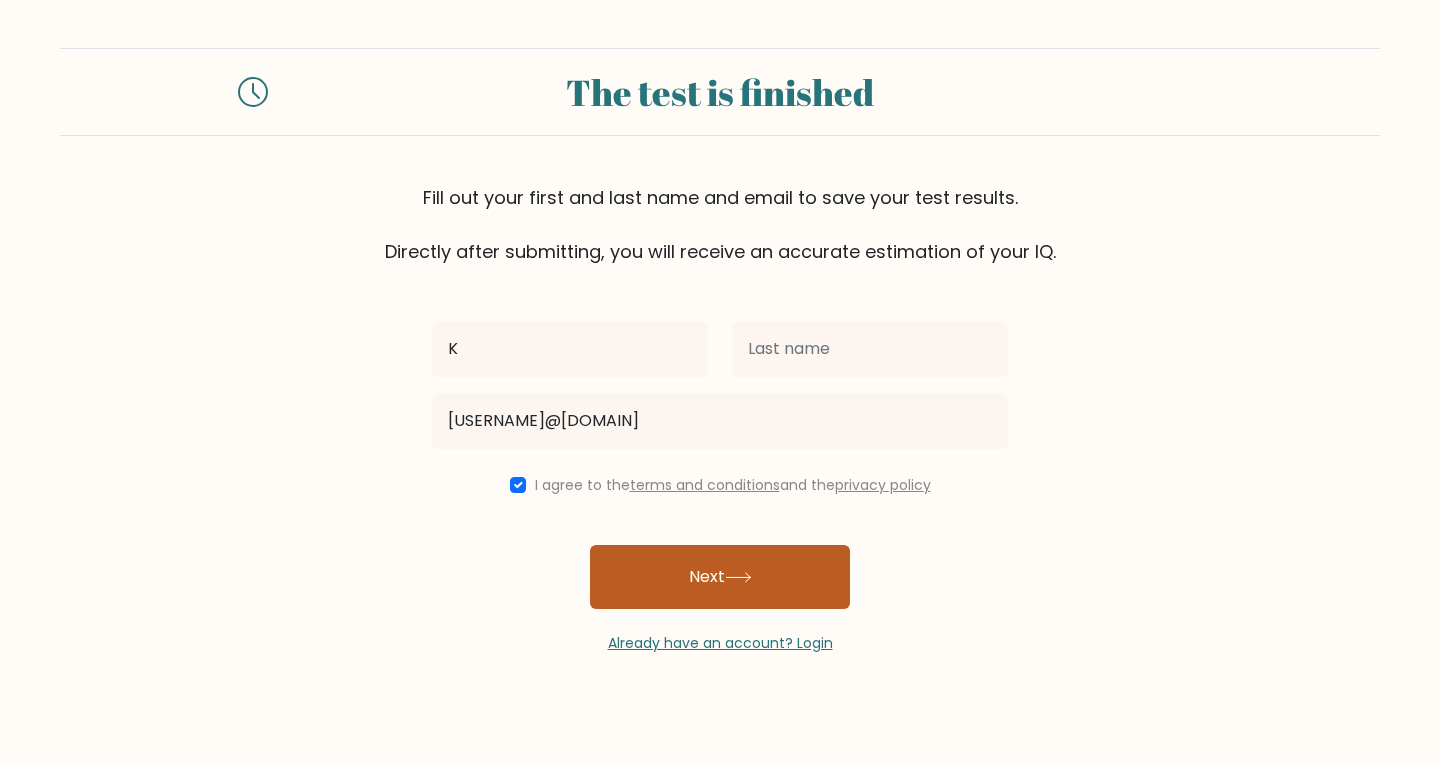 click on "Next" at bounding box center (720, 577) 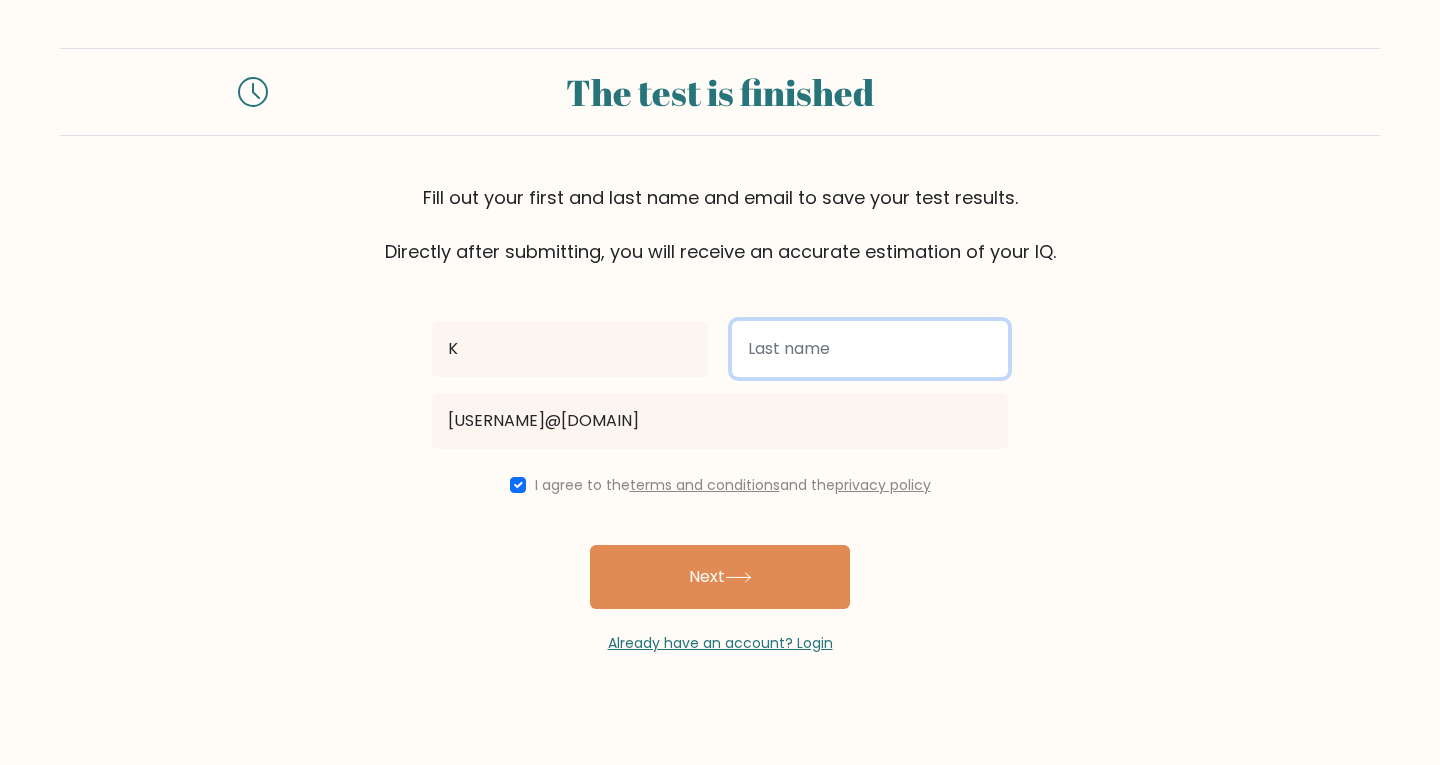 click at bounding box center [870, 349] 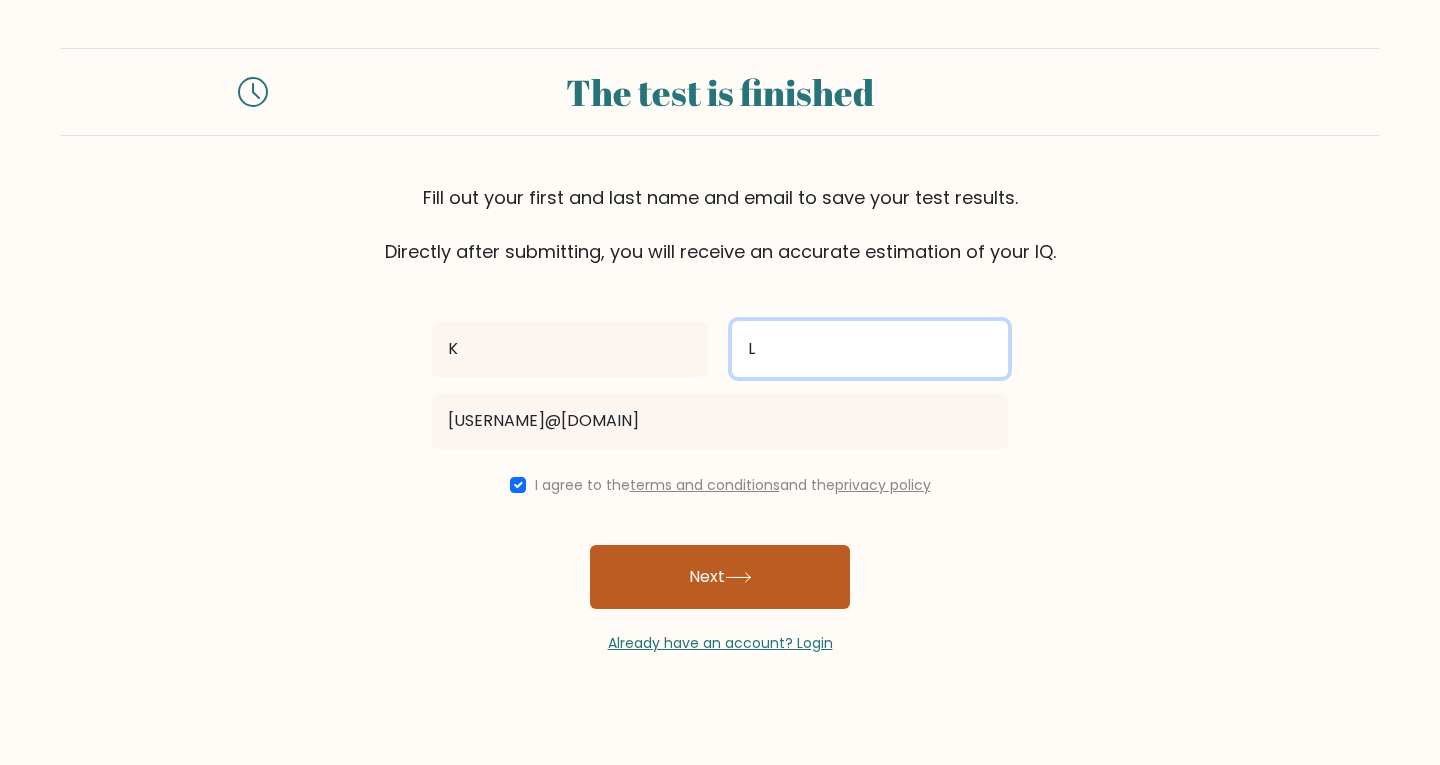 type on "L" 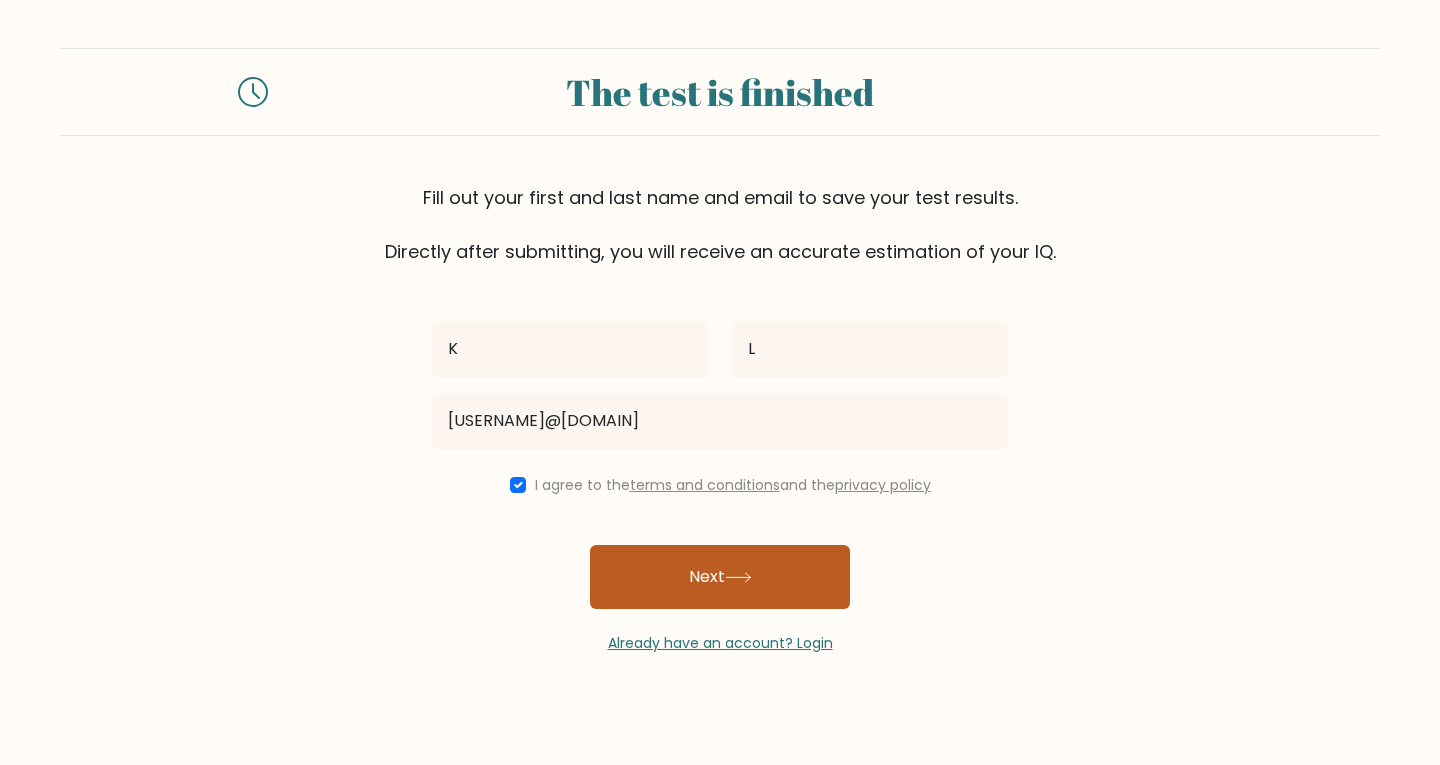 click on "Next" at bounding box center (720, 577) 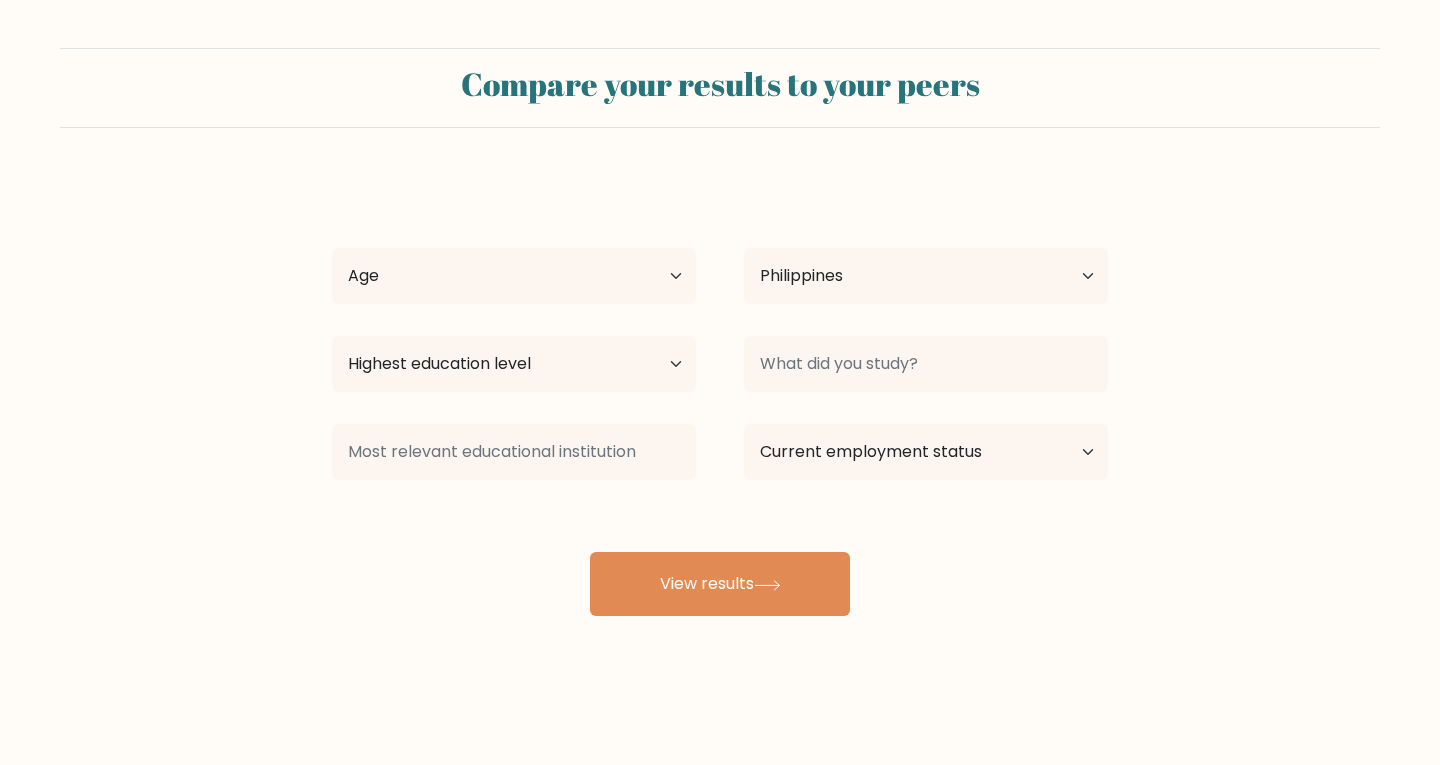 scroll, scrollTop: 0, scrollLeft: 0, axis: both 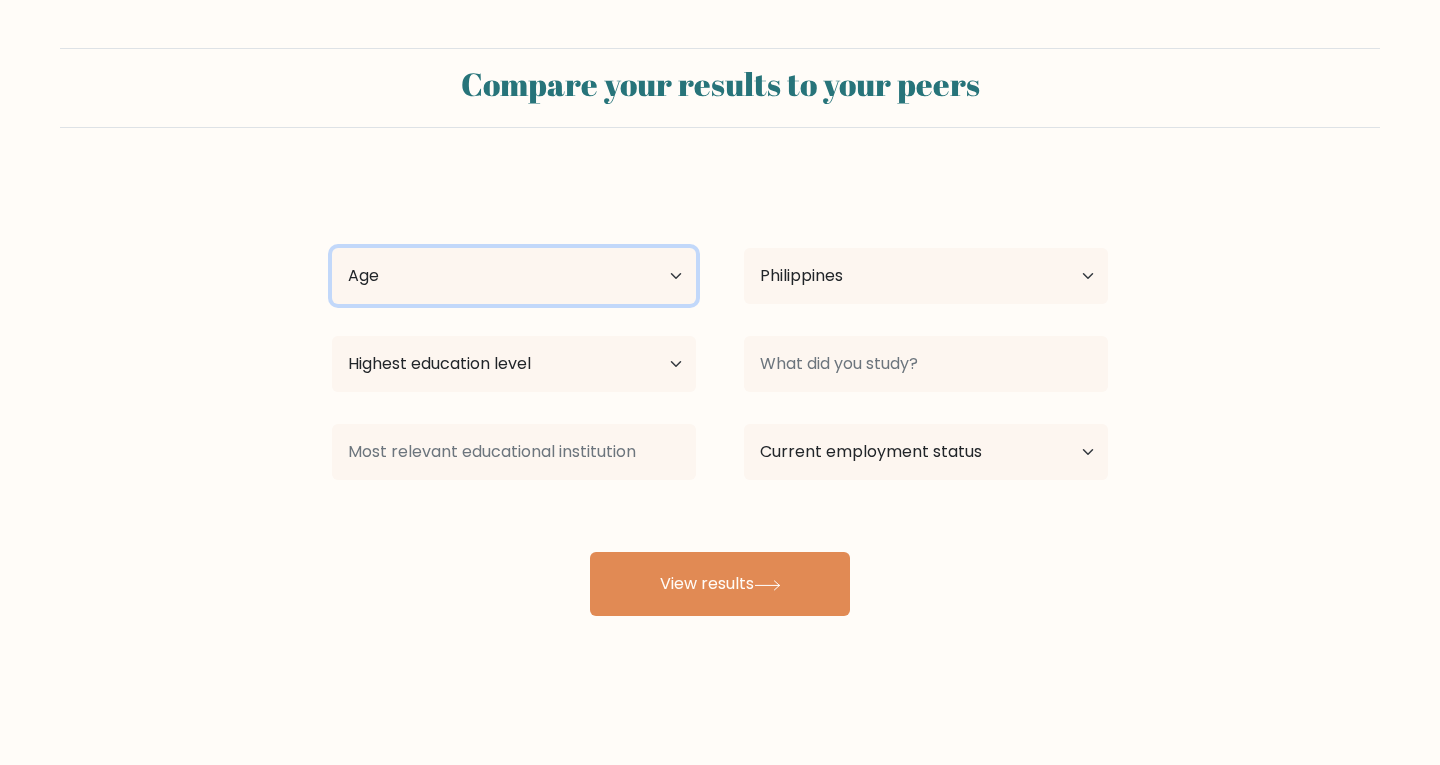 click on "Age
Under 18 years old
18-24 years old
25-34 years old
35-44 years old
45-54 years old
55-64 years old
65 years old and above" at bounding box center (514, 276) 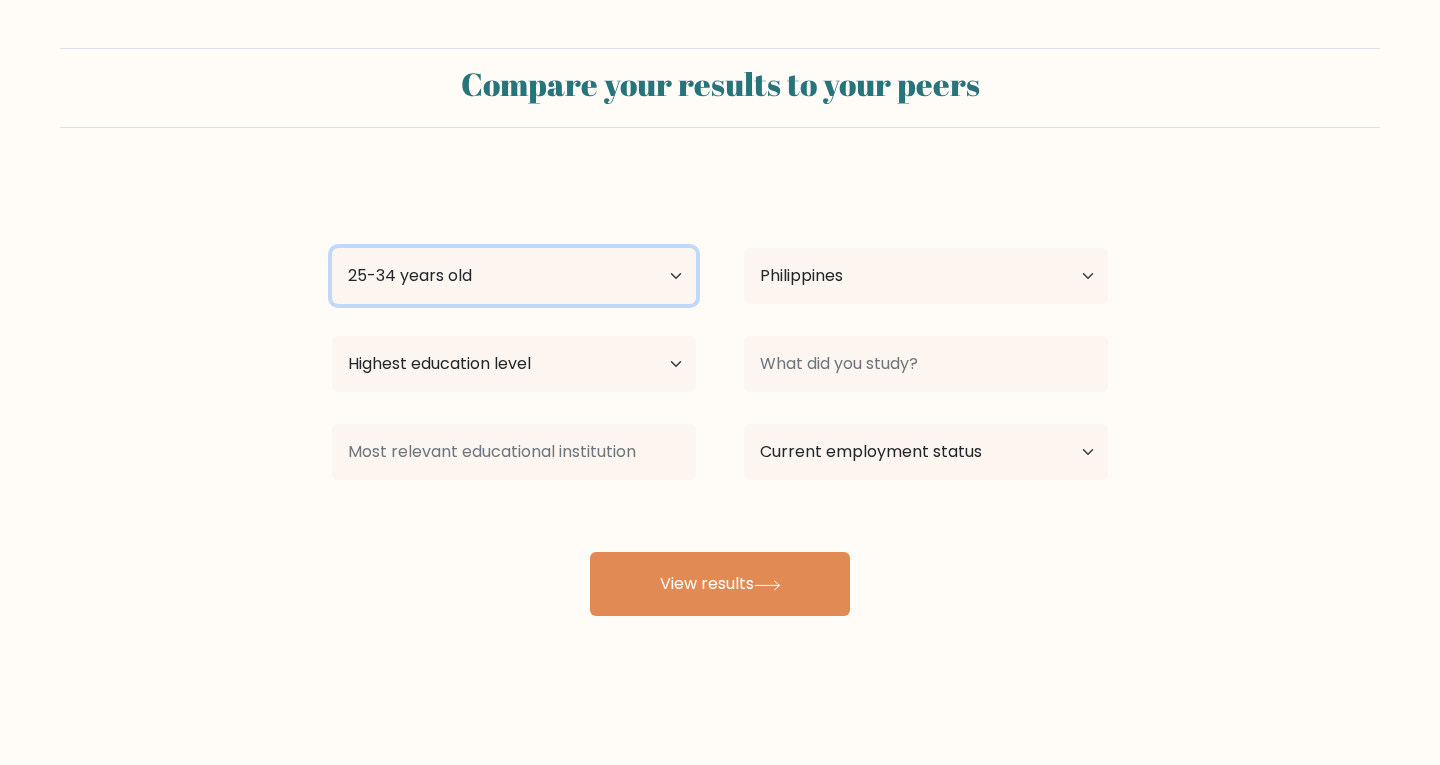 click on "Age
Under 18 years old
18-24 years old
25-34 years old
35-44 years old
45-54 years old
55-64 years old
65 years old and above" at bounding box center [514, 276] 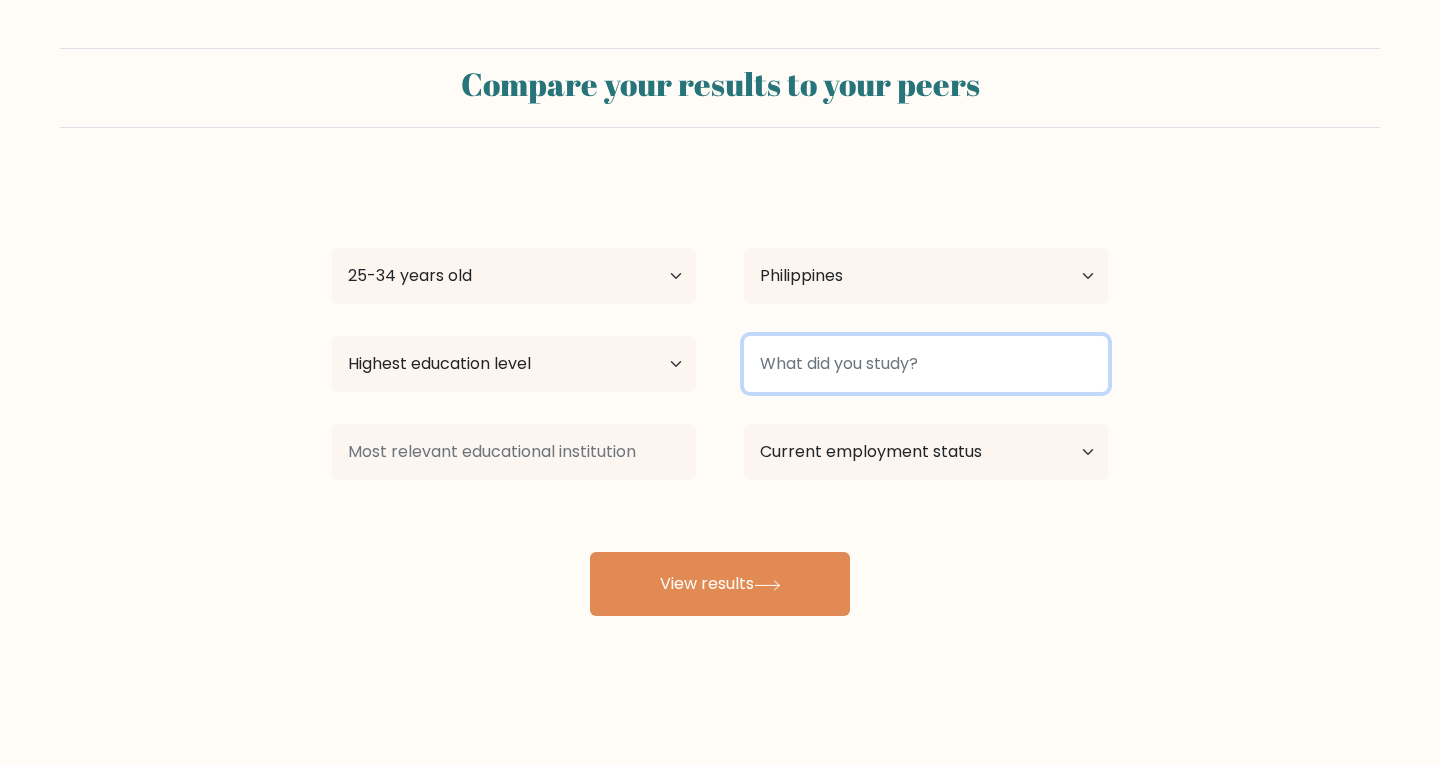 click at bounding box center (926, 364) 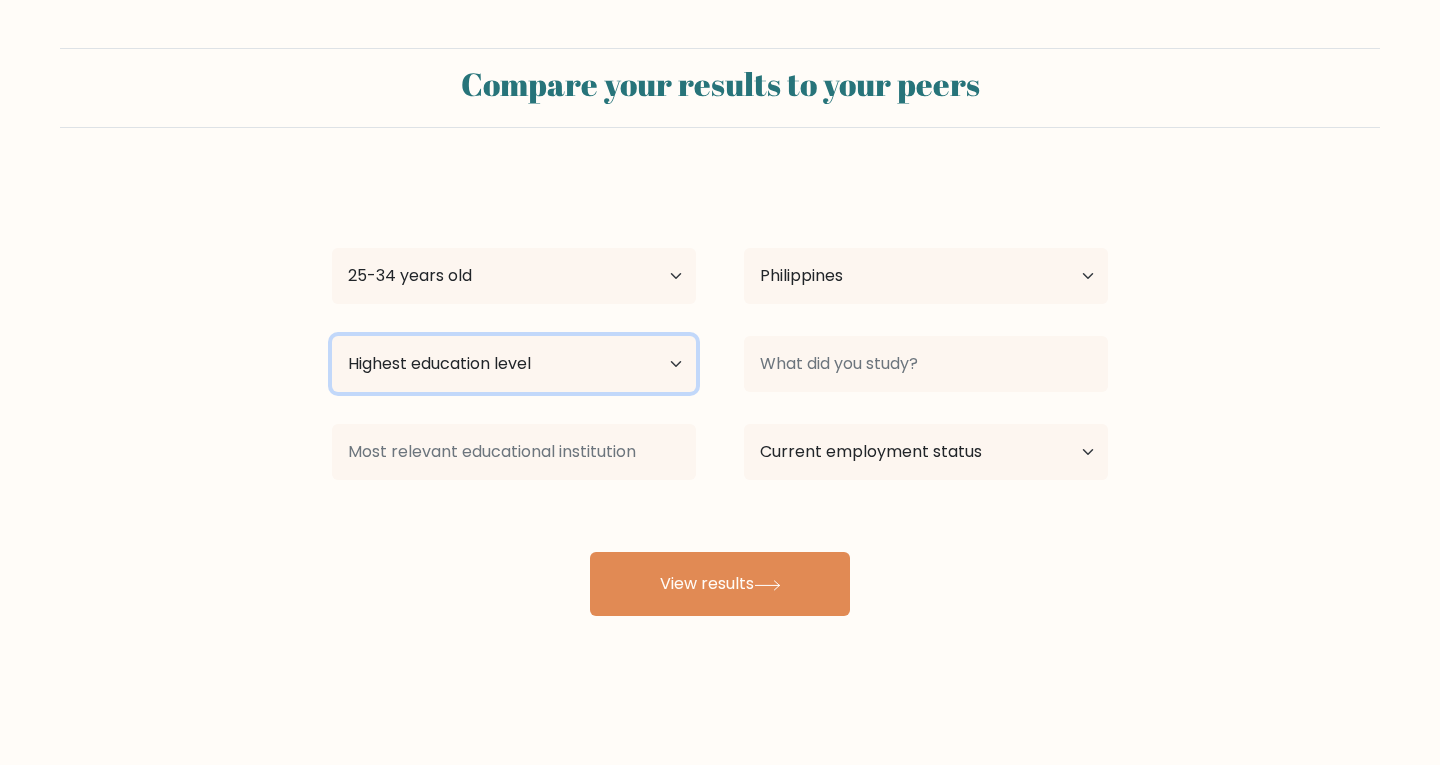 click on "Highest education level
No schooling
Primary
Lower Secondary
Upper Secondary
Occupation Specific
Bachelor's degree
Master's degree
Doctoral degree" at bounding box center [514, 364] 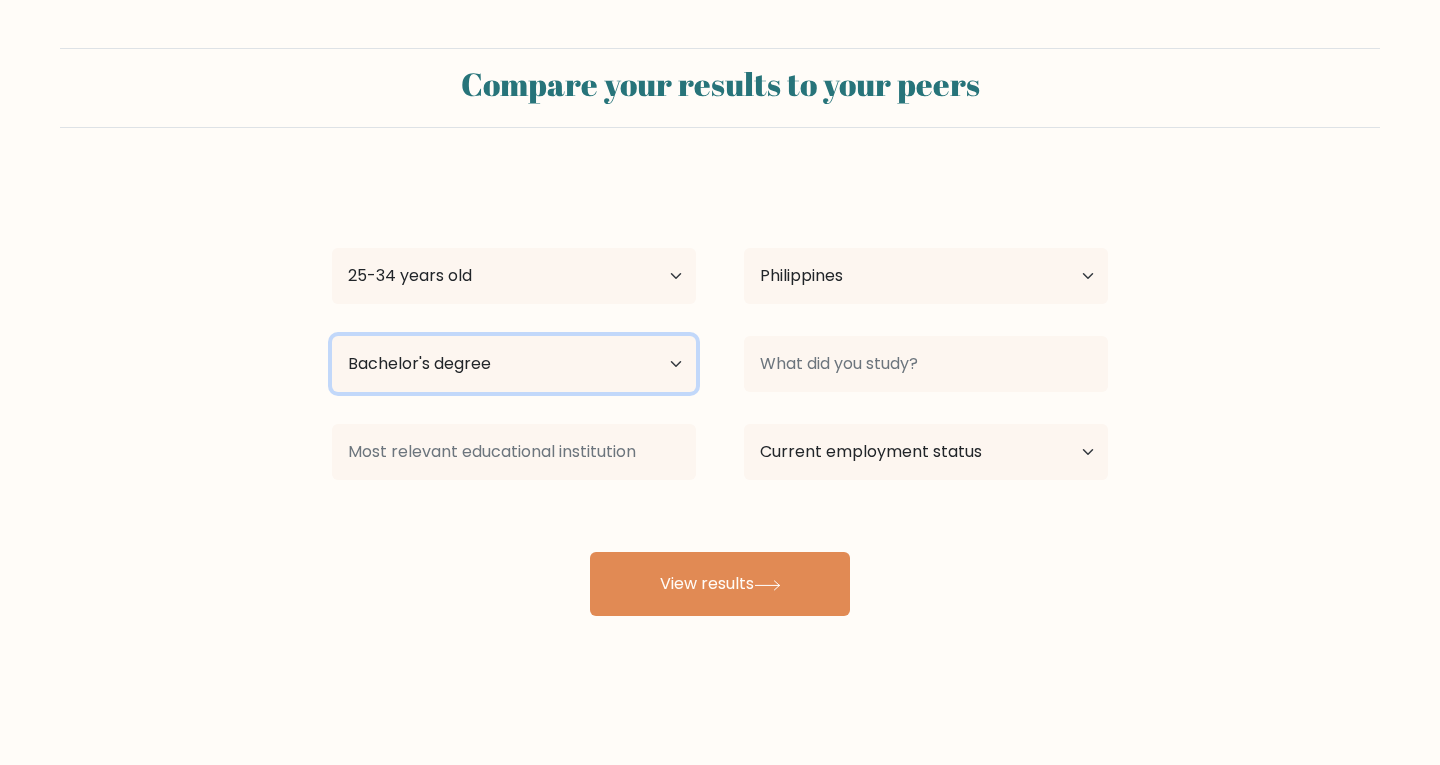 click on "Highest education level
No schooling
Primary
Lower Secondary
Upper Secondary
Occupation Specific
Bachelor's degree
Master's degree
Doctoral degree" at bounding box center (514, 364) 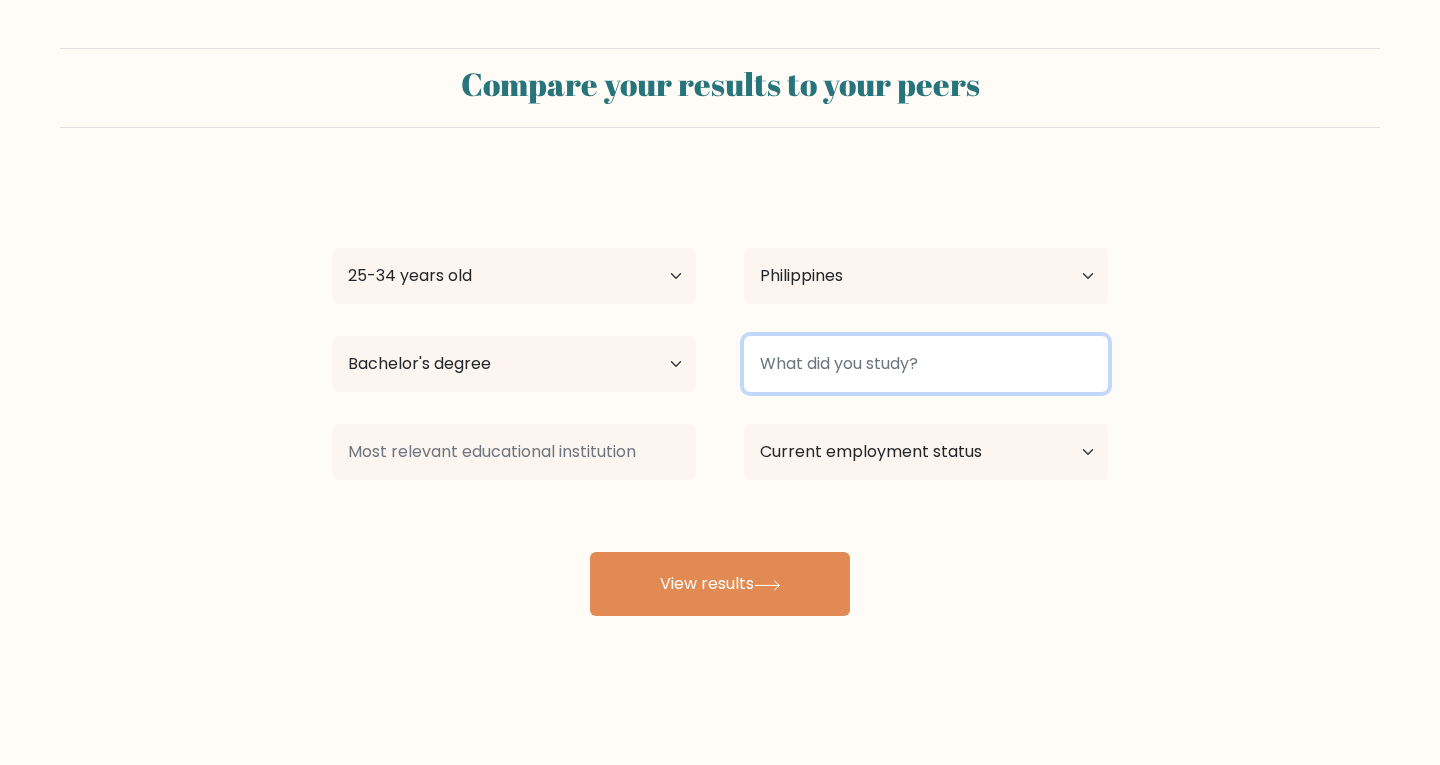 click at bounding box center (926, 364) 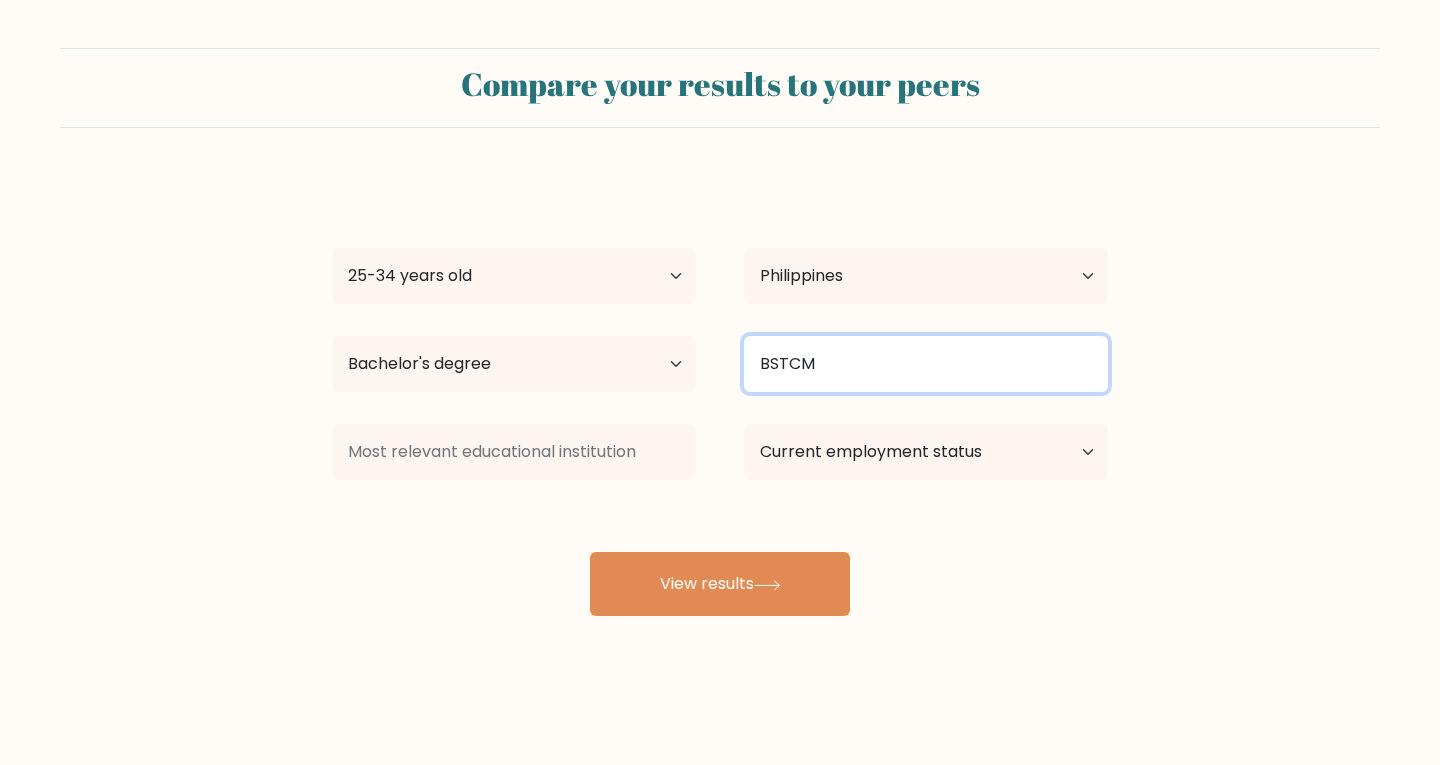 type on "BSTCM" 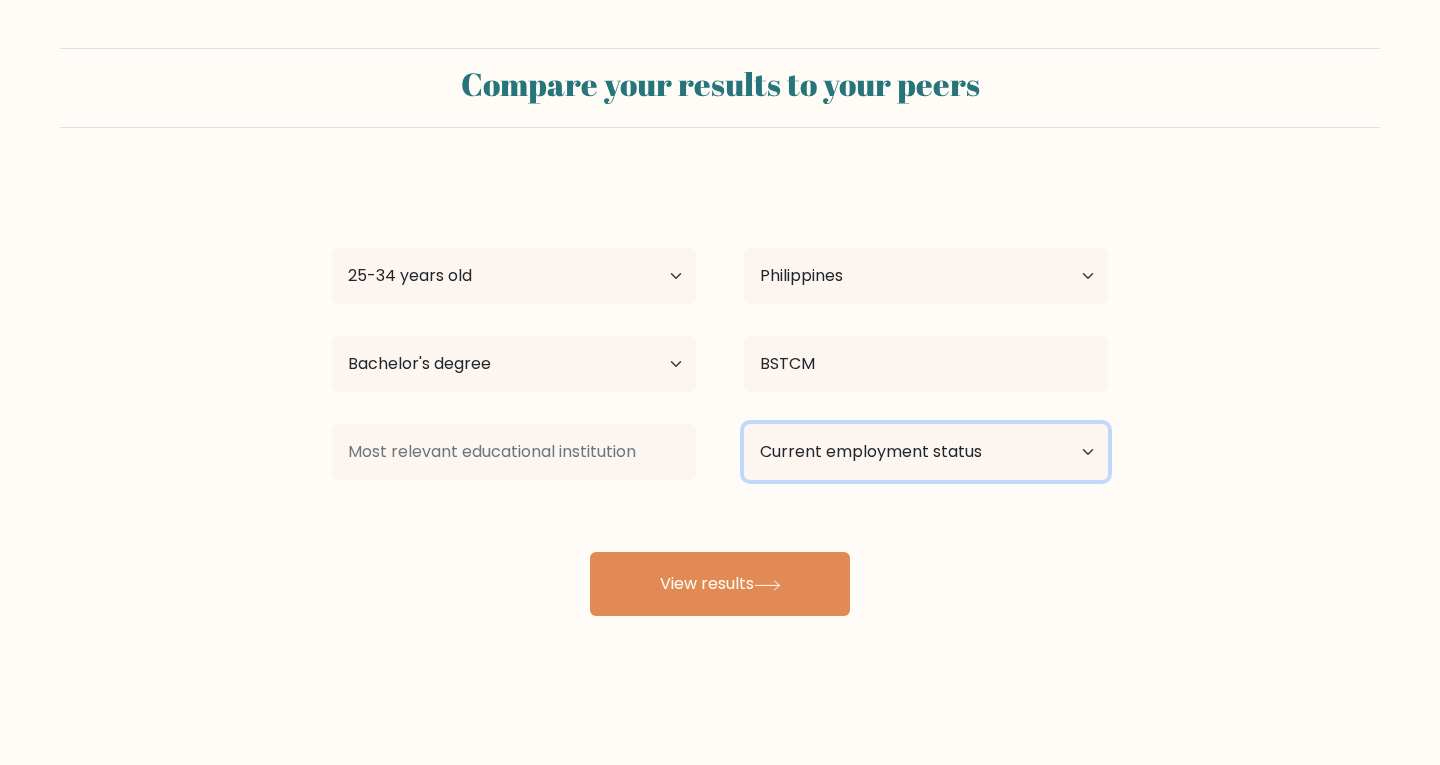 click on "Current employment status
Employed
Student
Retired
Other / prefer not to answer" at bounding box center (926, 452) 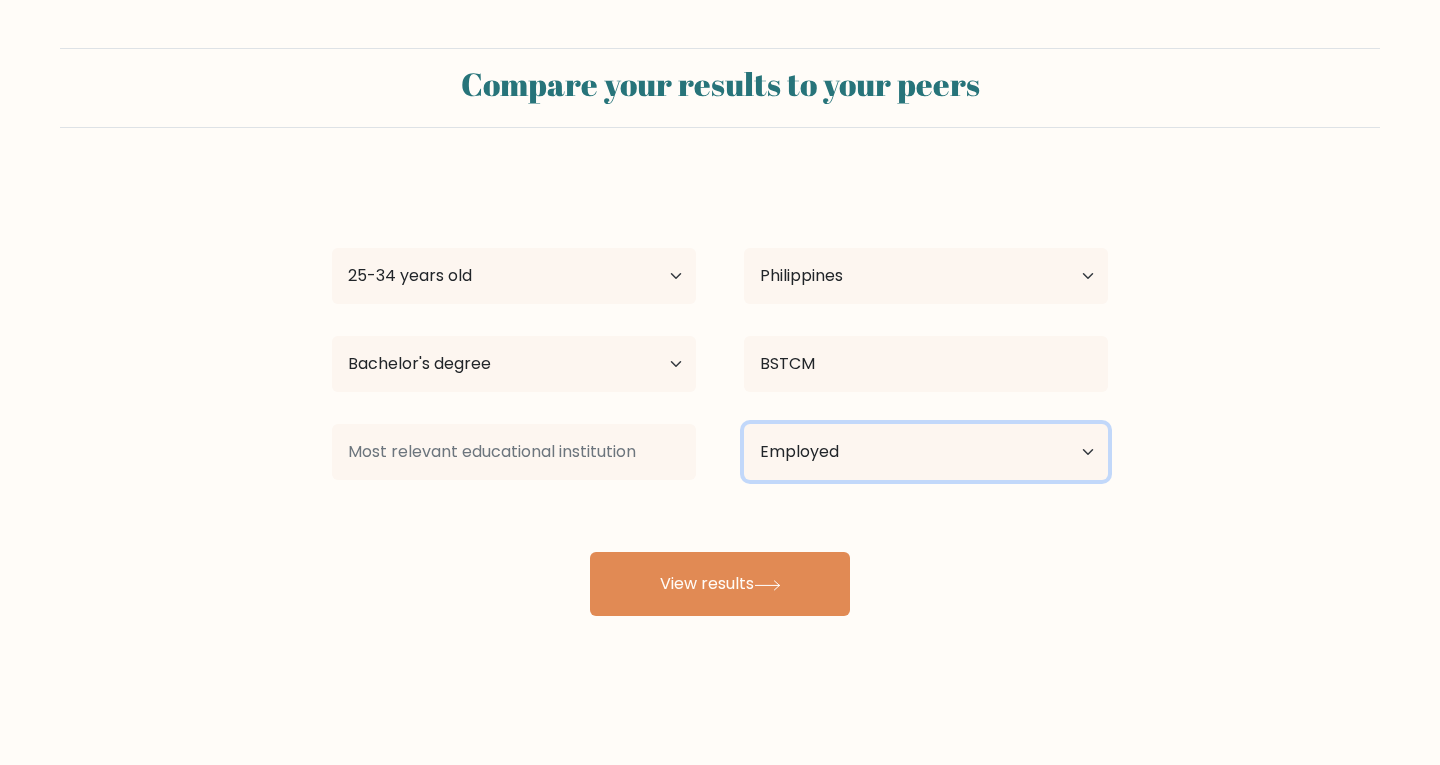 click on "Current employment status
Employed
Student
Retired
Other / prefer not to answer" at bounding box center (926, 452) 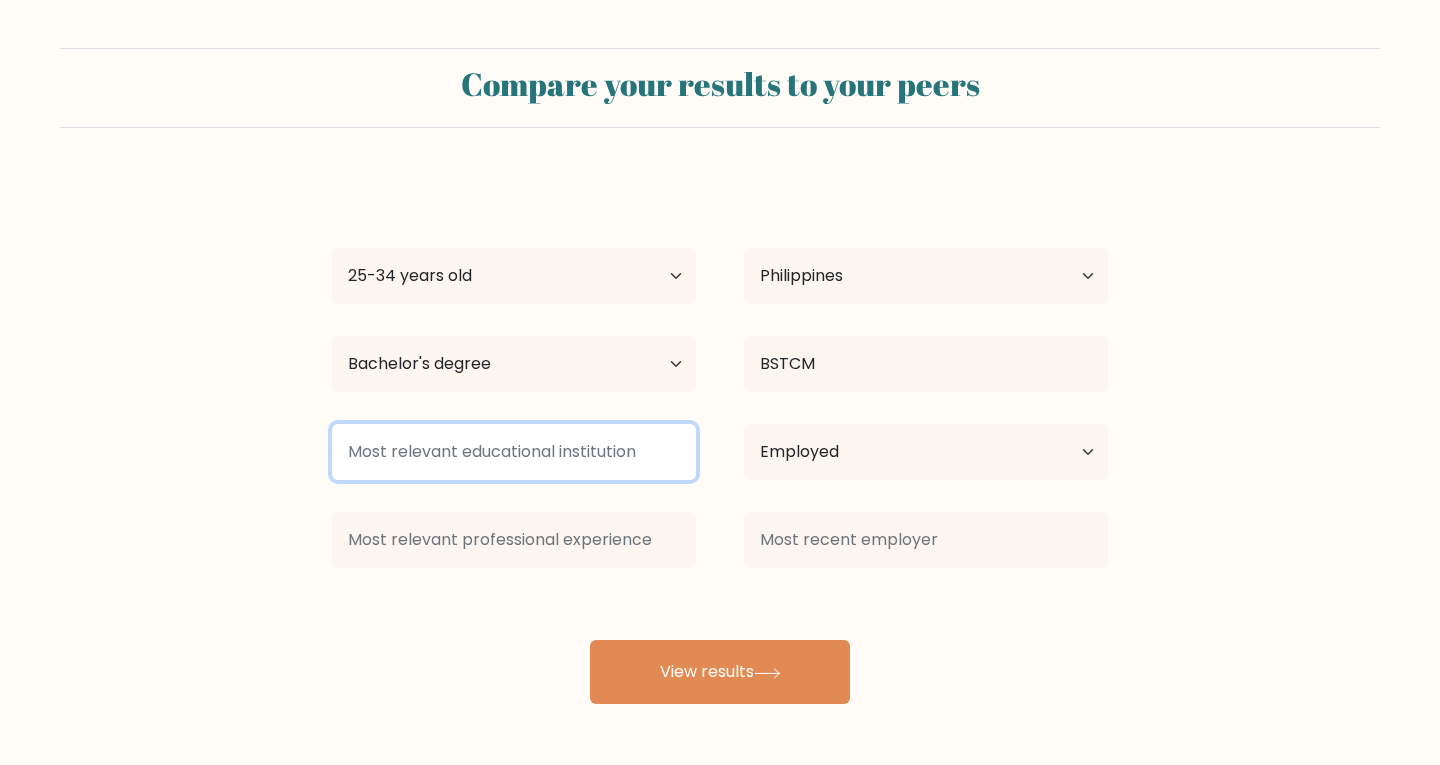 click at bounding box center [514, 452] 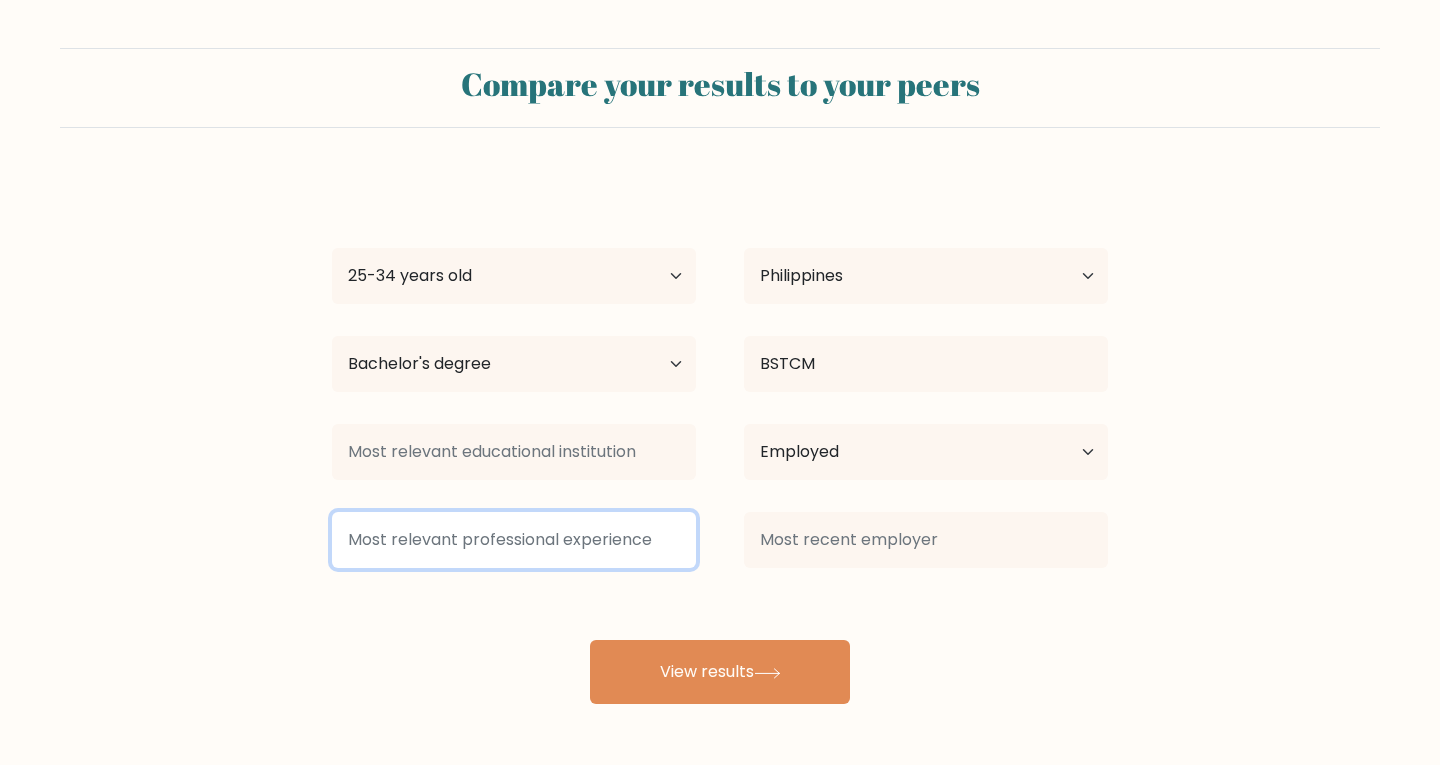 click at bounding box center [514, 540] 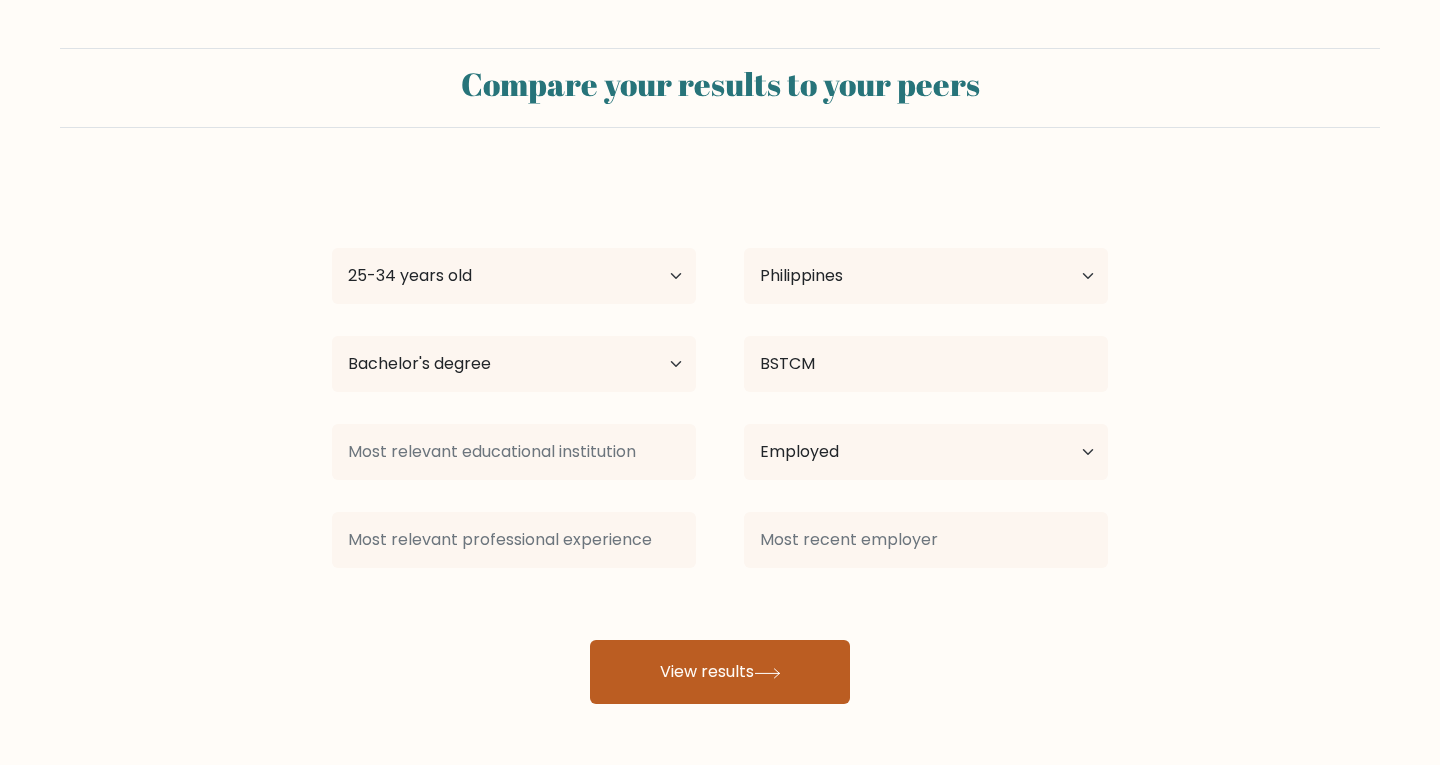 click on "View results" at bounding box center (720, 672) 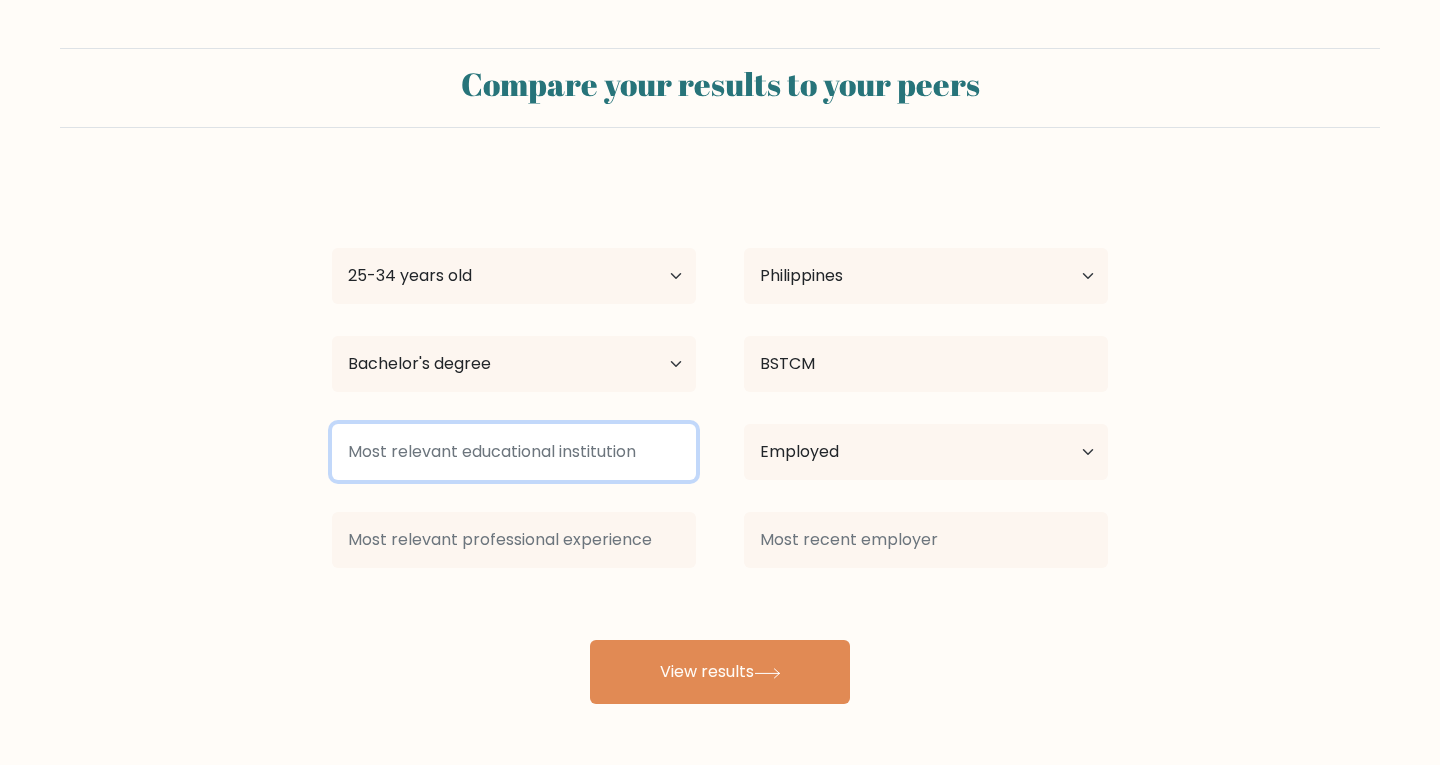 click at bounding box center [514, 452] 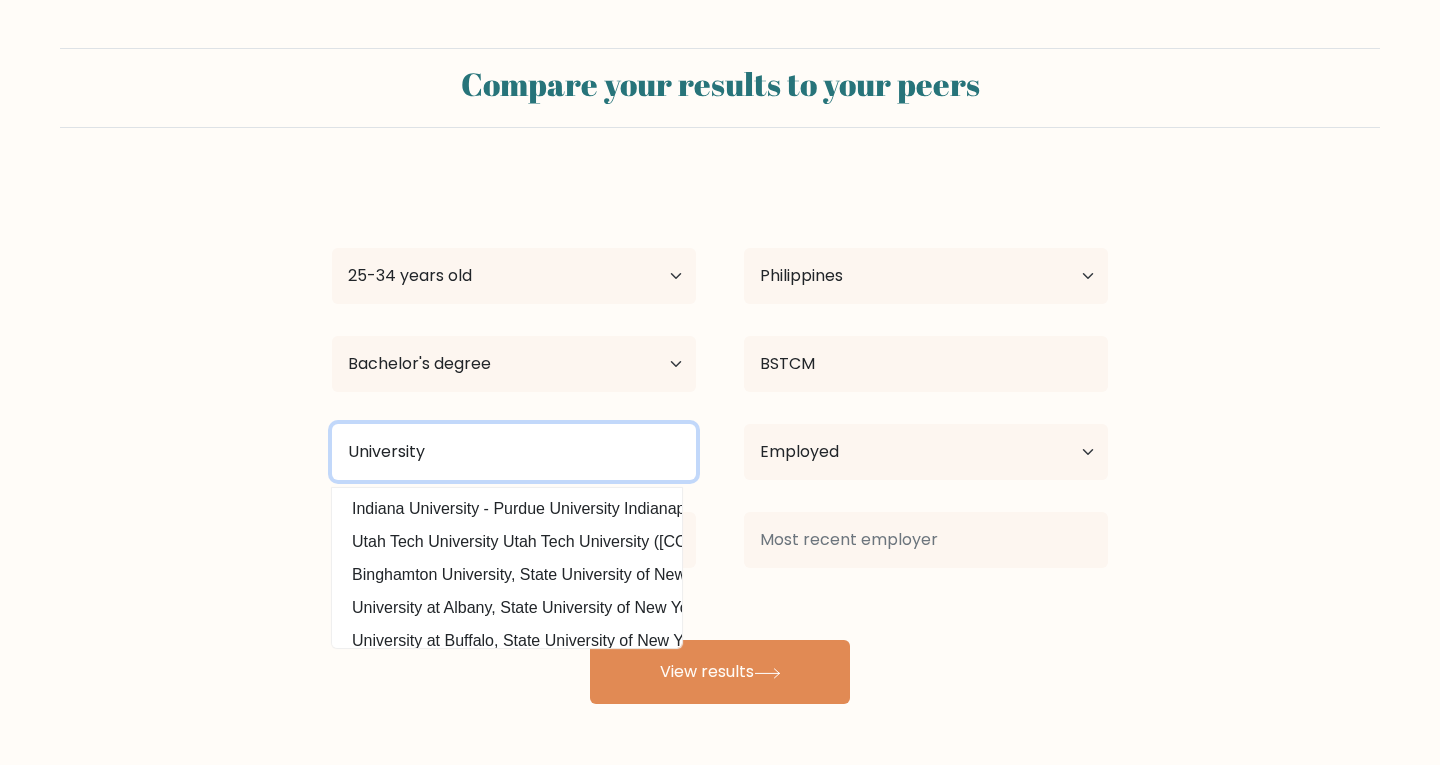 drag, startPoint x: 324, startPoint y: 449, endPoint x: 119, endPoint y: 445, distance: 205.03902 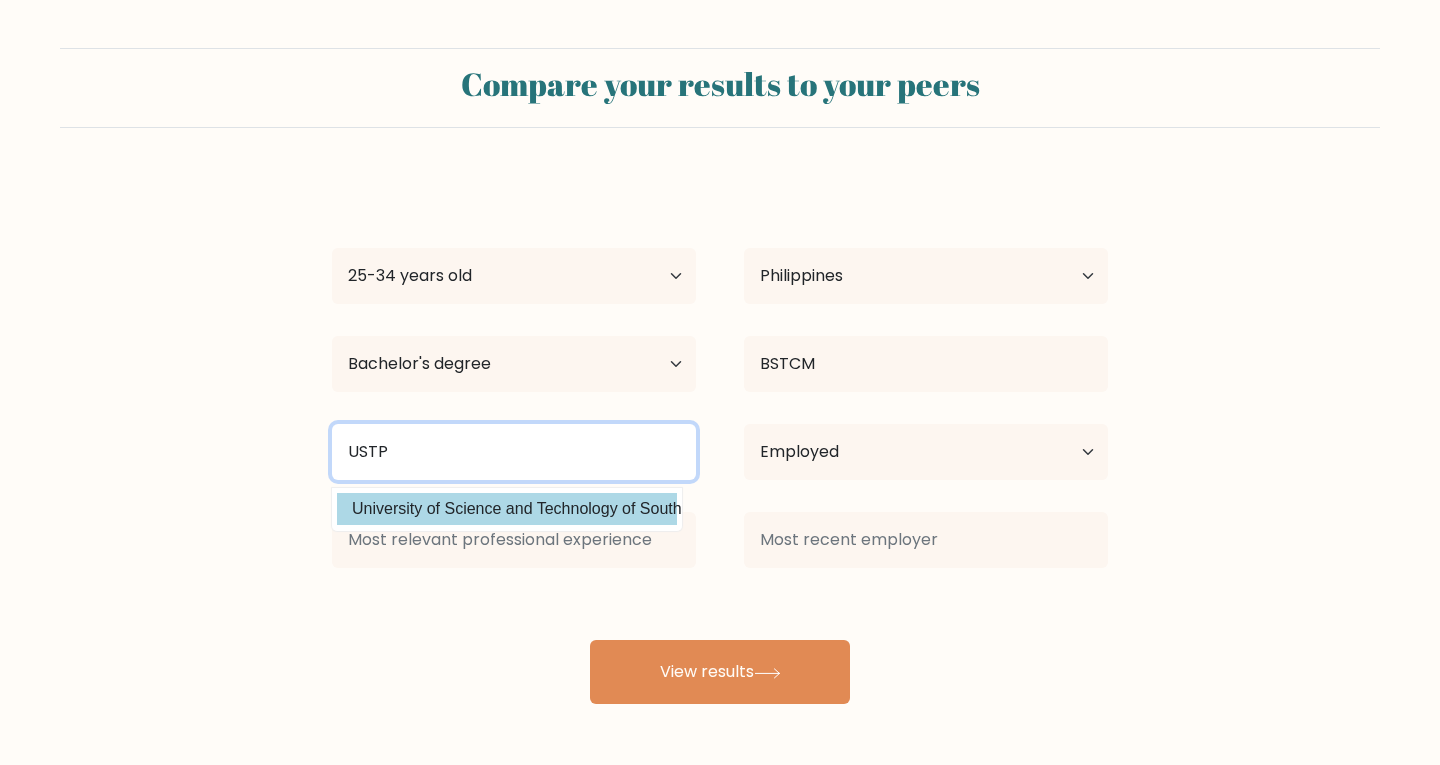type on "USTP" 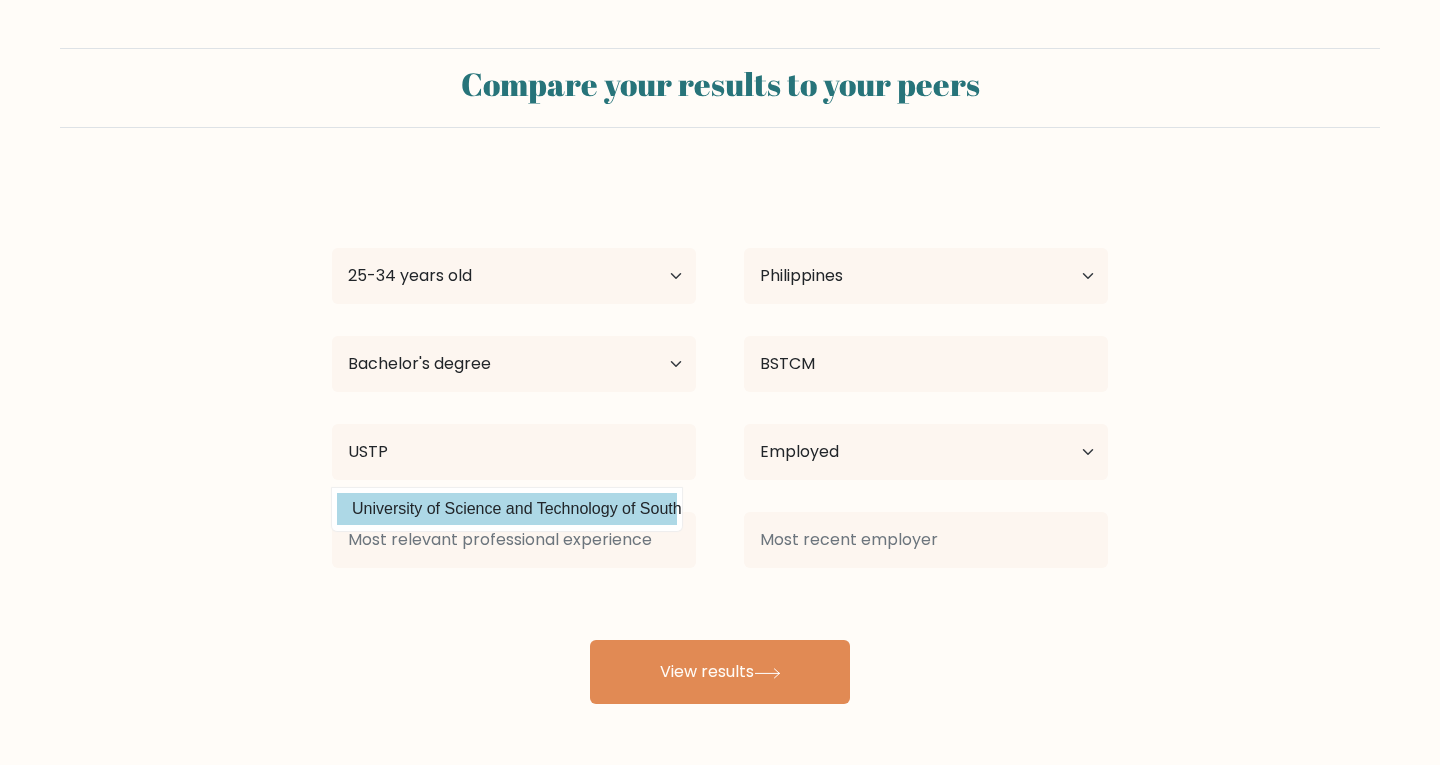 click on "University of Science and Technology of Southern Philippines (Philippines)" at bounding box center [507, 509] 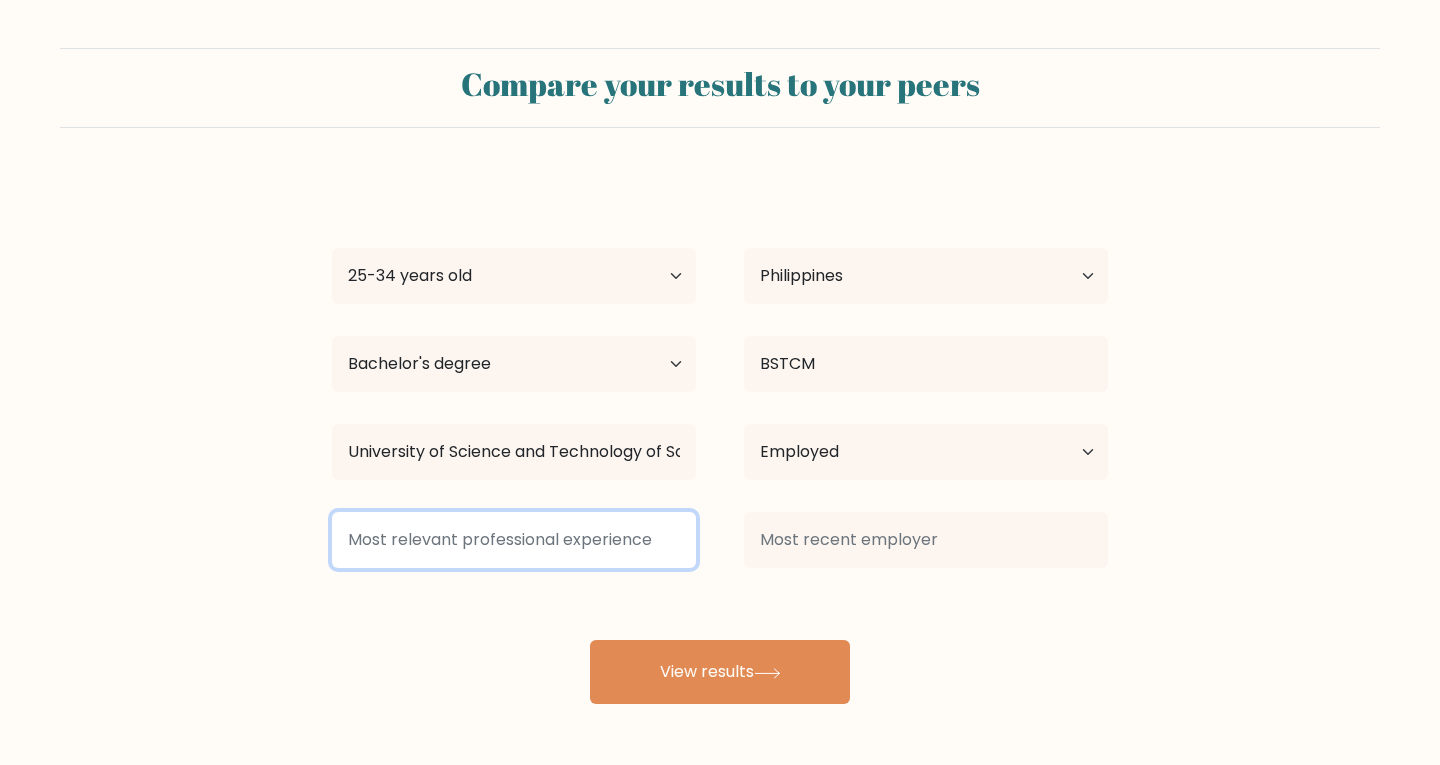 click at bounding box center [514, 540] 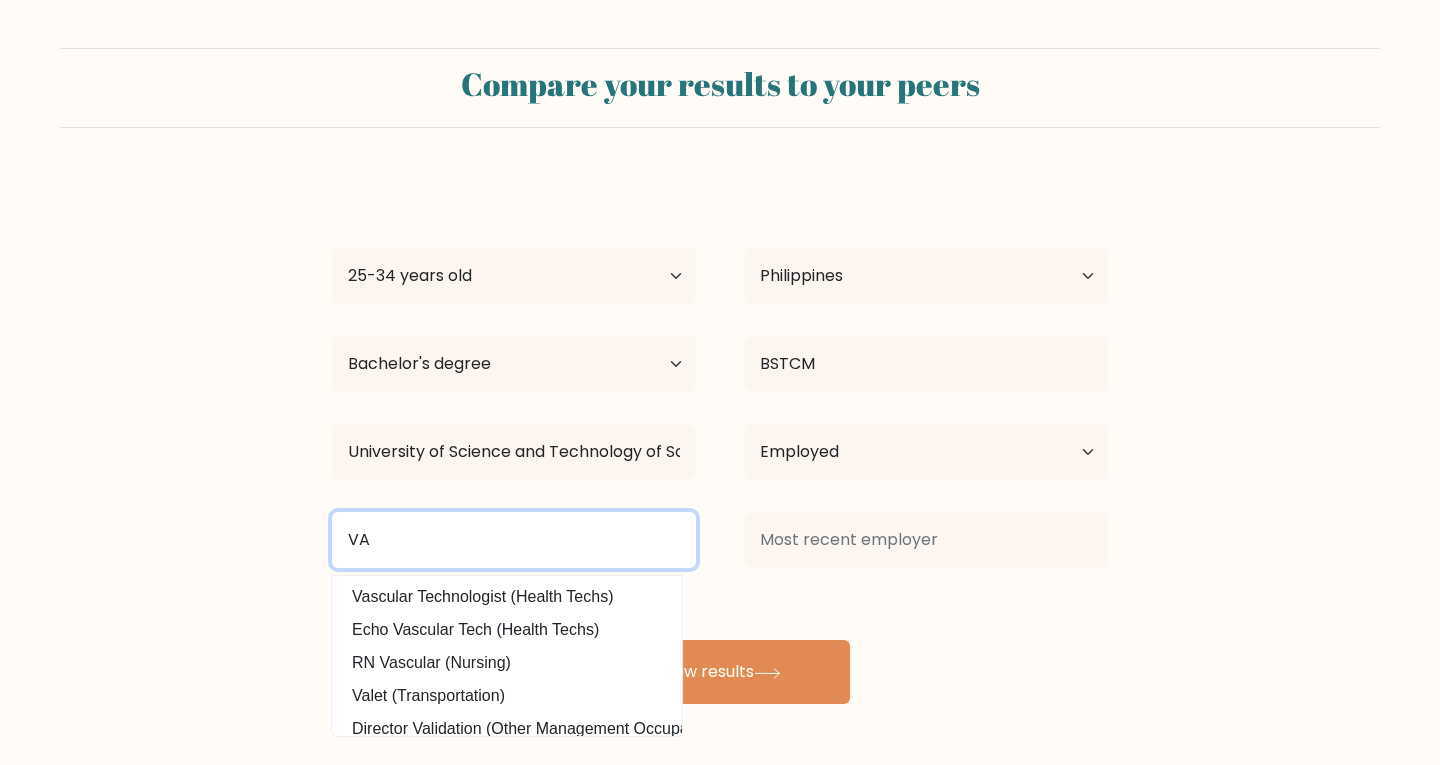 type on "VA" 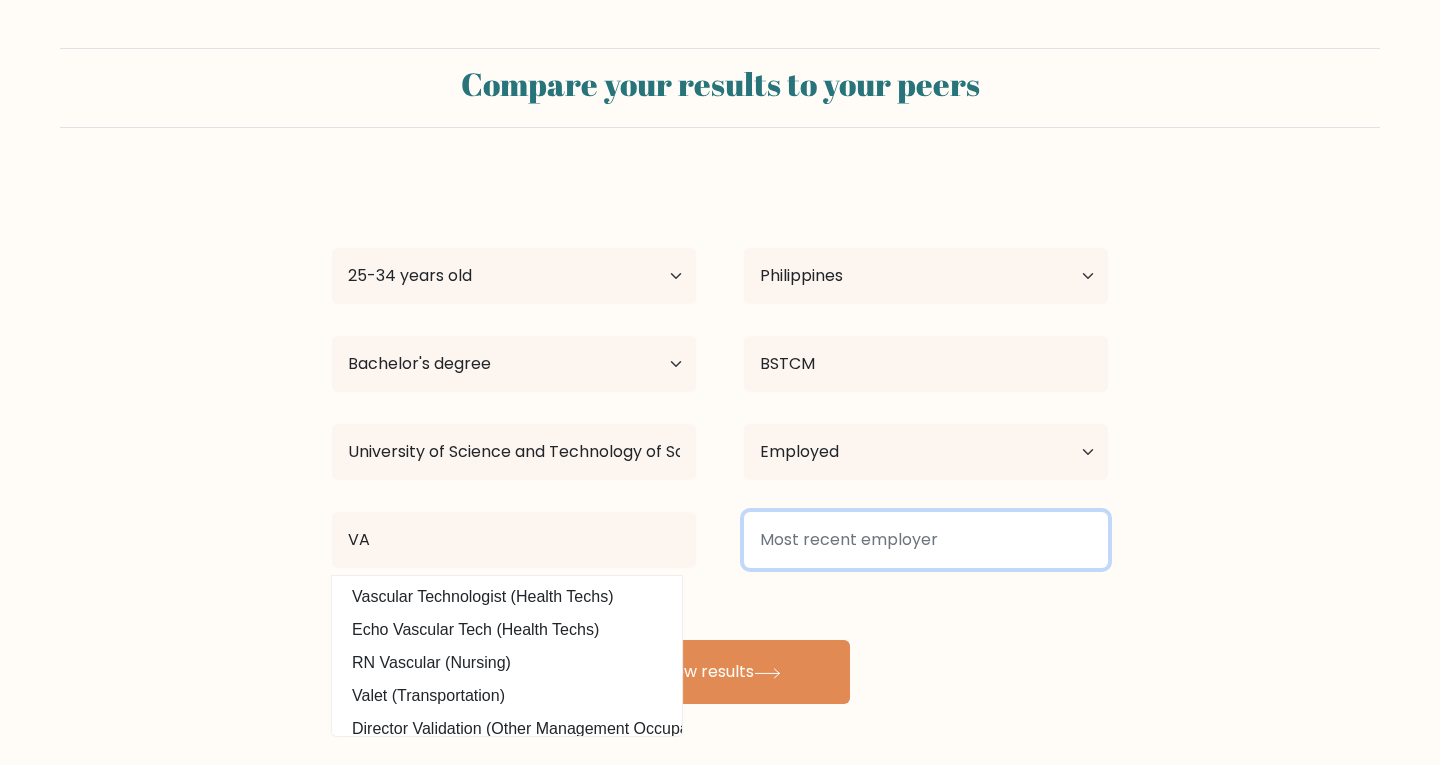 click at bounding box center [926, 540] 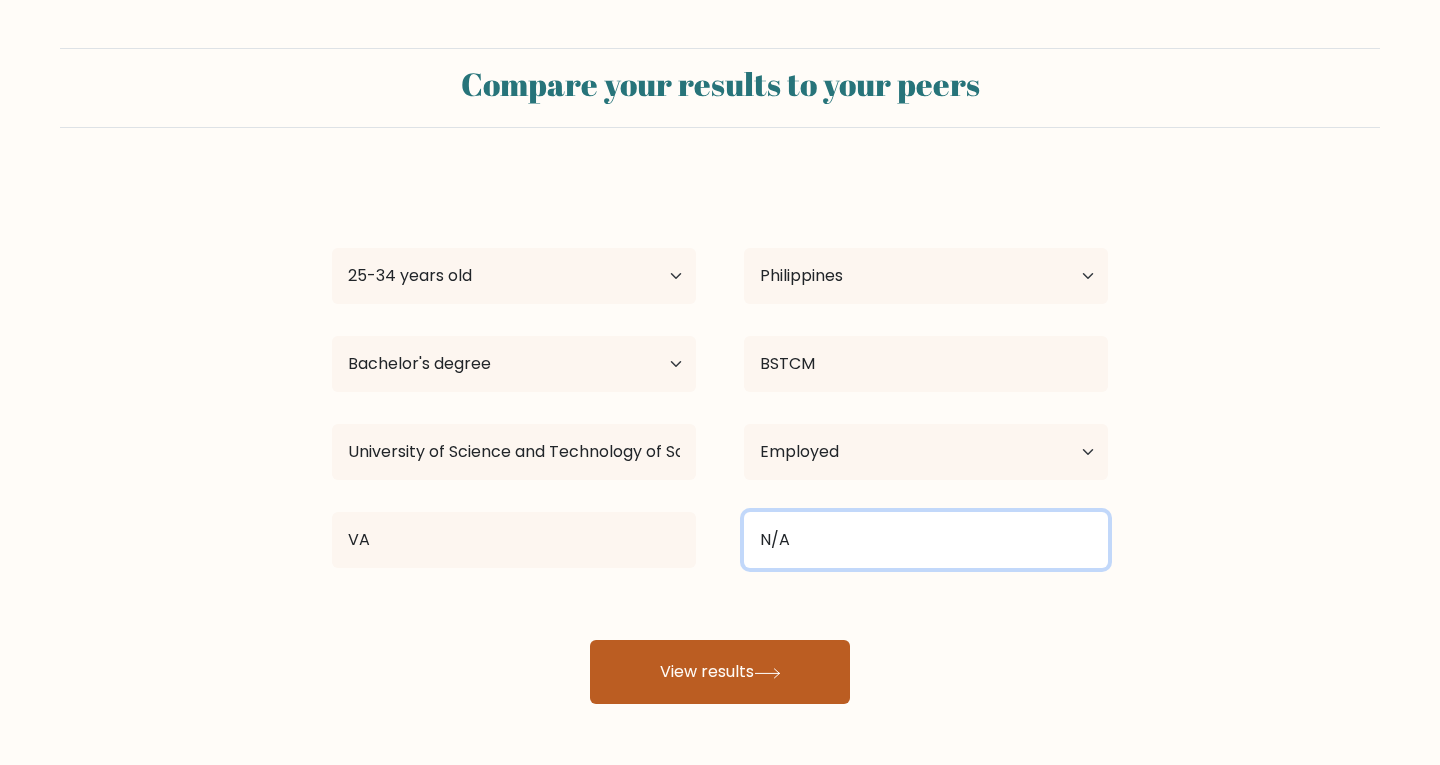 type on "N/A" 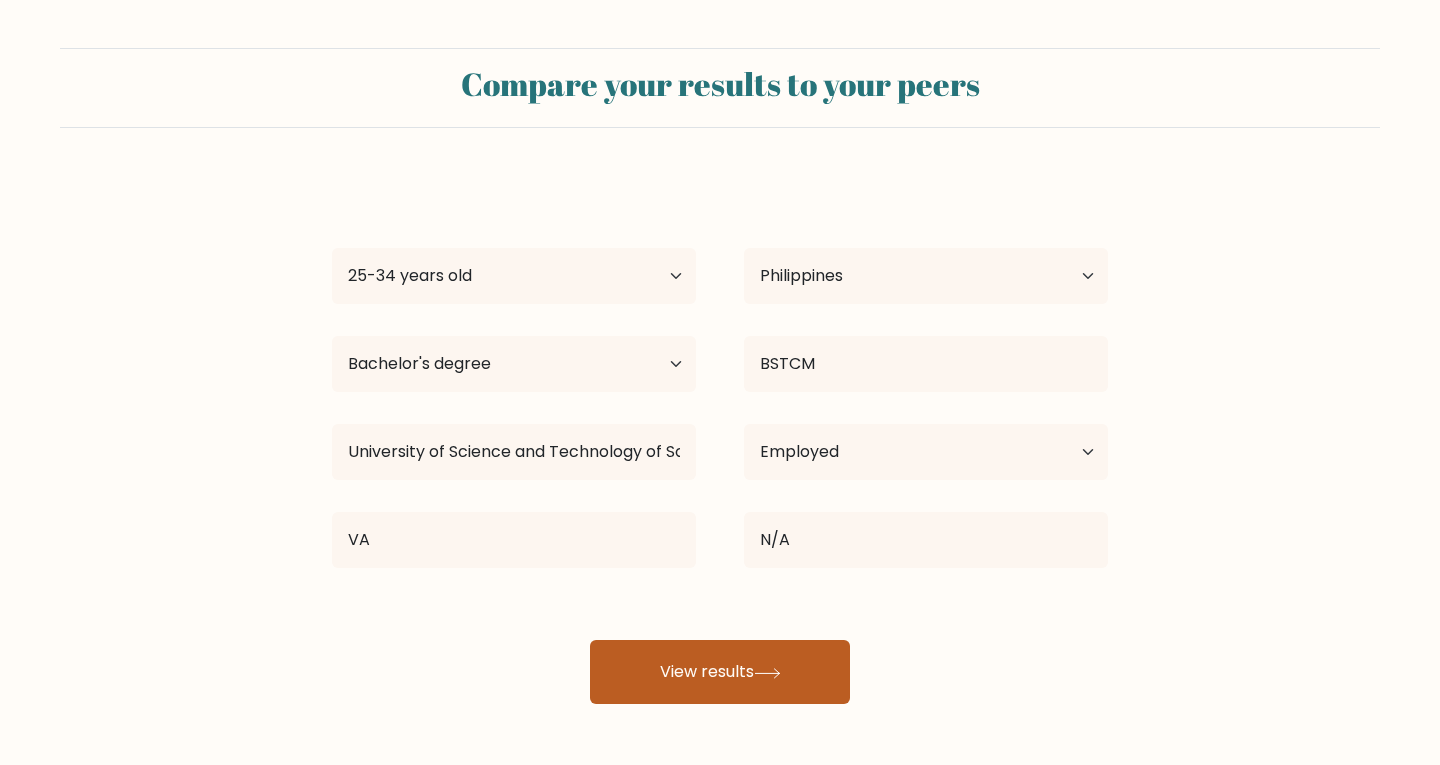 click at bounding box center [767, 673] 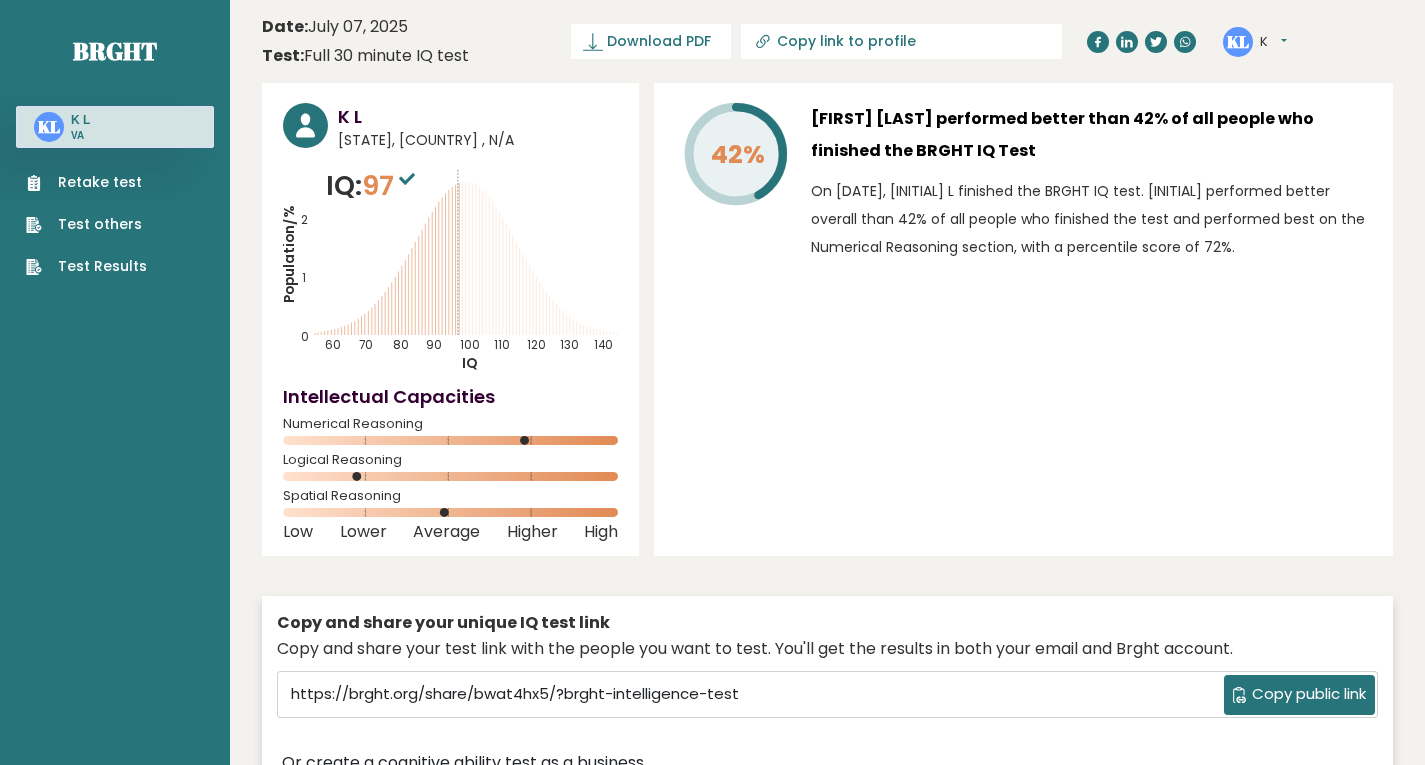 scroll, scrollTop: 0, scrollLeft: 0, axis: both 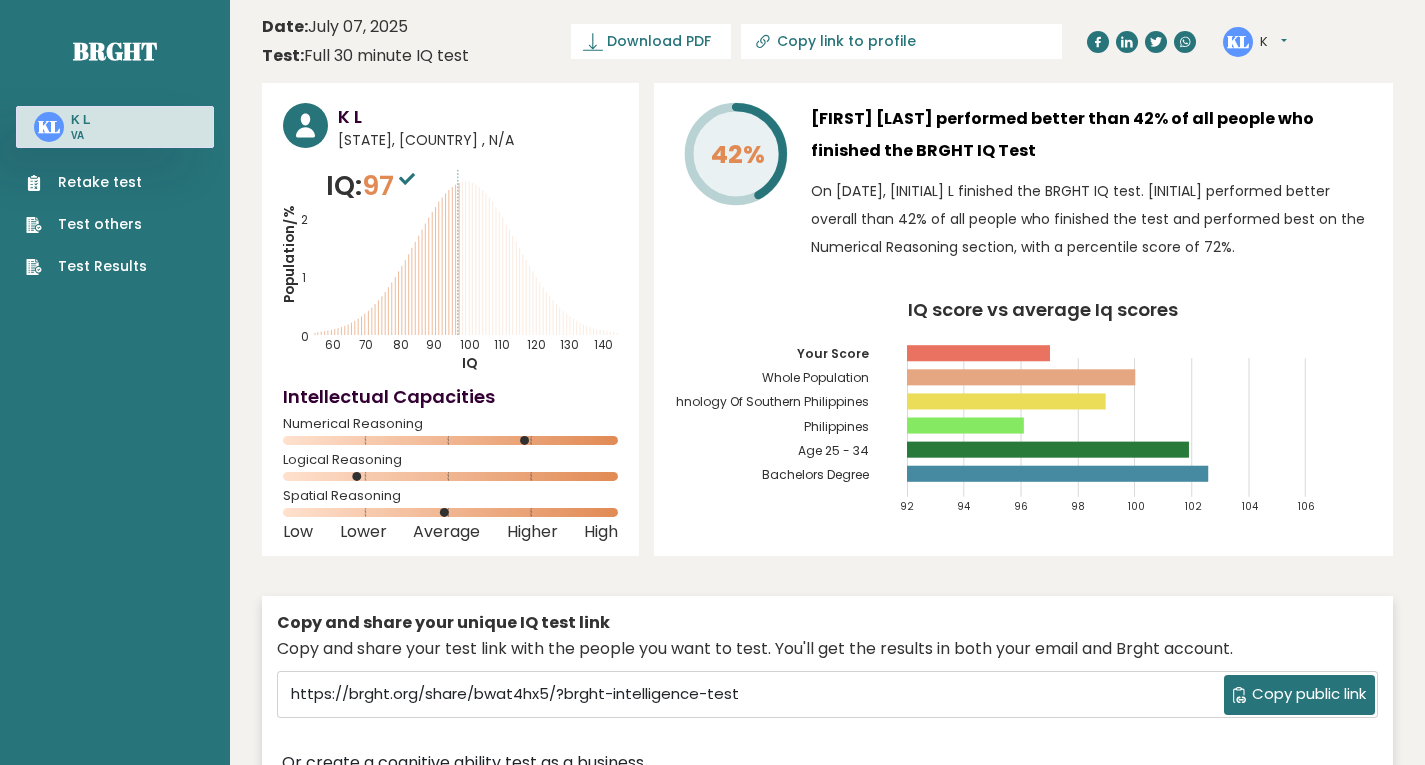 click on "KL" at bounding box center [1238, 40] 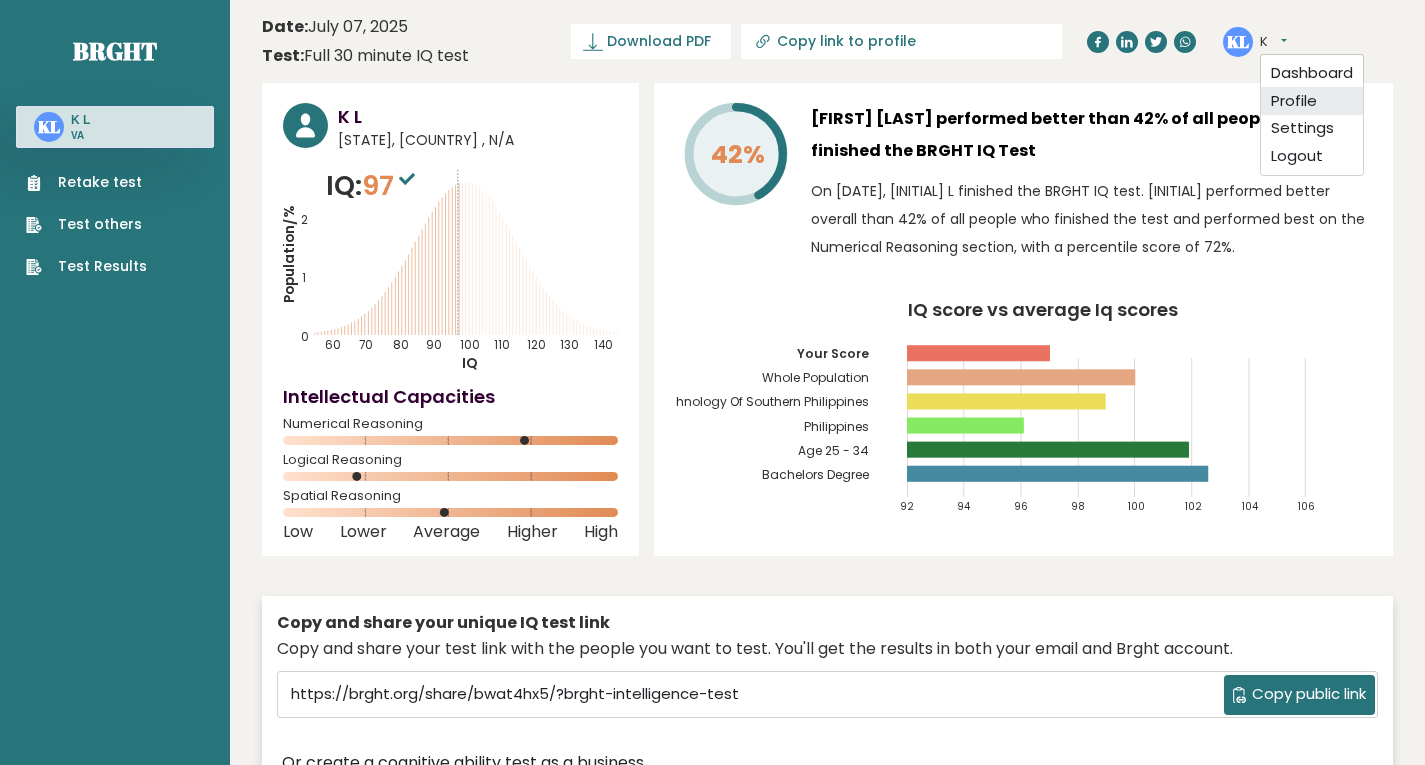 click on "Profile" at bounding box center (1312, 101) 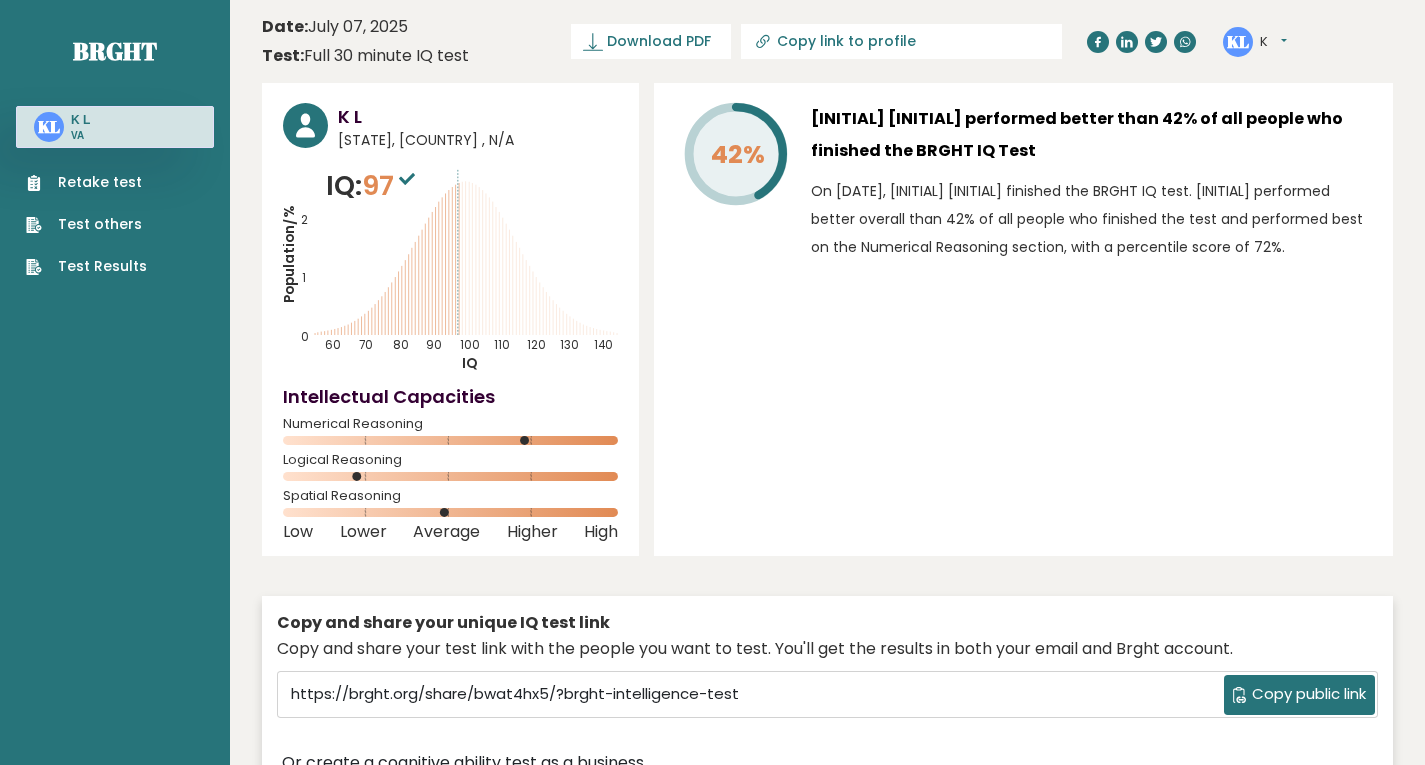 scroll, scrollTop: 0, scrollLeft: 0, axis: both 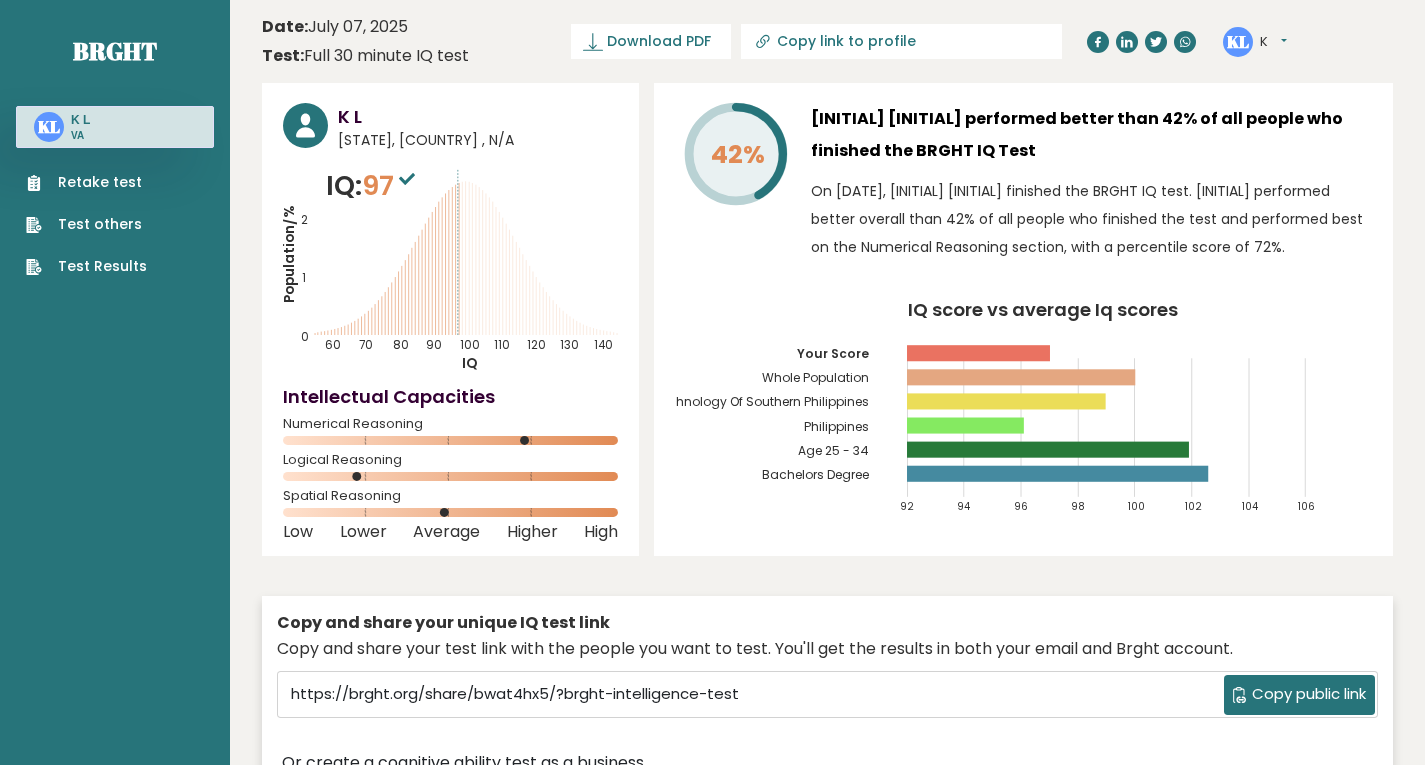 click on "KL" at bounding box center [1238, 40] 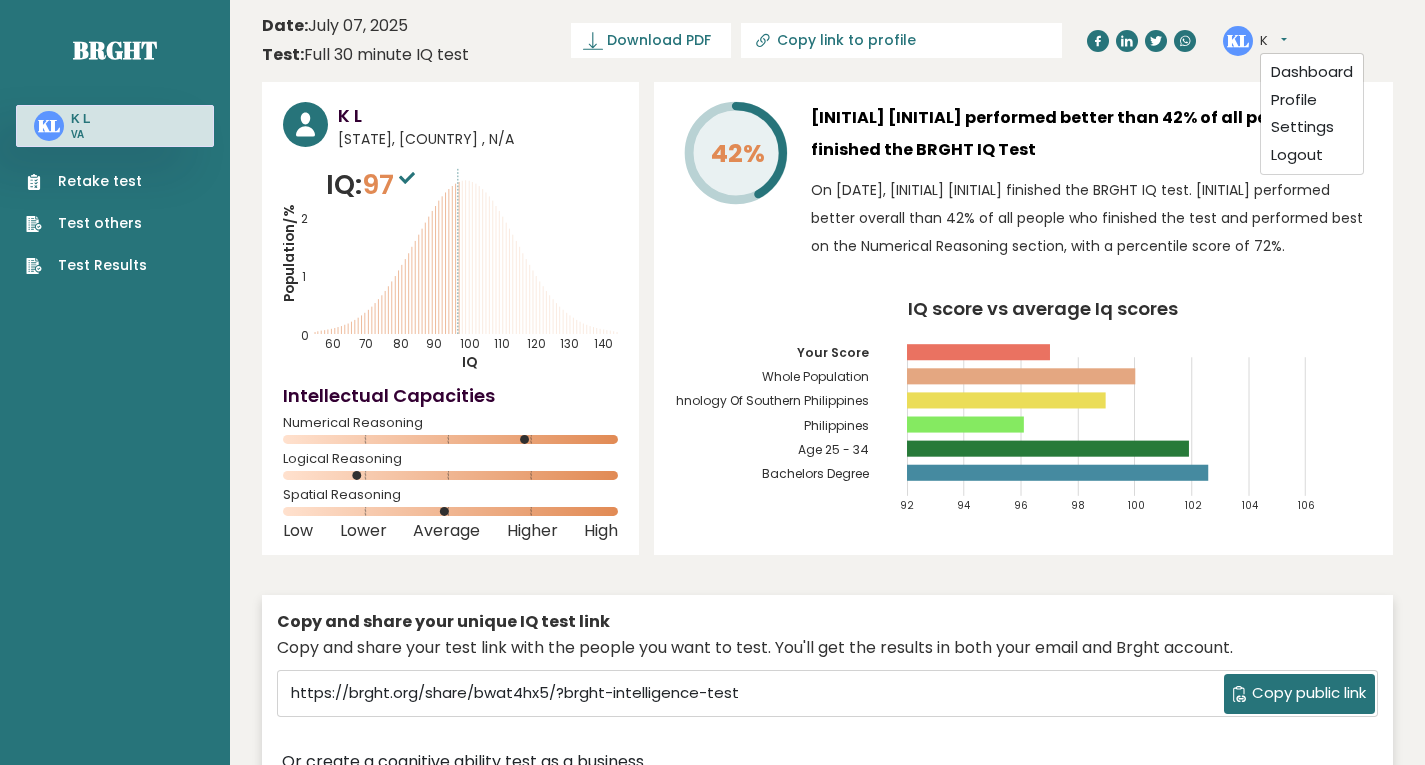 scroll, scrollTop: 0, scrollLeft: 0, axis: both 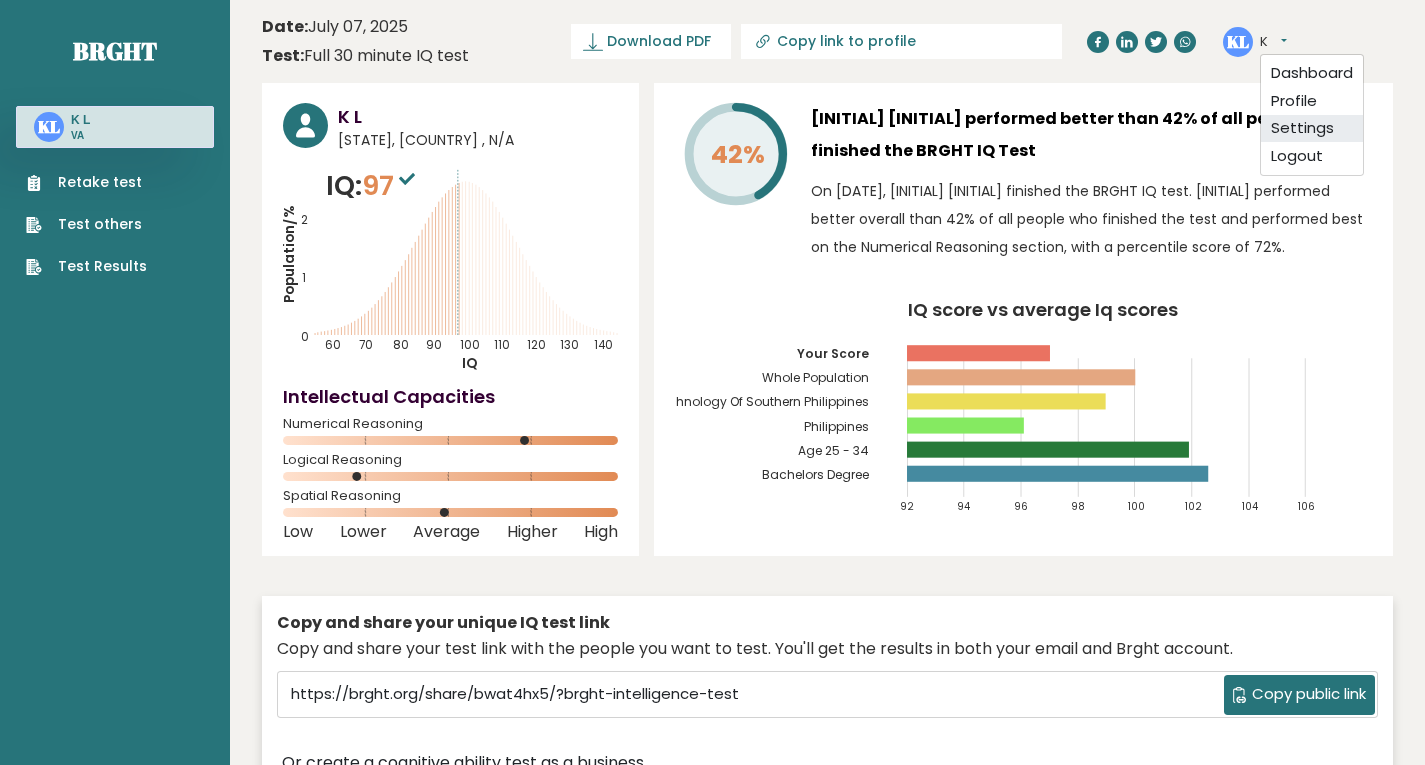 click on "Settings" at bounding box center [1312, 129] 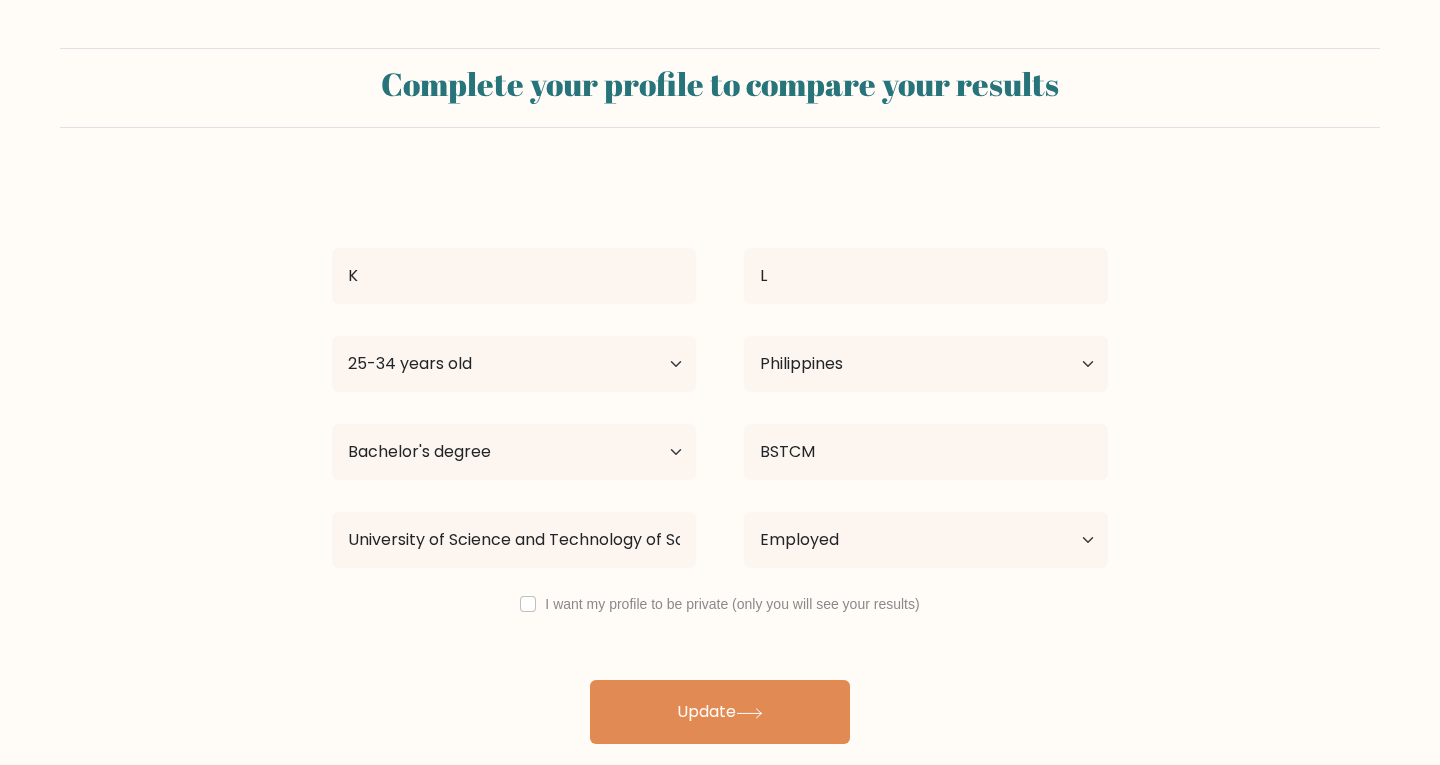 scroll, scrollTop: 0, scrollLeft: 0, axis: both 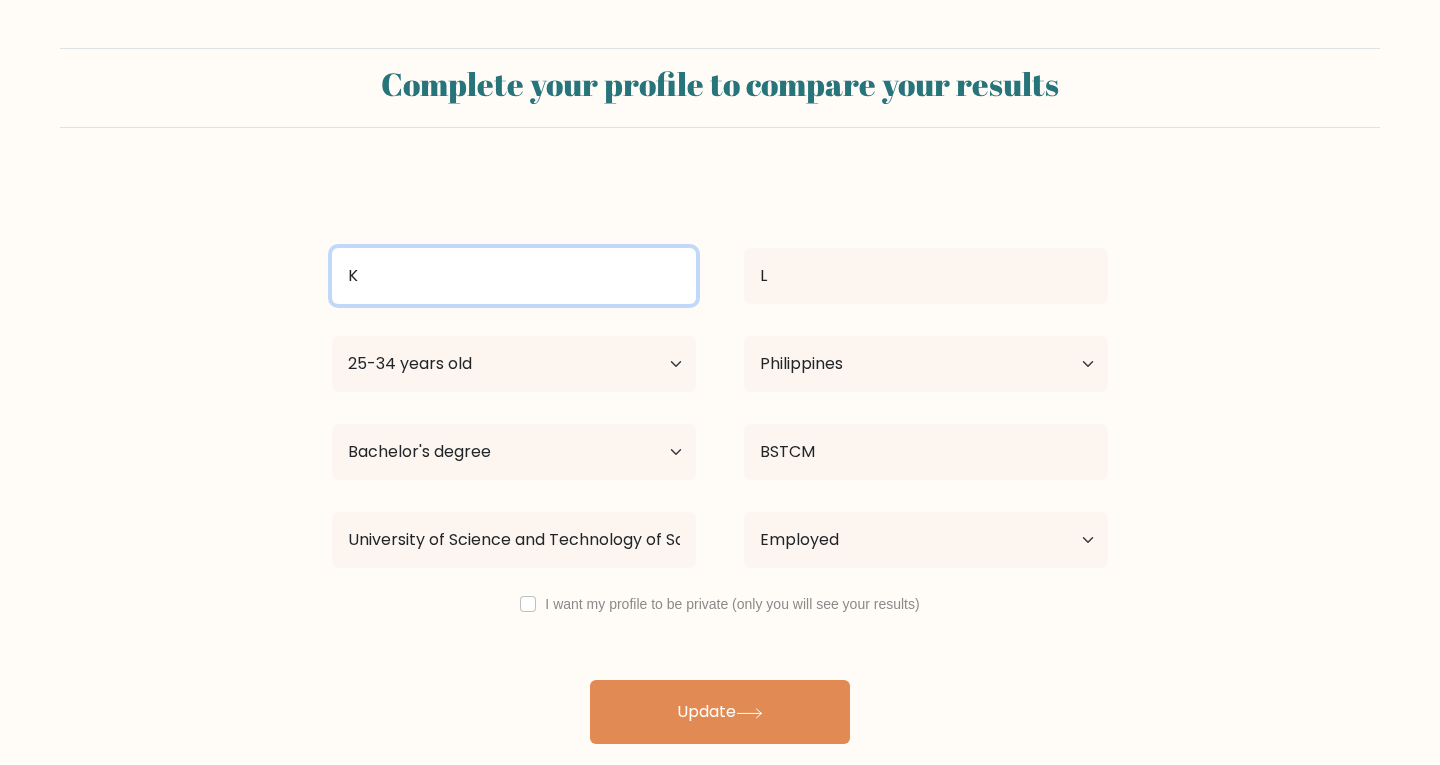 click on "K" at bounding box center [514, 276] 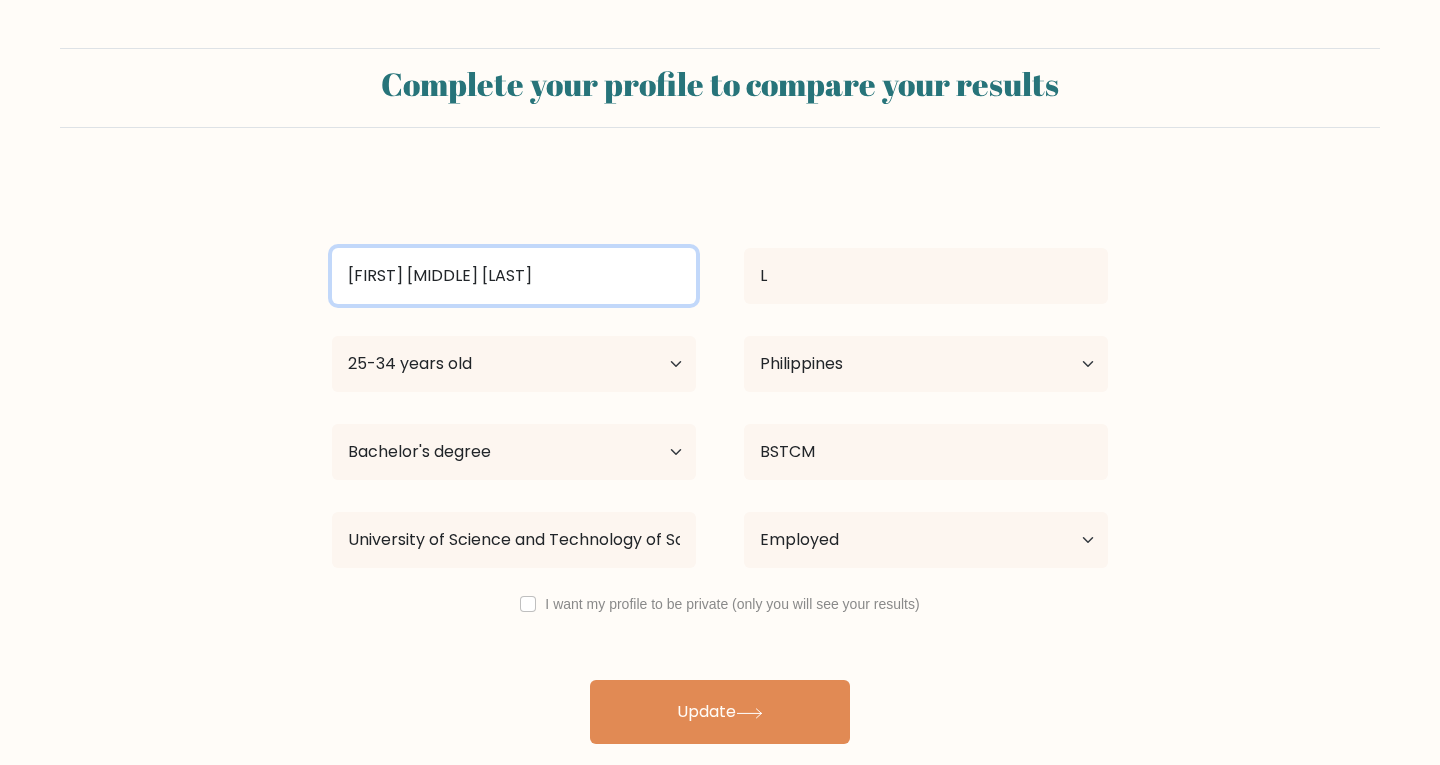 type on "[FIRST] [MIDDLE] [LAST]" 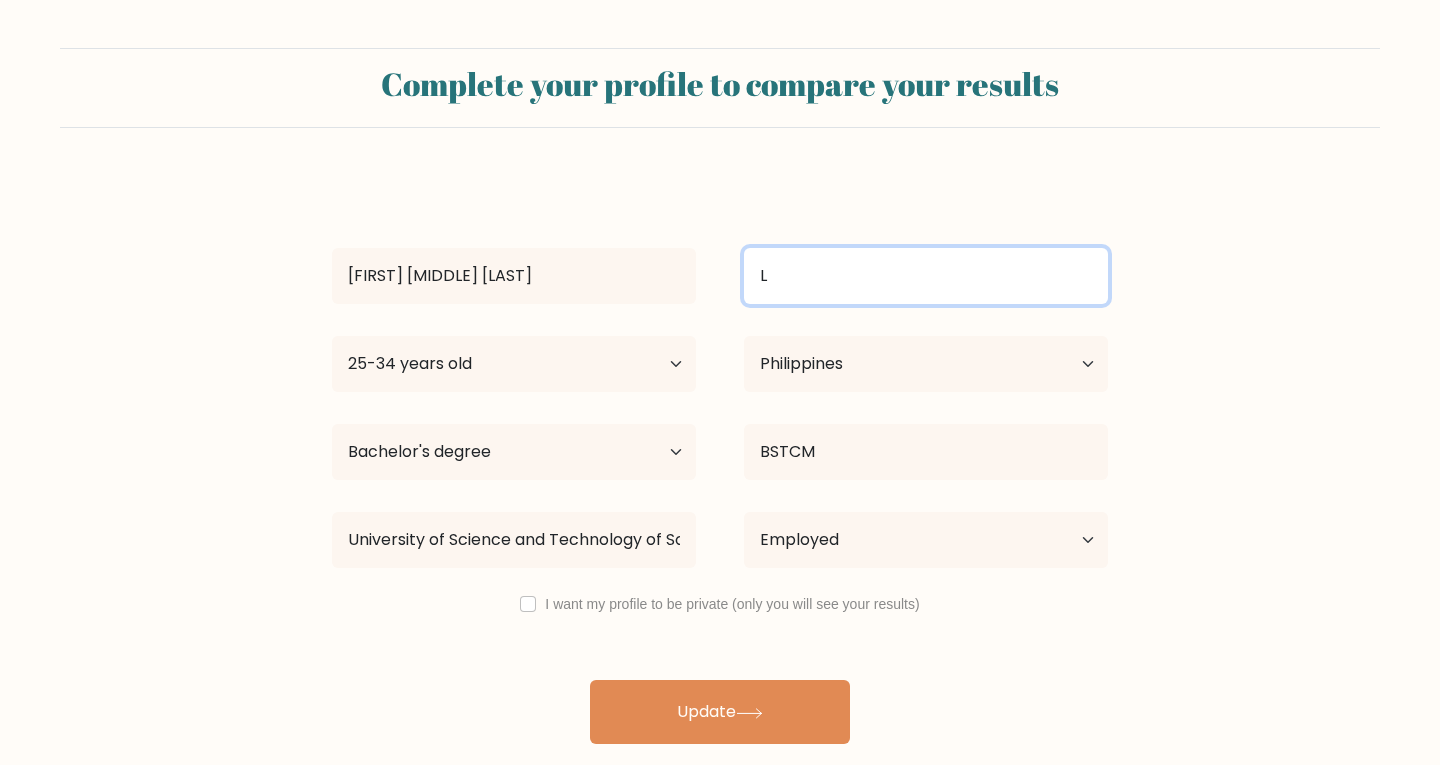 click on "L" at bounding box center (926, 276) 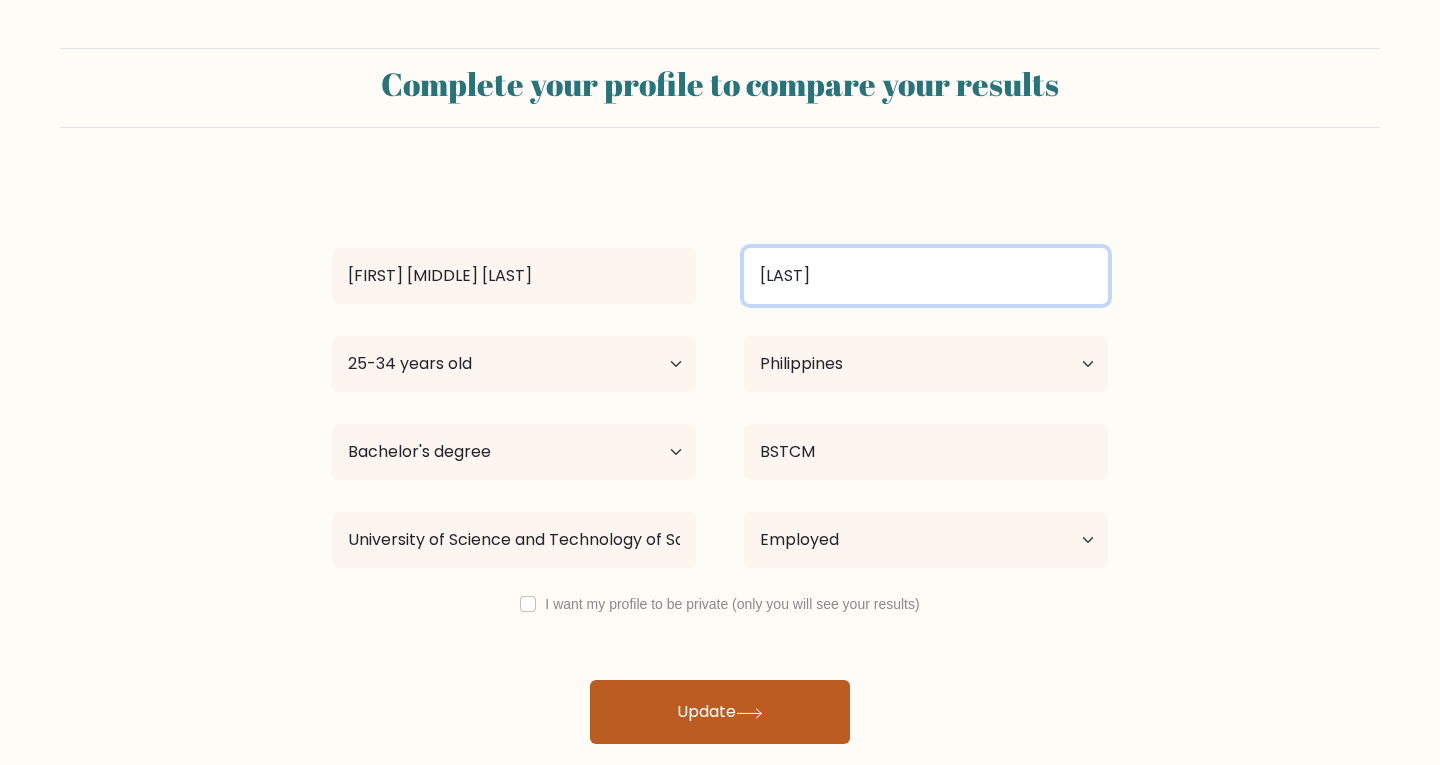 type on "[LAST]" 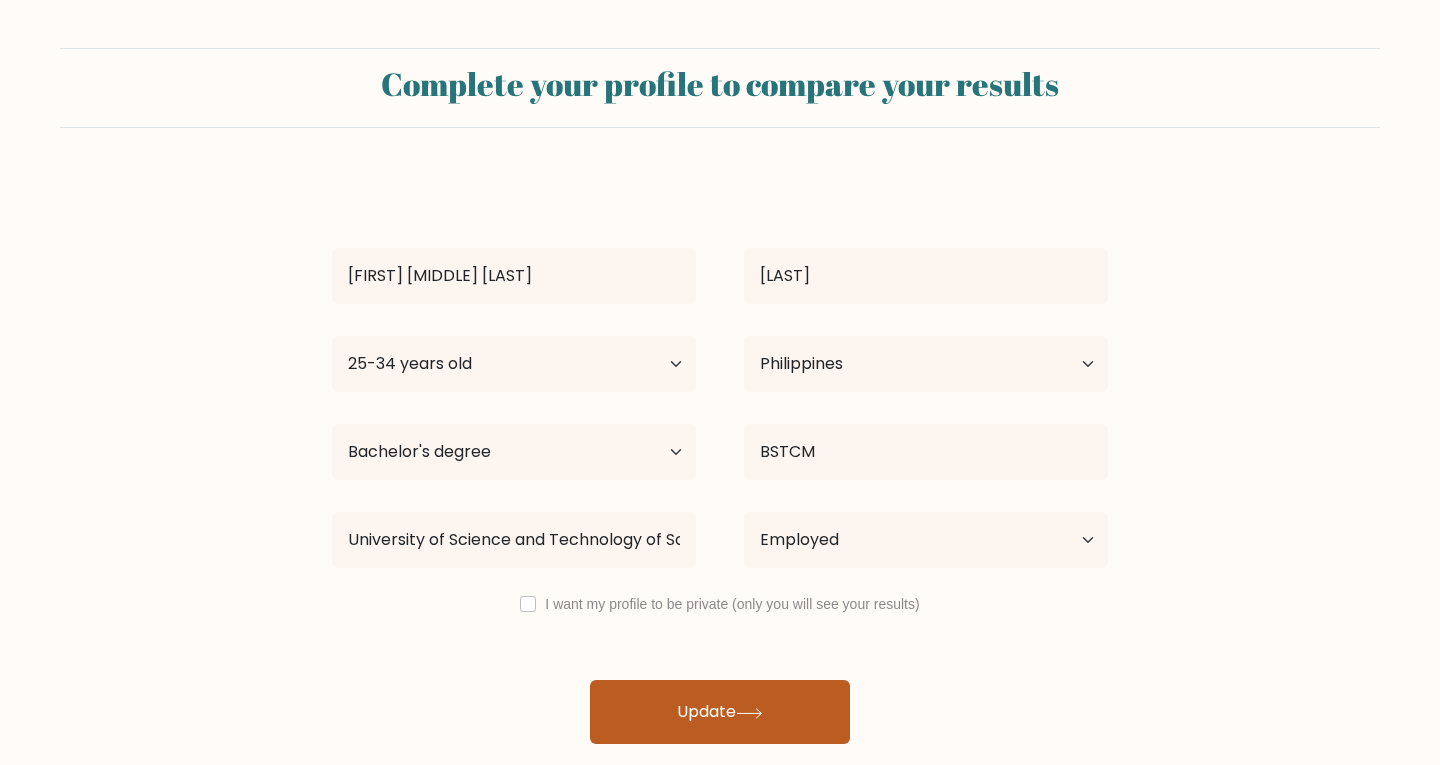 click on "Update" at bounding box center [720, 712] 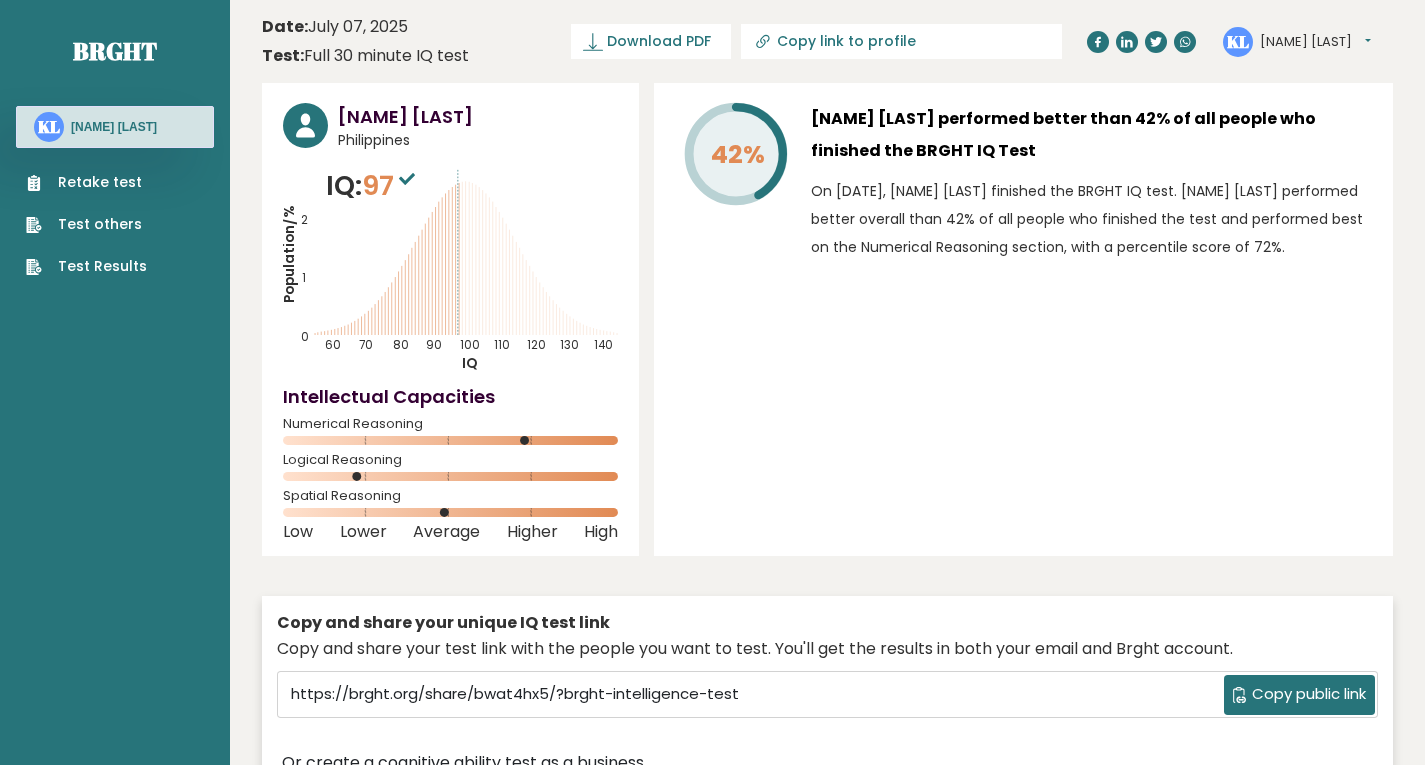 scroll, scrollTop: 0, scrollLeft: 0, axis: both 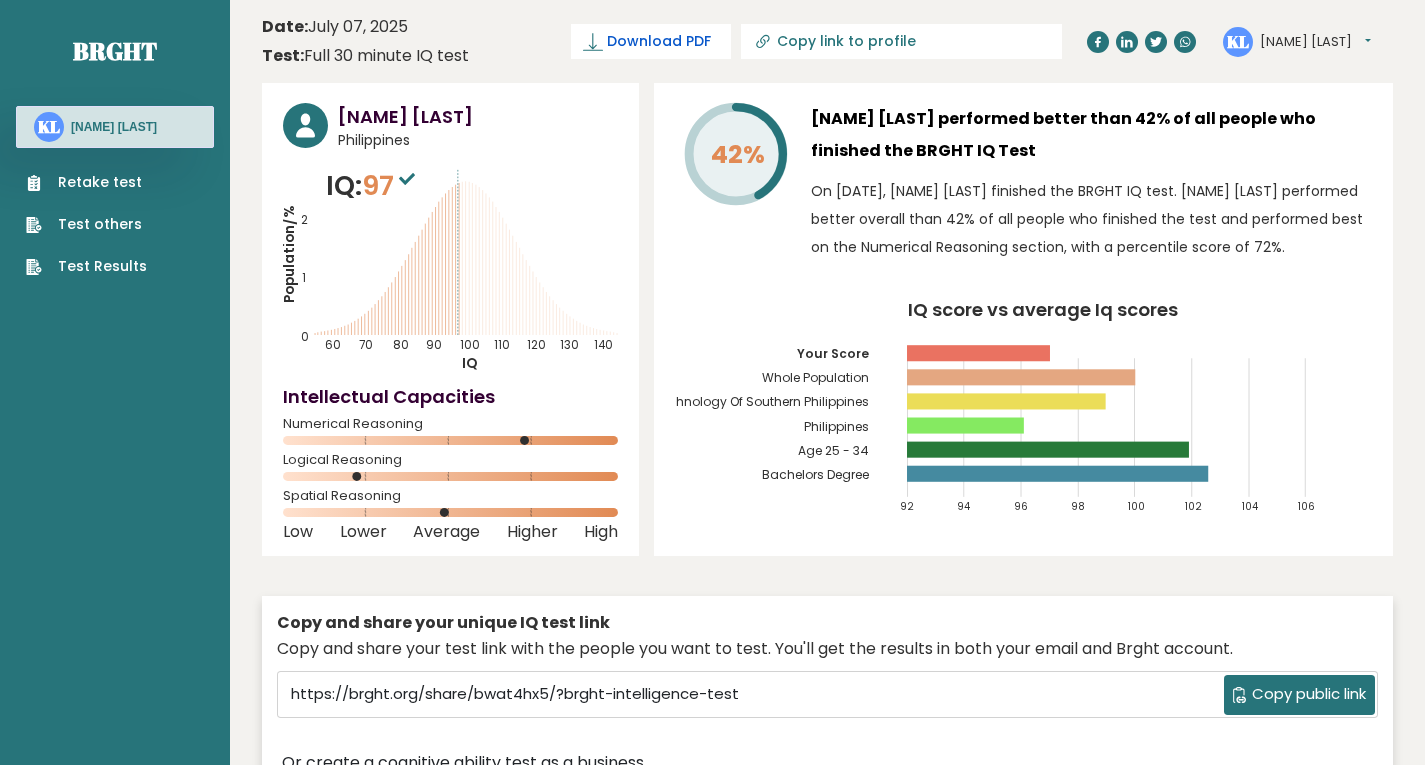 click on "Download PDF" at bounding box center [651, 41] 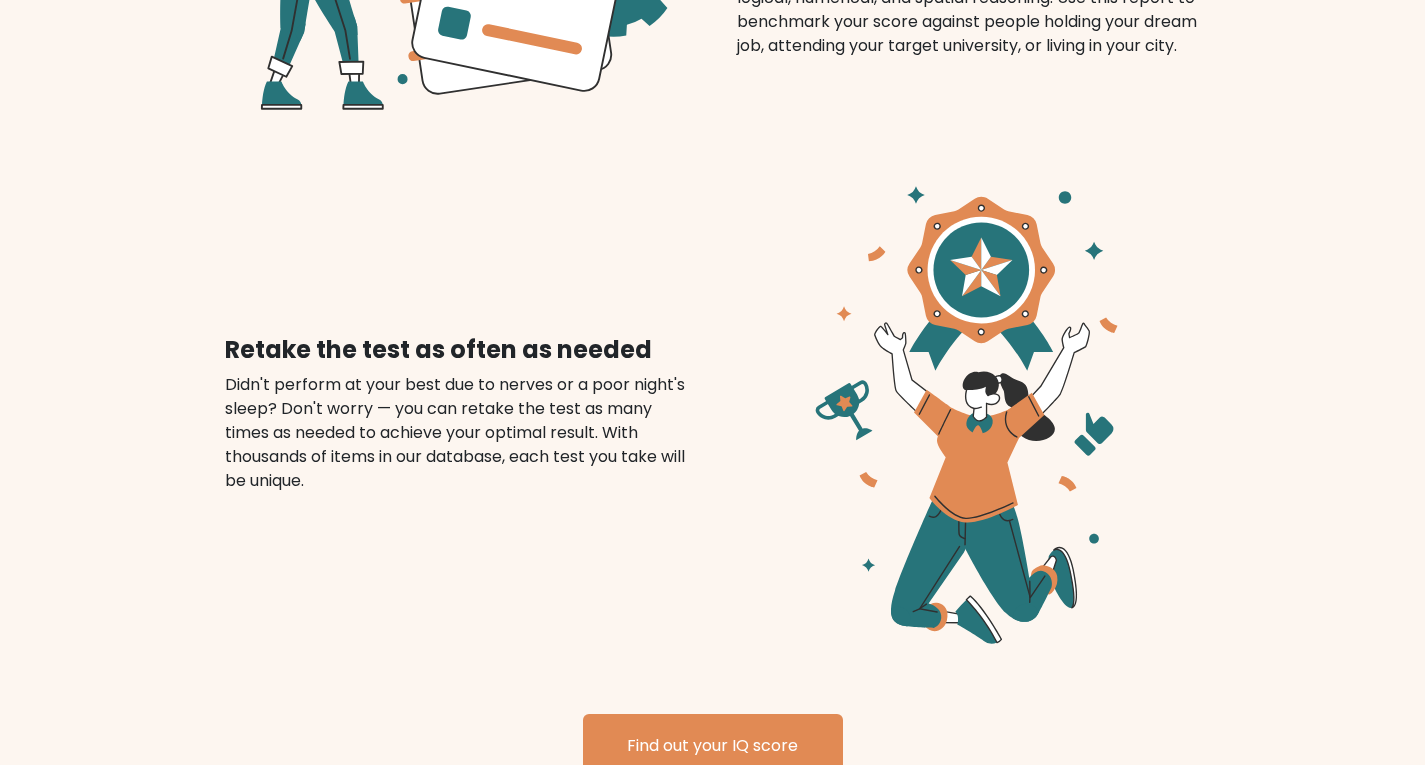 scroll, scrollTop: 2237, scrollLeft: 0, axis: vertical 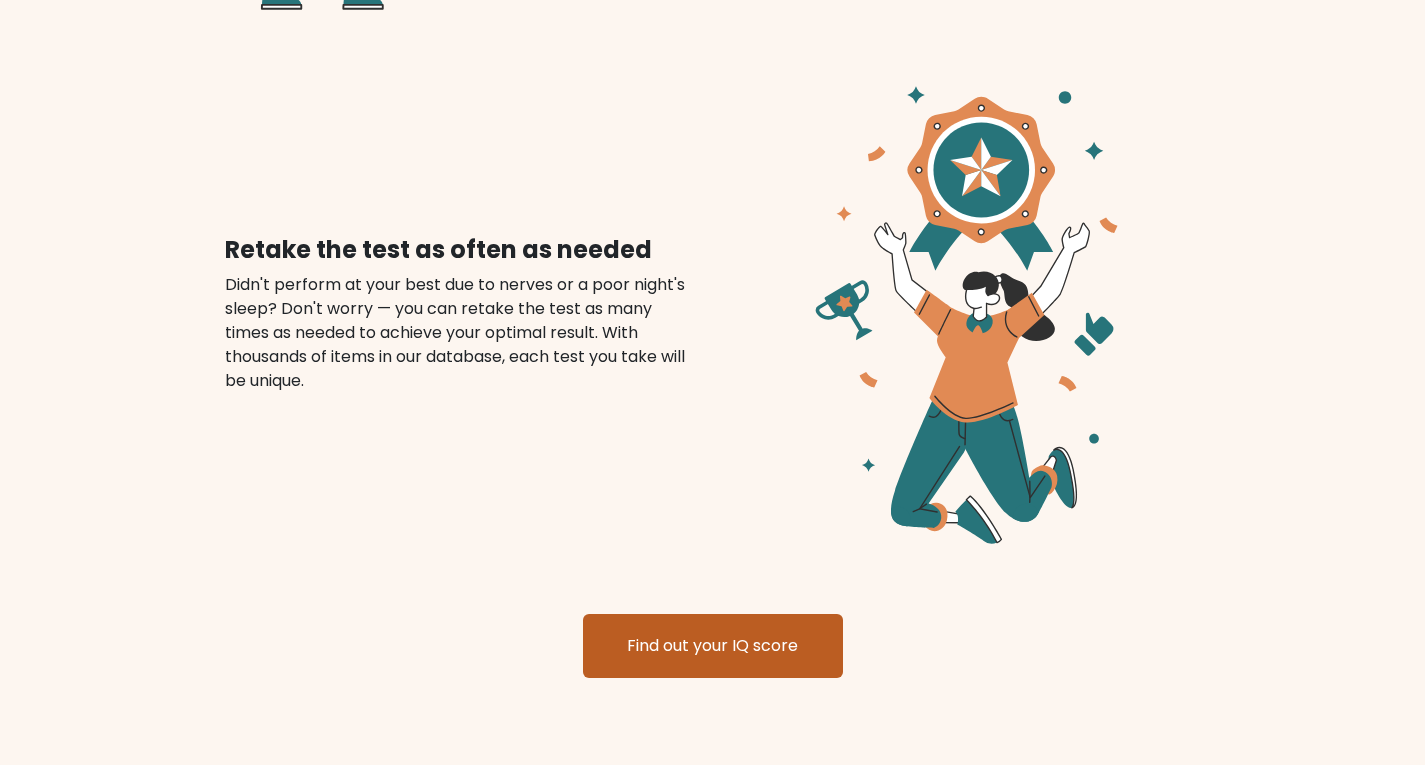 click on "Find out your IQ score" at bounding box center [713, 646] 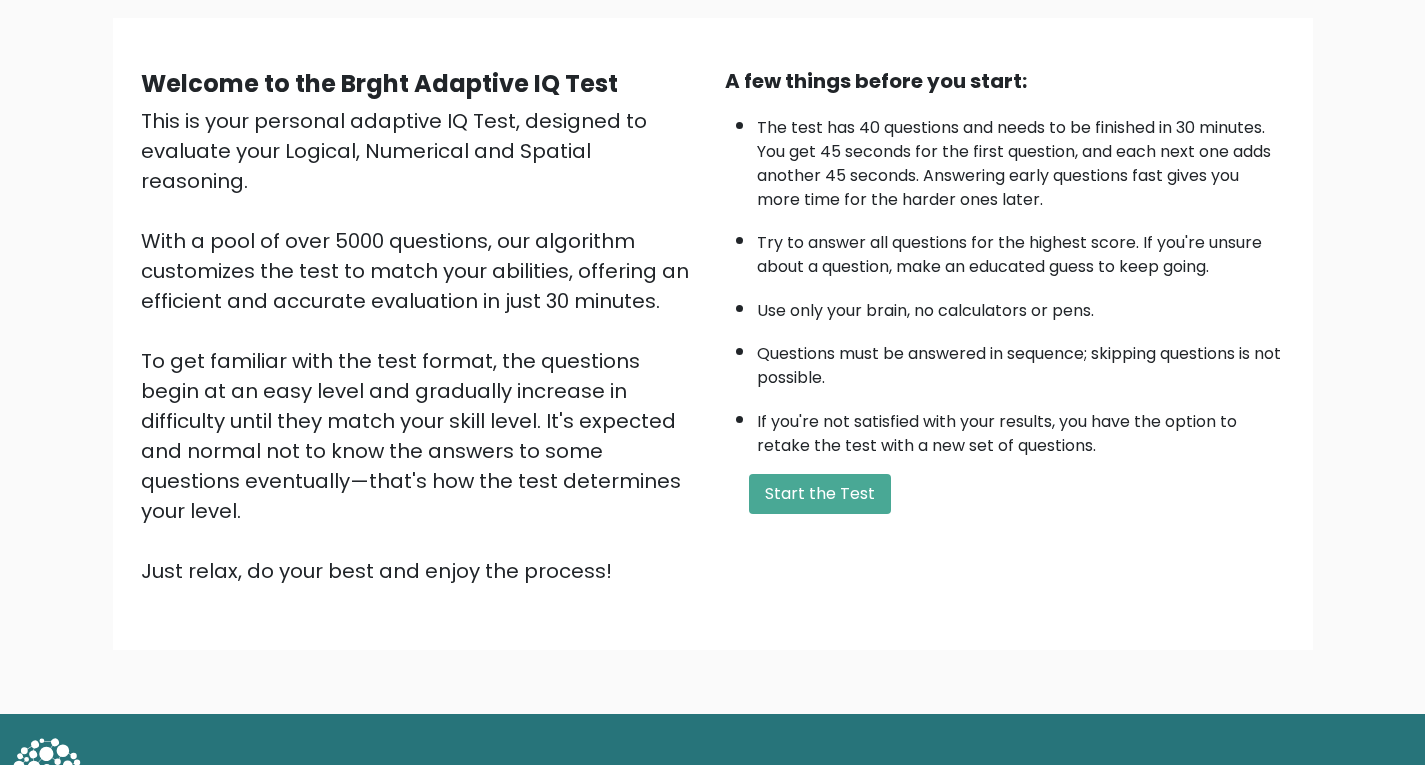 scroll, scrollTop: 151, scrollLeft: 0, axis: vertical 